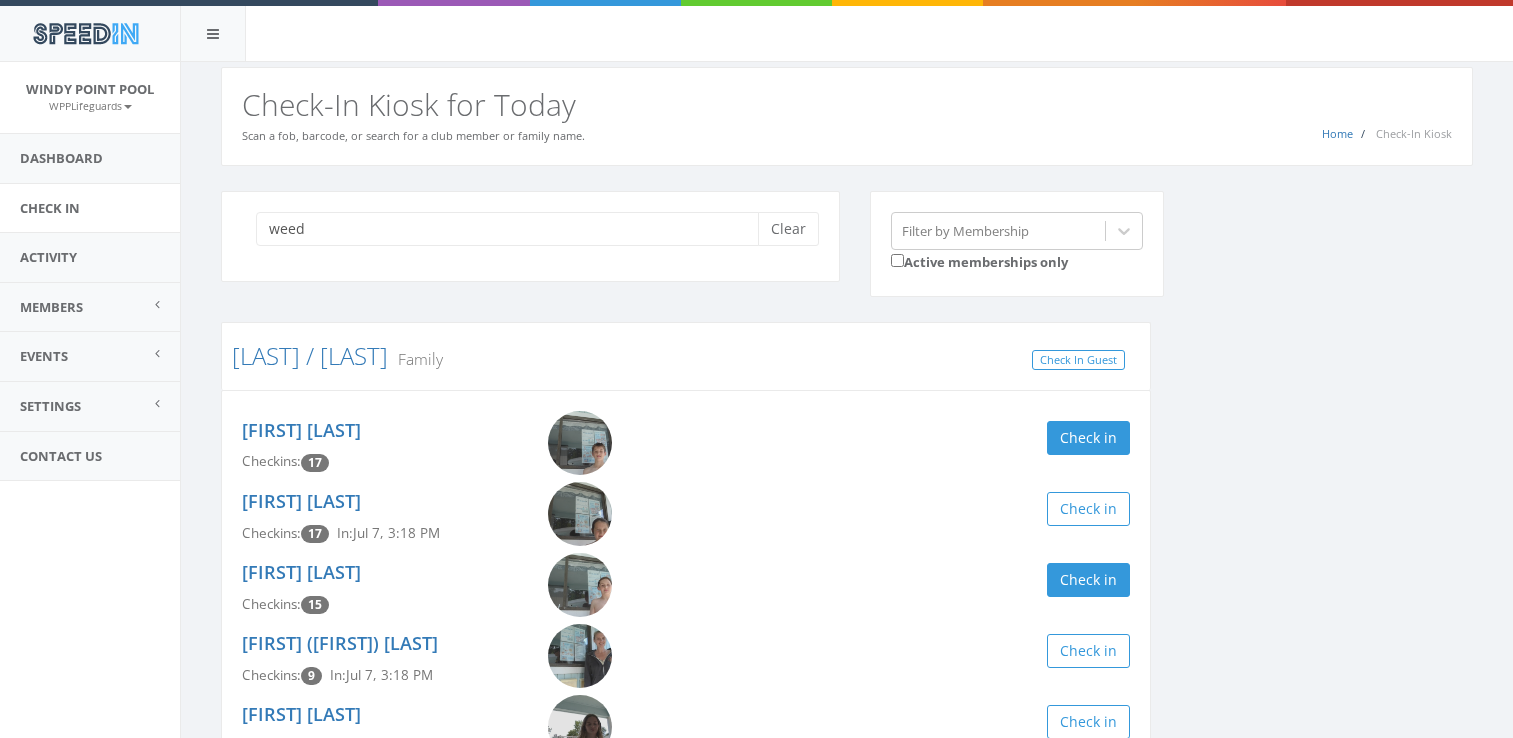 scroll, scrollTop: 0, scrollLeft: 0, axis: both 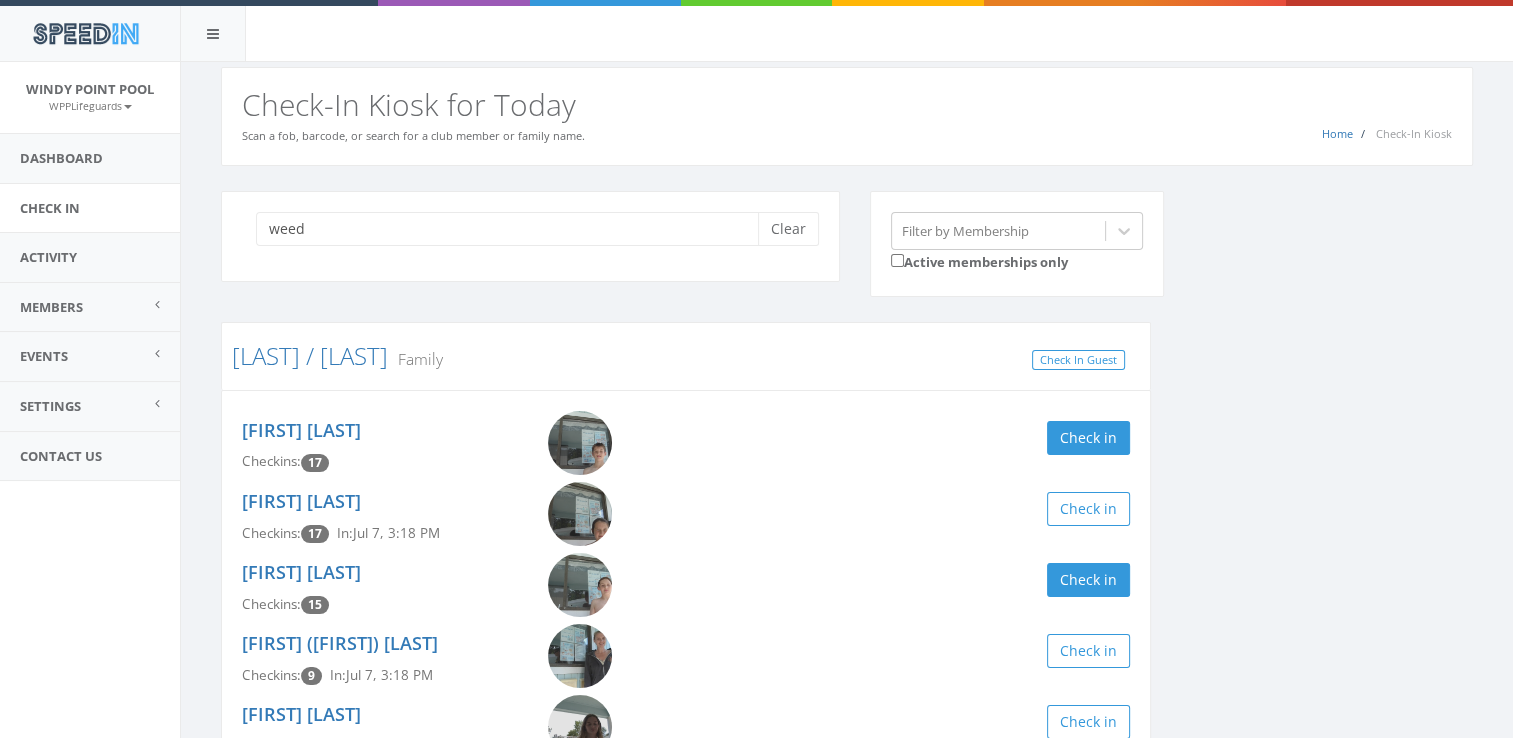 click on "weed Clear Filter by Membership  Active memberships only Weed / [LAST] Family Check In Guest Max Weed Checkins:  17 Check in Connor Weed Checkins:  17 In:  [MONTH] [DAY], [TIME] Check in Leon Tackett Checkins:  15 Check in Kathryn (Katy) Tackett Checkins:  9 In:  [MONTH] [DAY], [TIME] Check in Molly Tackett Checkins:  8 In:  [MONTH] [DAY], [TIME] Check in Christopher Weed Checkins:  1 Check in" at bounding box center [847, 537] 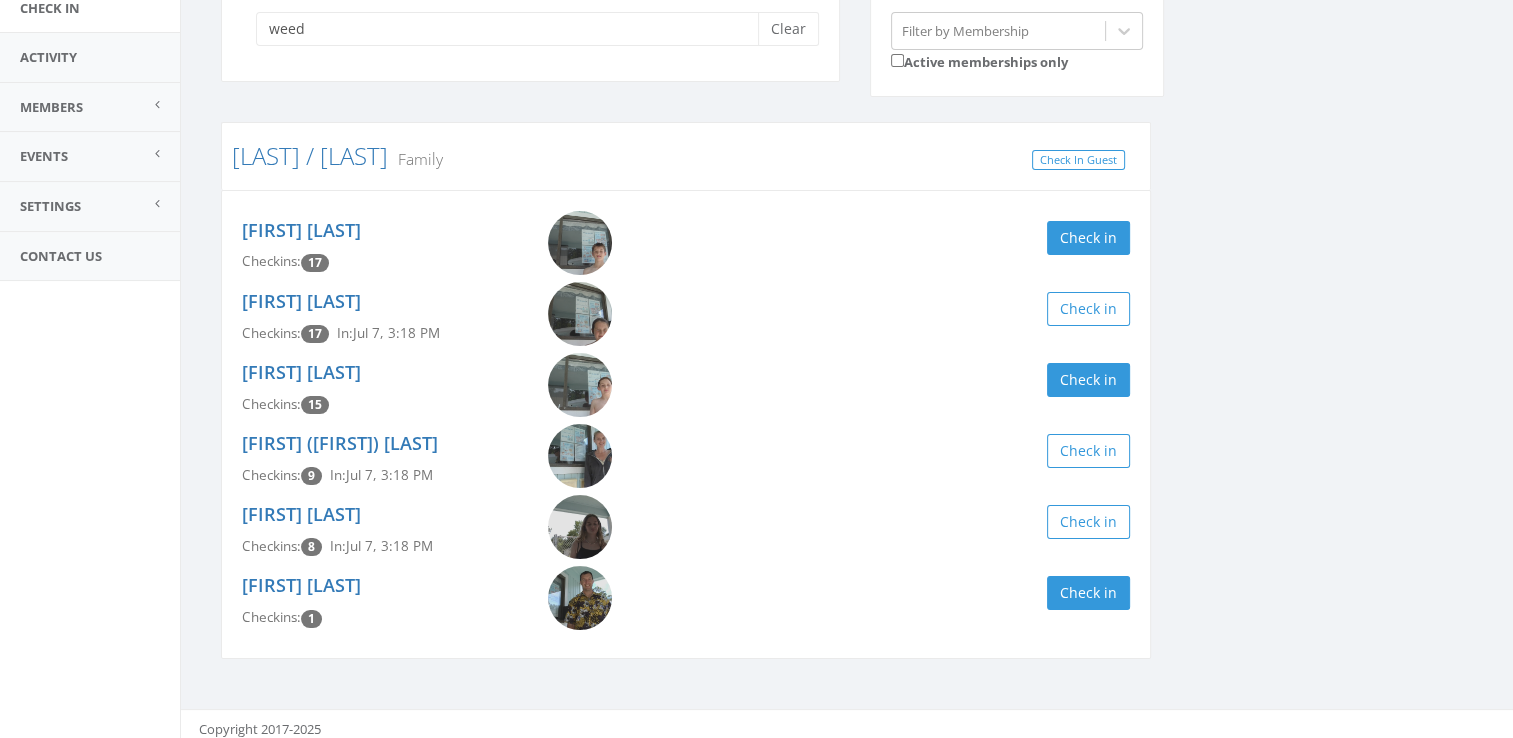 scroll, scrollTop: 209, scrollLeft: 0, axis: vertical 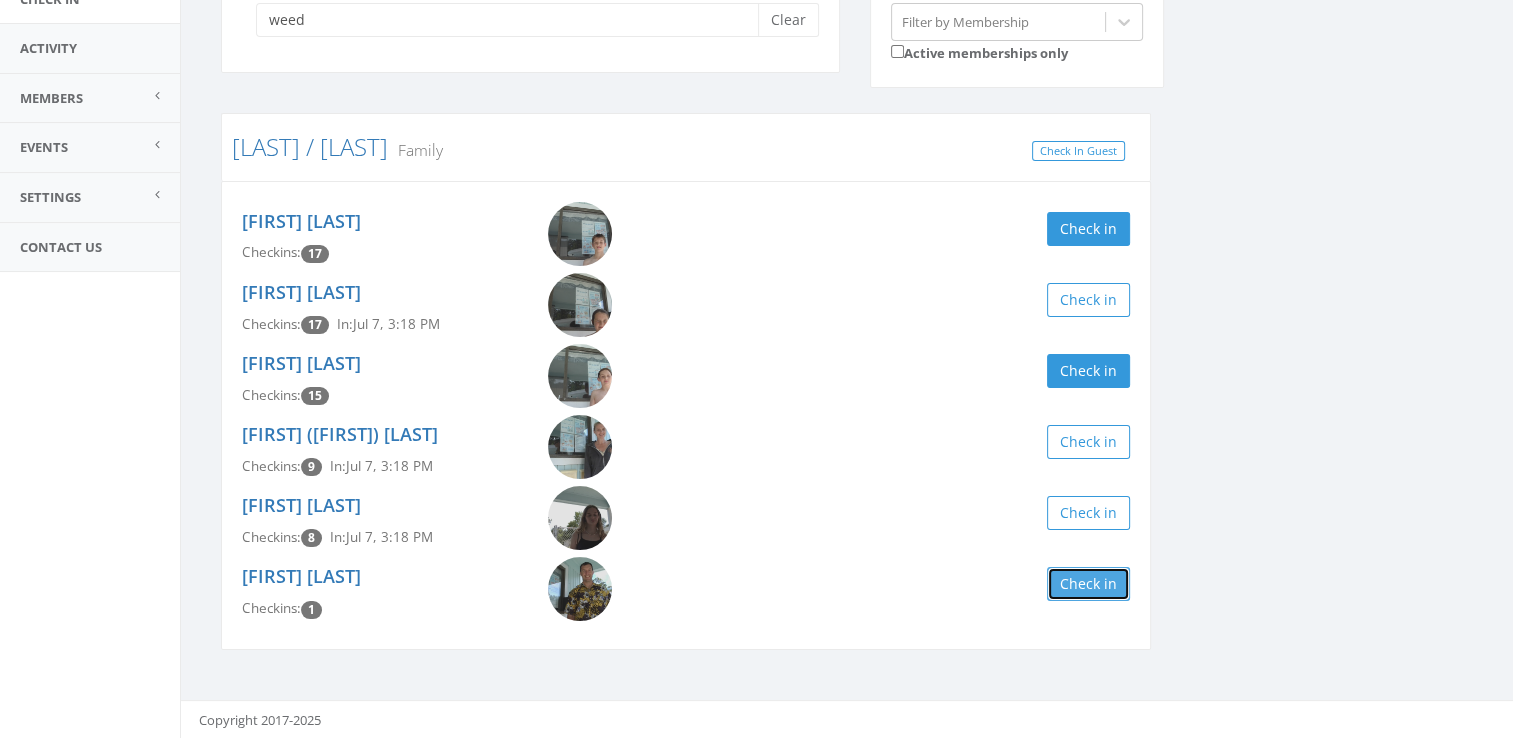 click on "Check in" at bounding box center (1088, 584) 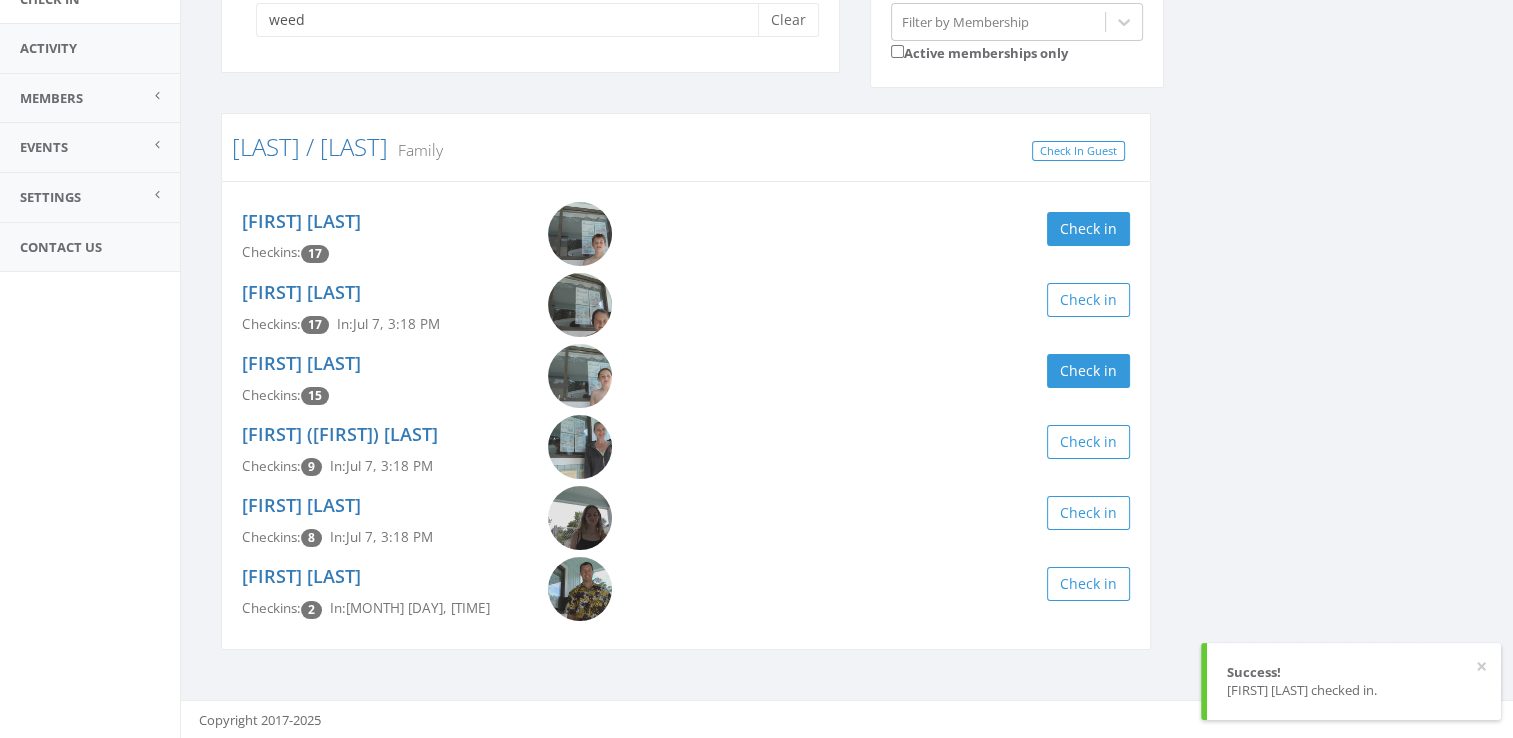 click on "weed Clear Filter by Membership  Active memberships only Weed / [LAST] Family Check In Guest Max Weed Checkins:  17 Check in Connor Weed Checkins:  17 In:  [MONTH] [DAY], [TIME] Check in Leon Tackett Checkins:  15 Check in Kathryn (Katy) Tackett Checkins:  9 In:  [MONTH] [DAY], [TIME] Check in Molly Tackett Checkins:  8 In:  [MONTH] [DAY], [TIME] Check in Christopher Weed Checkins:  2 In:  [MONTH] [DAY], [TIME] Check in" at bounding box center (847, 328) 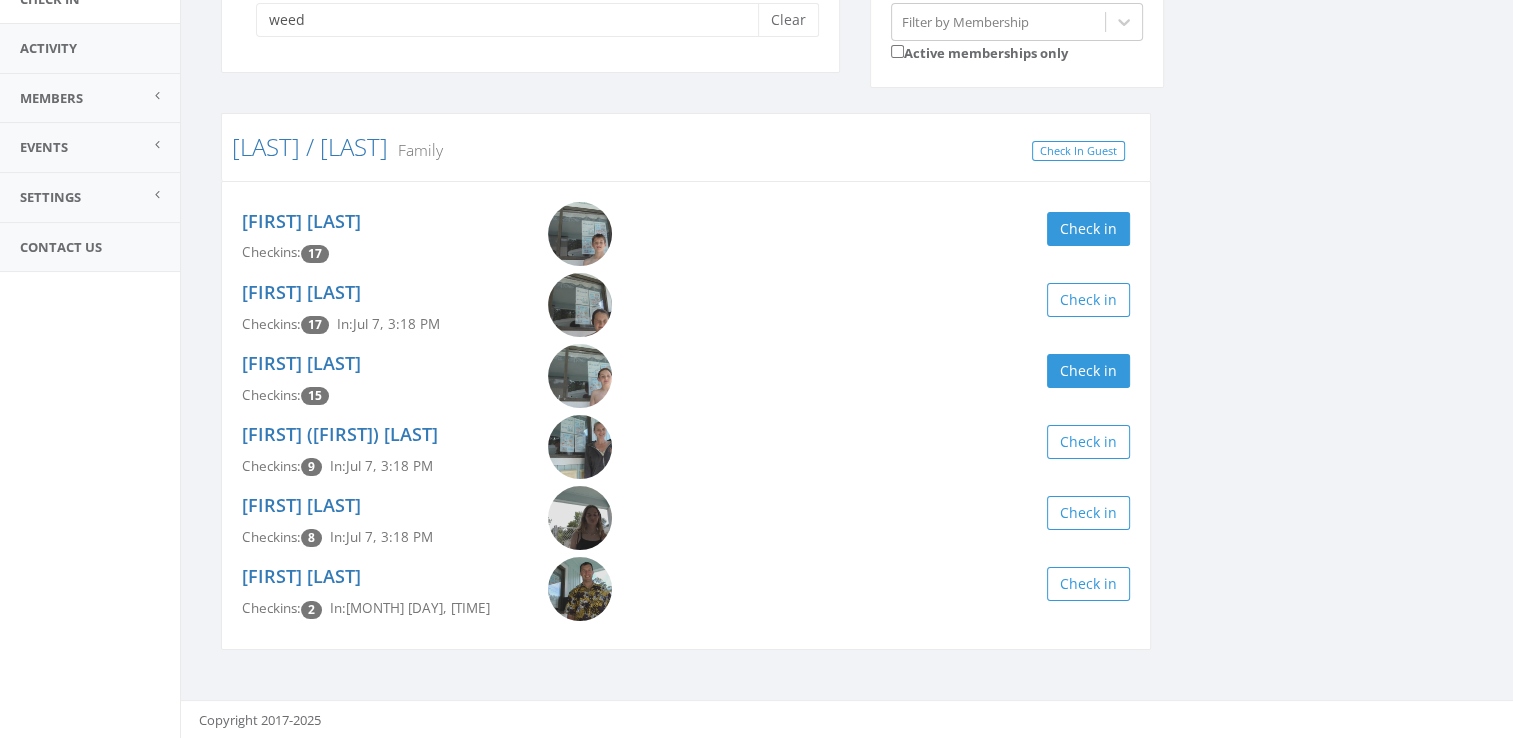 scroll, scrollTop: 0, scrollLeft: 0, axis: both 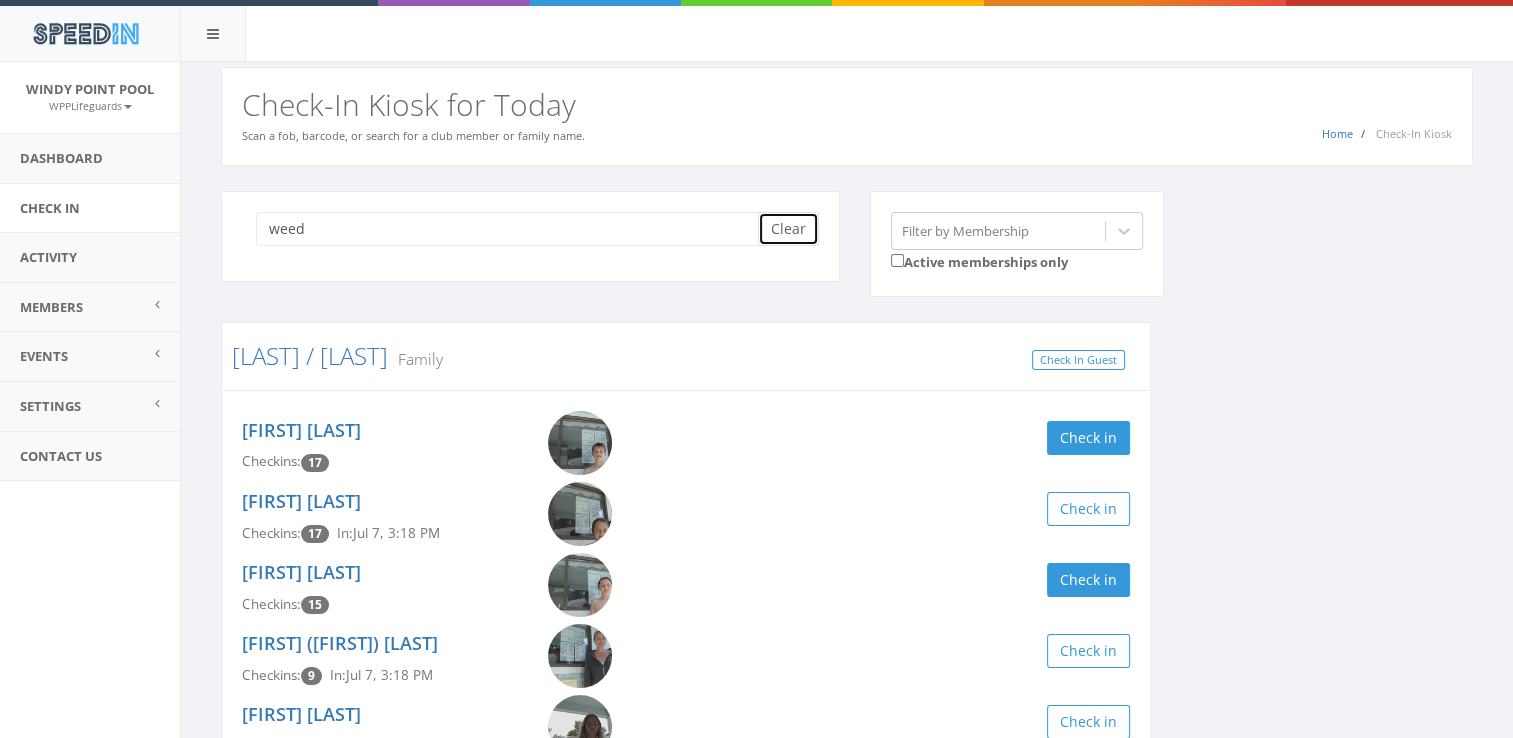 click on "Clear" at bounding box center [788, 229] 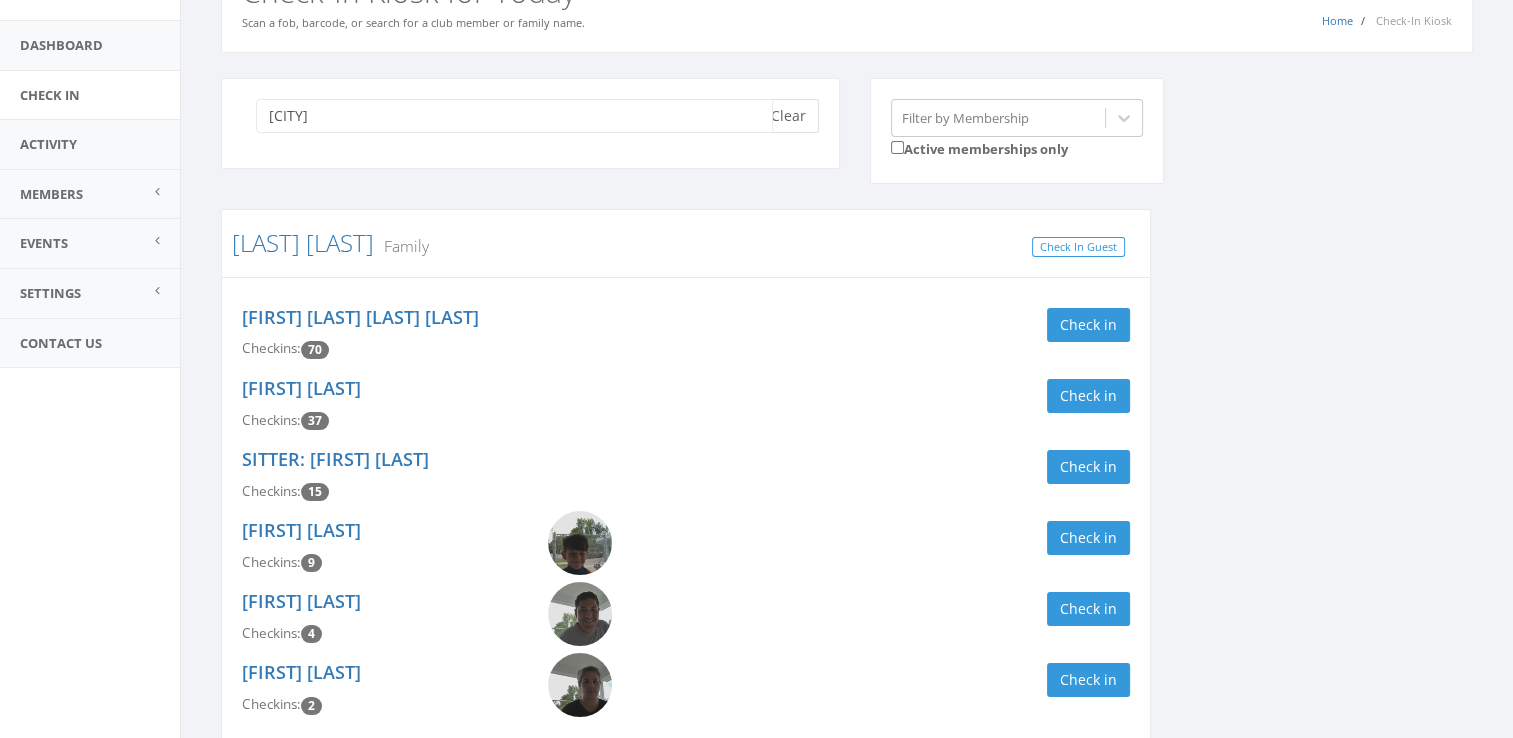 scroll, scrollTop: 209, scrollLeft: 0, axis: vertical 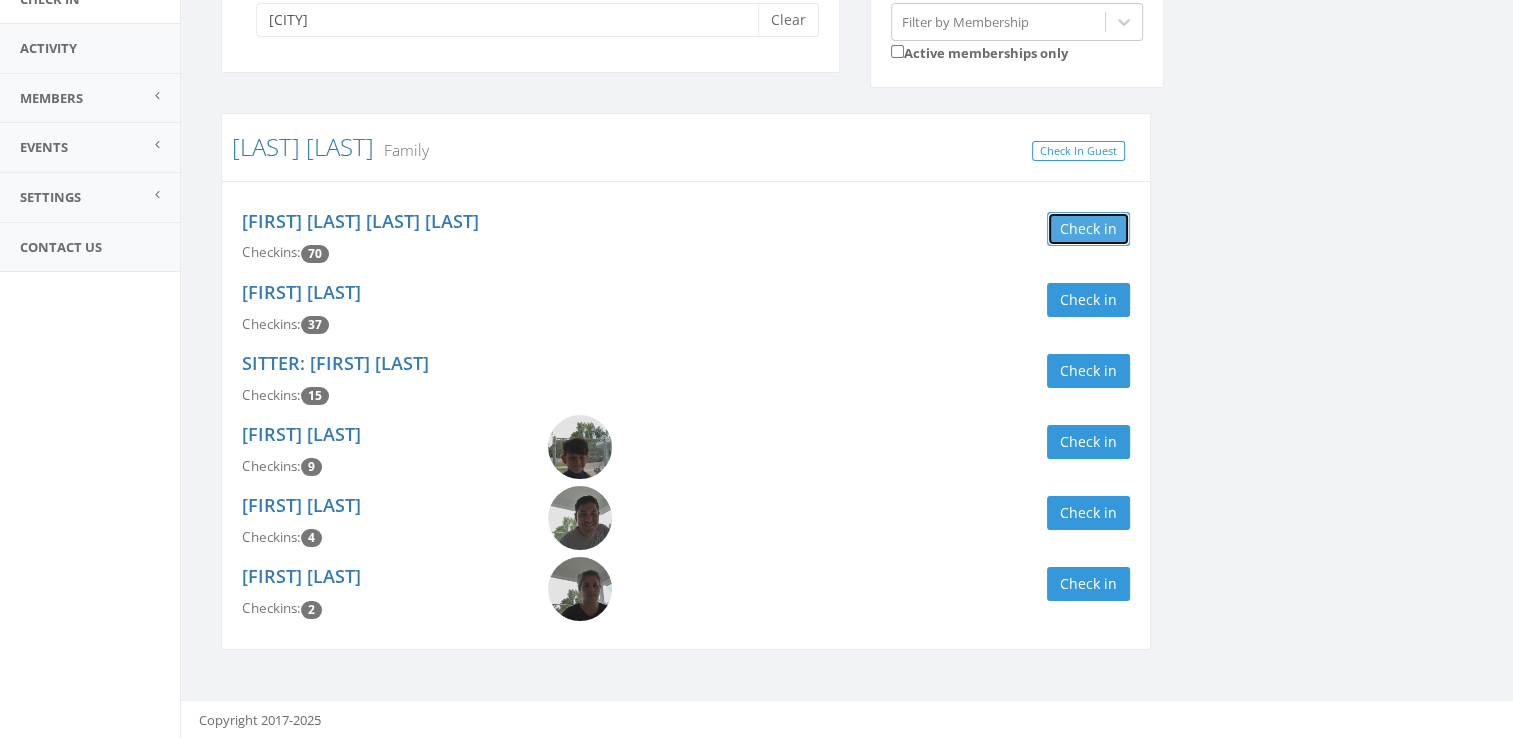 click on "Check in" at bounding box center (1088, 229) 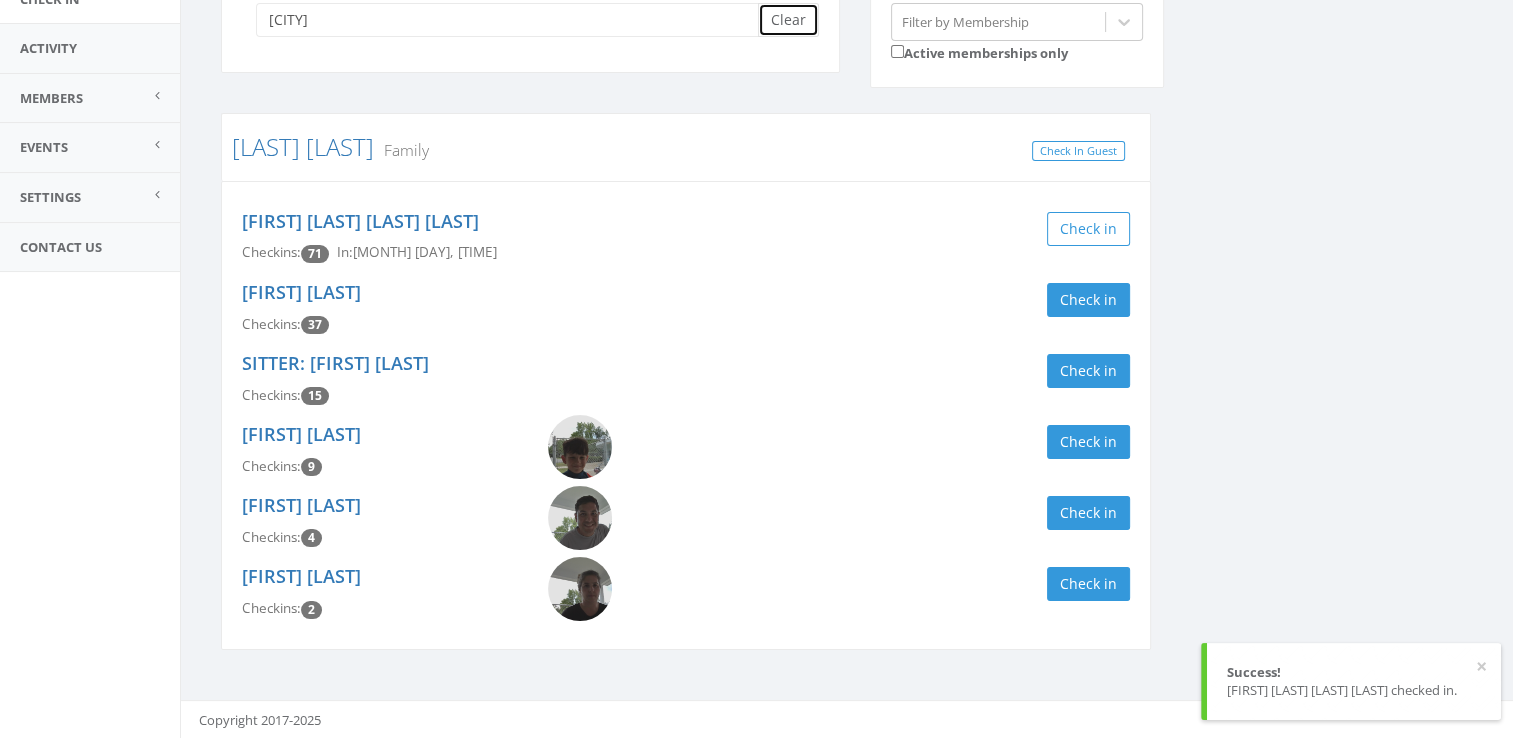 click on "Clear" at bounding box center (788, 20) 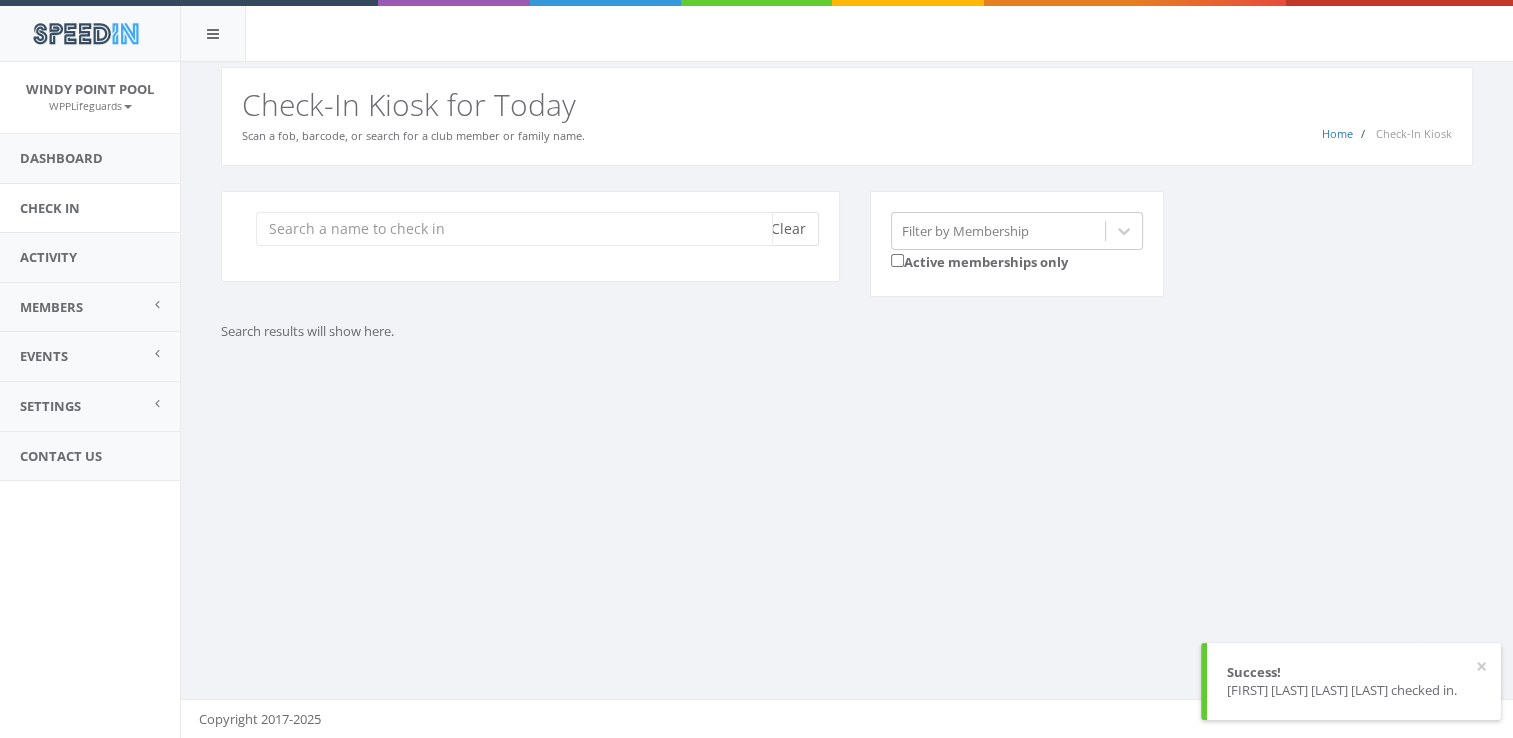 scroll, scrollTop: 0, scrollLeft: 0, axis: both 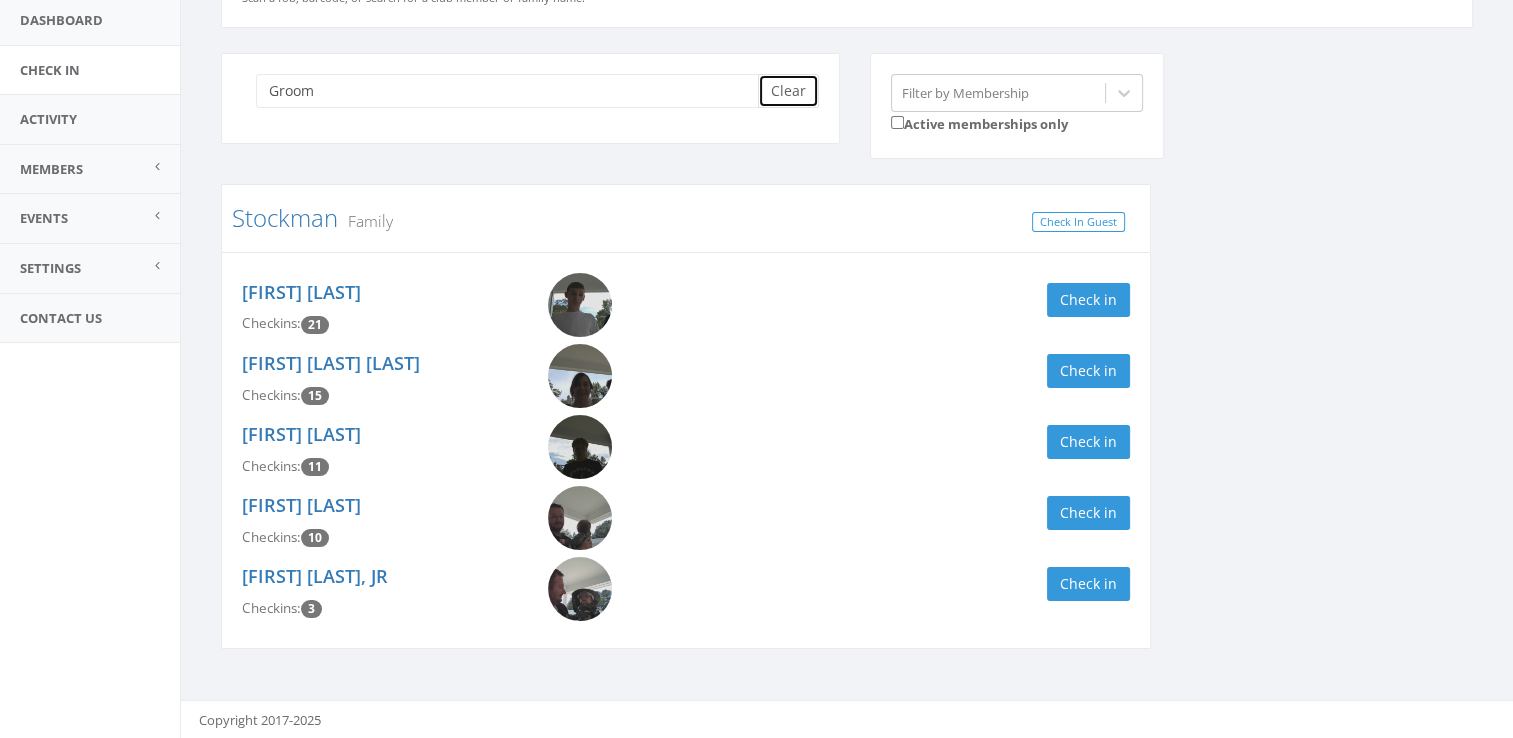 click on "Clear" at bounding box center [788, 91] 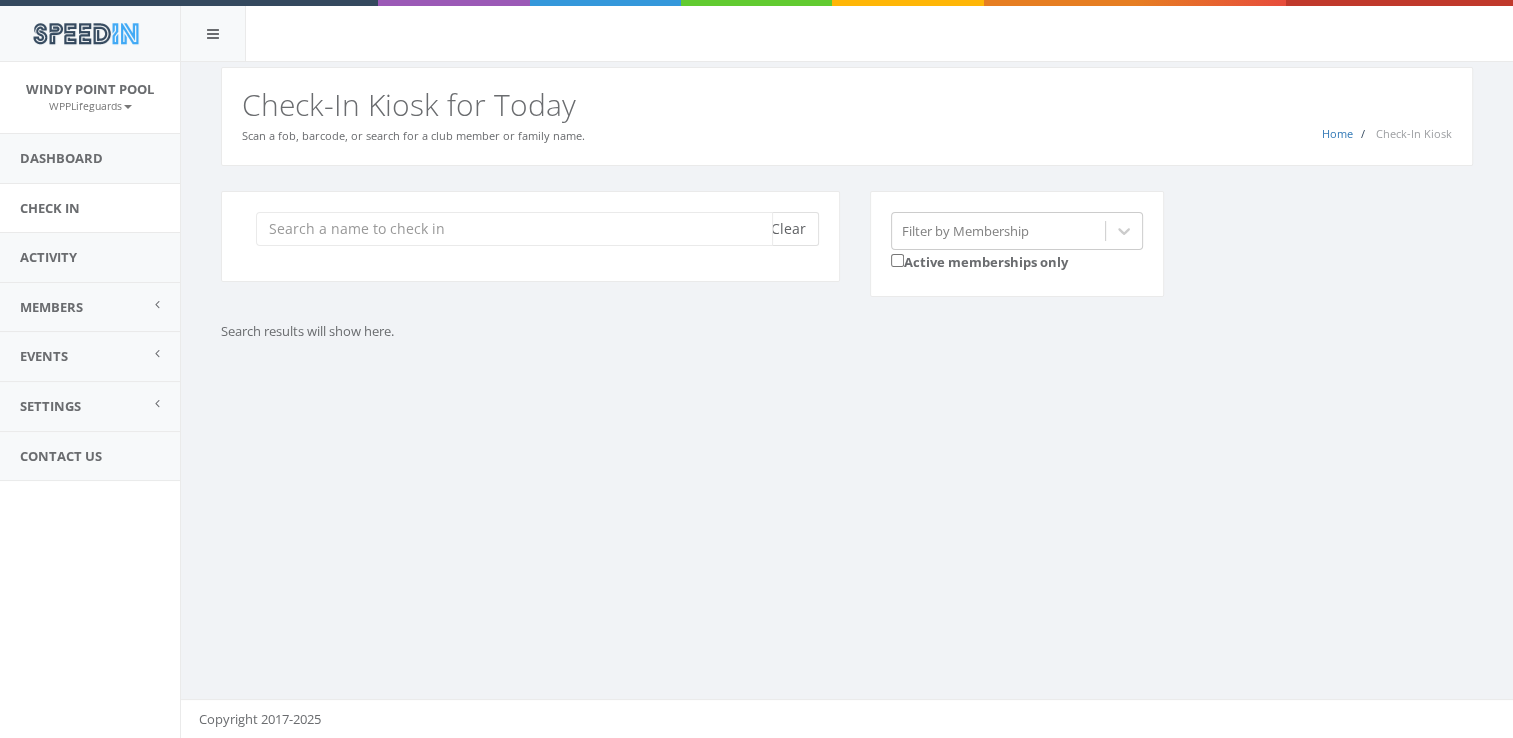 scroll, scrollTop: 0, scrollLeft: 0, axis: both 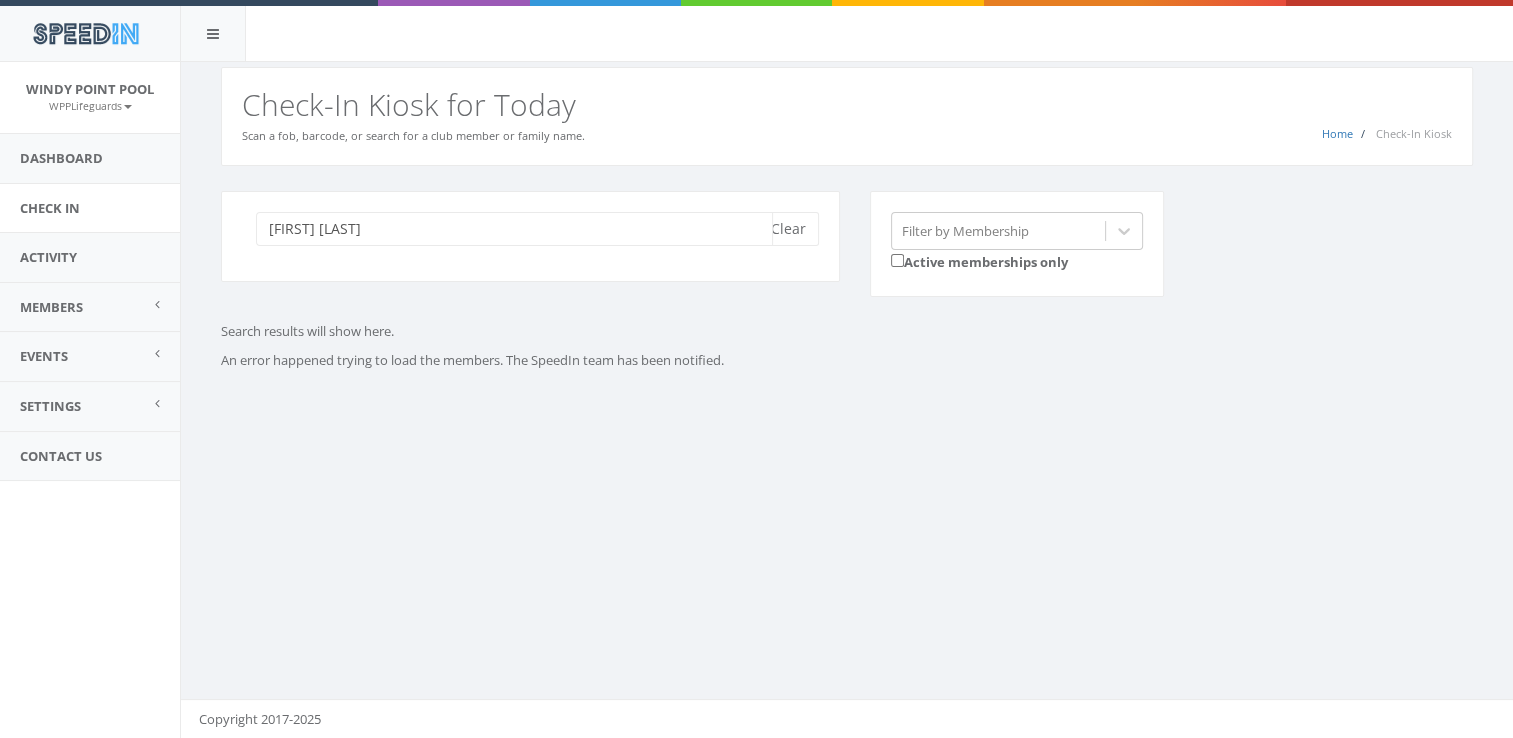 type on "Nathan Groom" 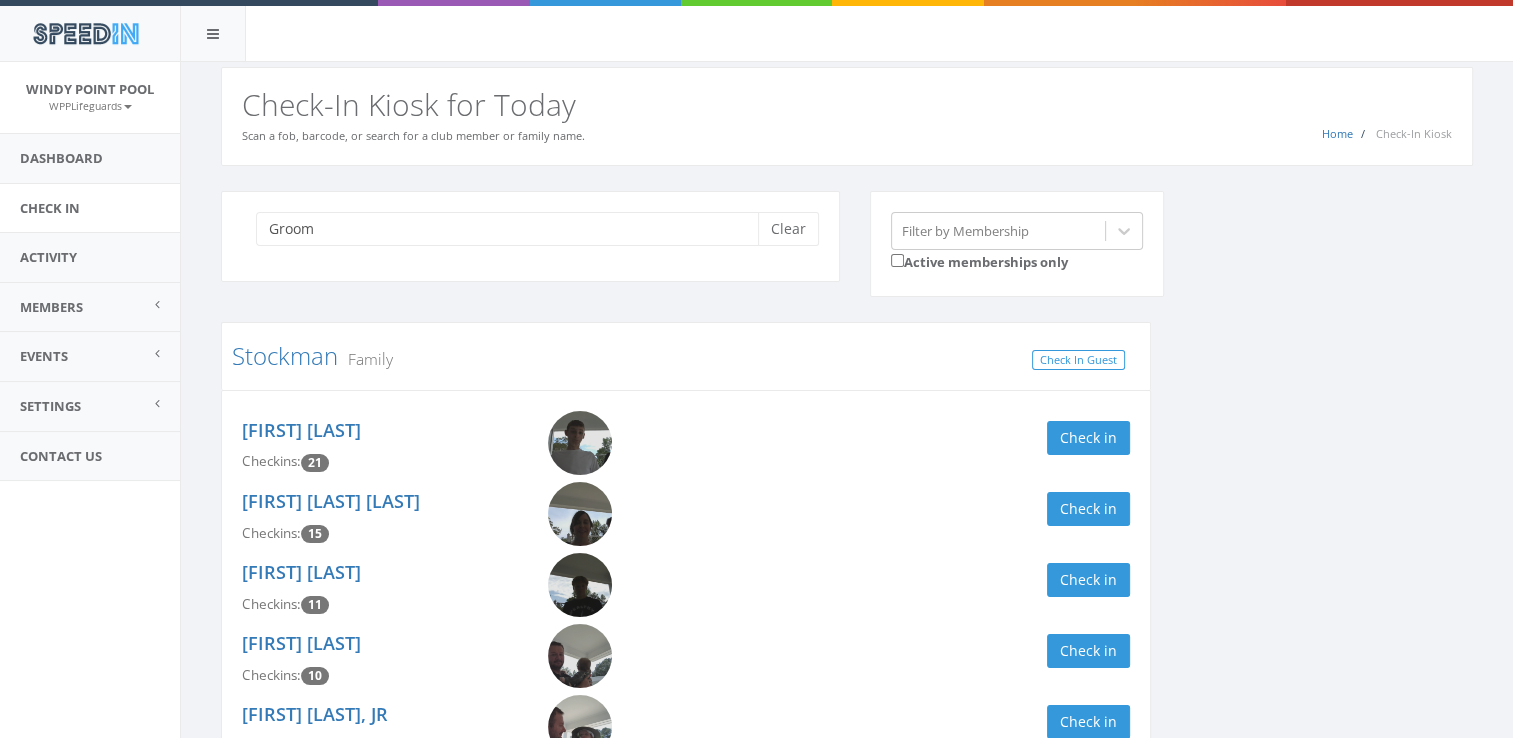 scroll, scrollTop: 138, scrollLeft: 0, axis: vertical 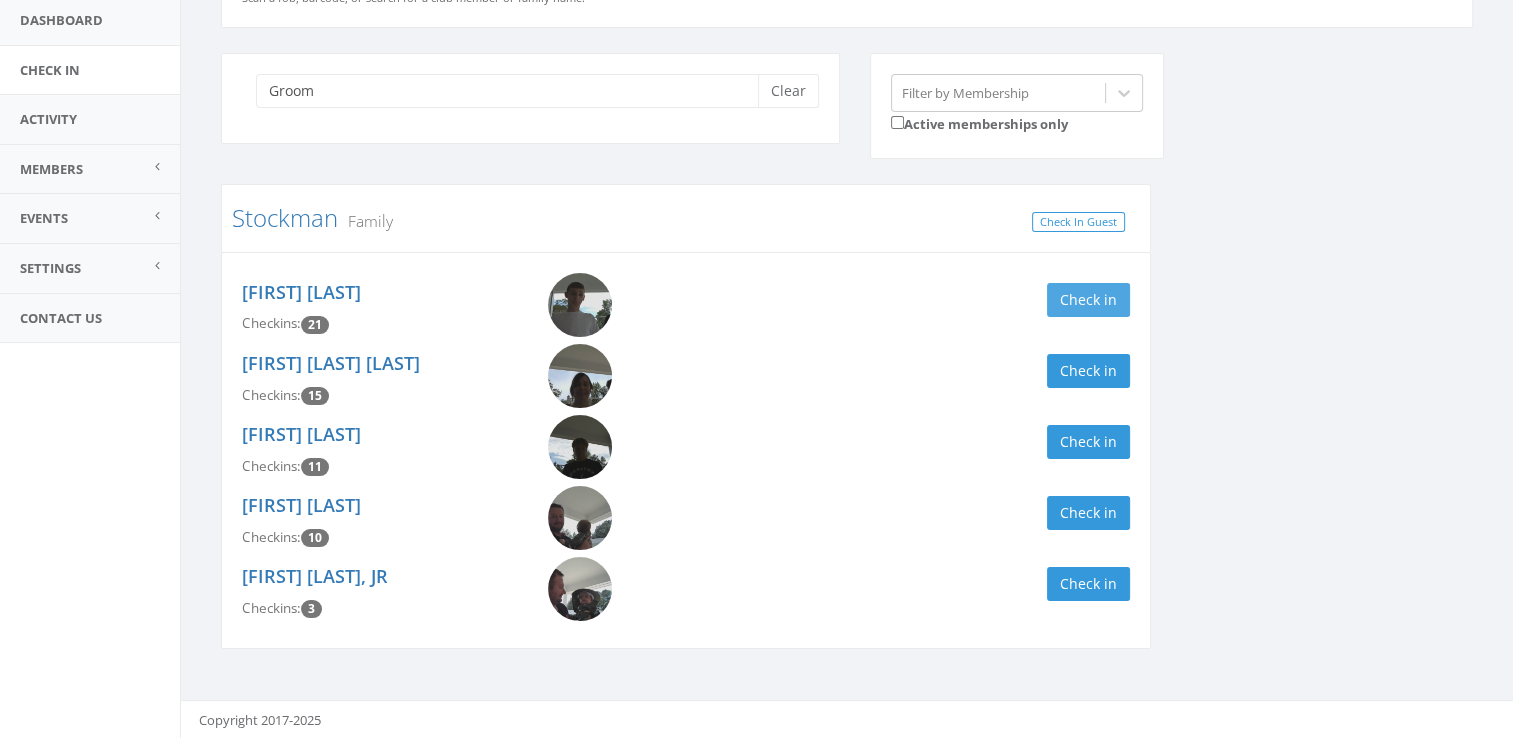 type on "Groom" 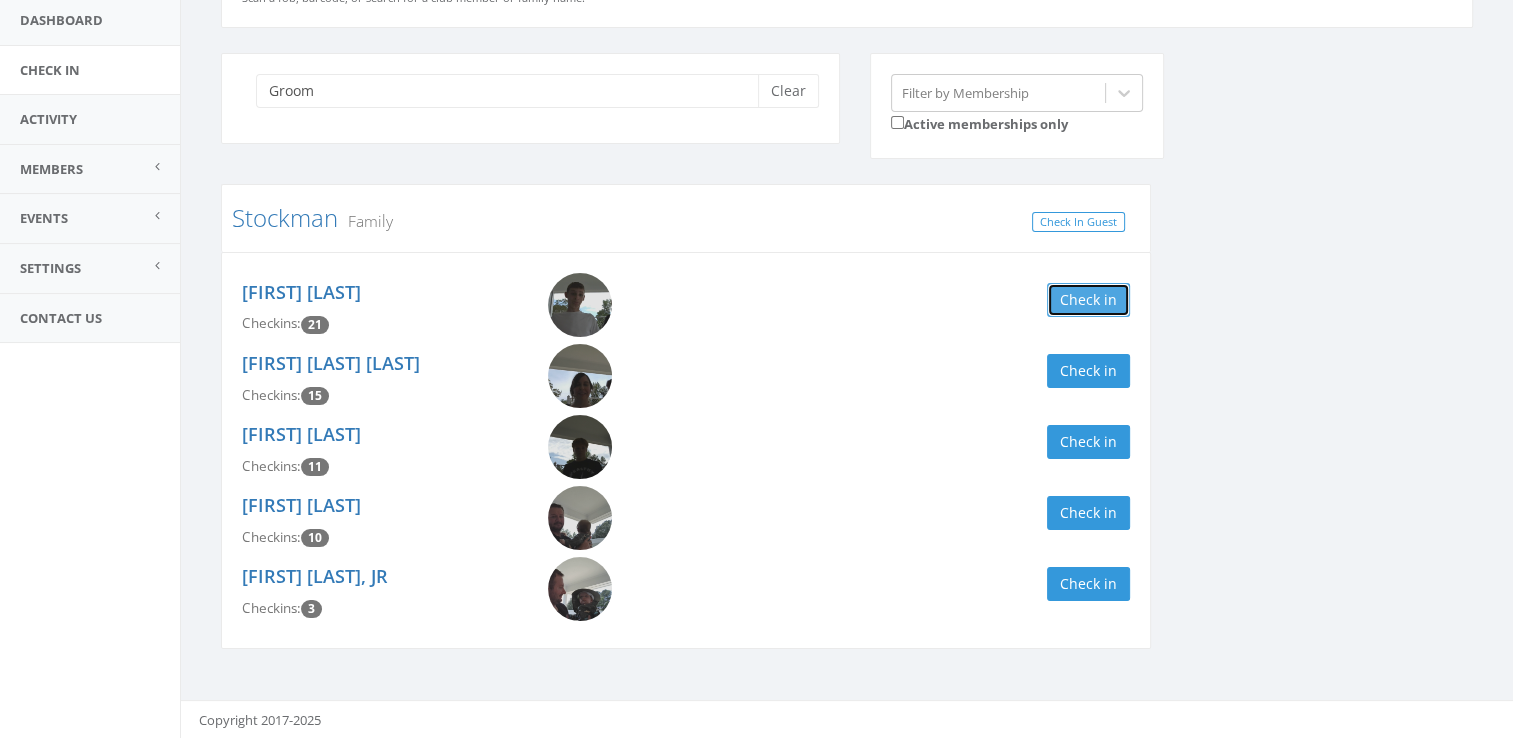 click on "Check in" at bounding box center (1088, 300) 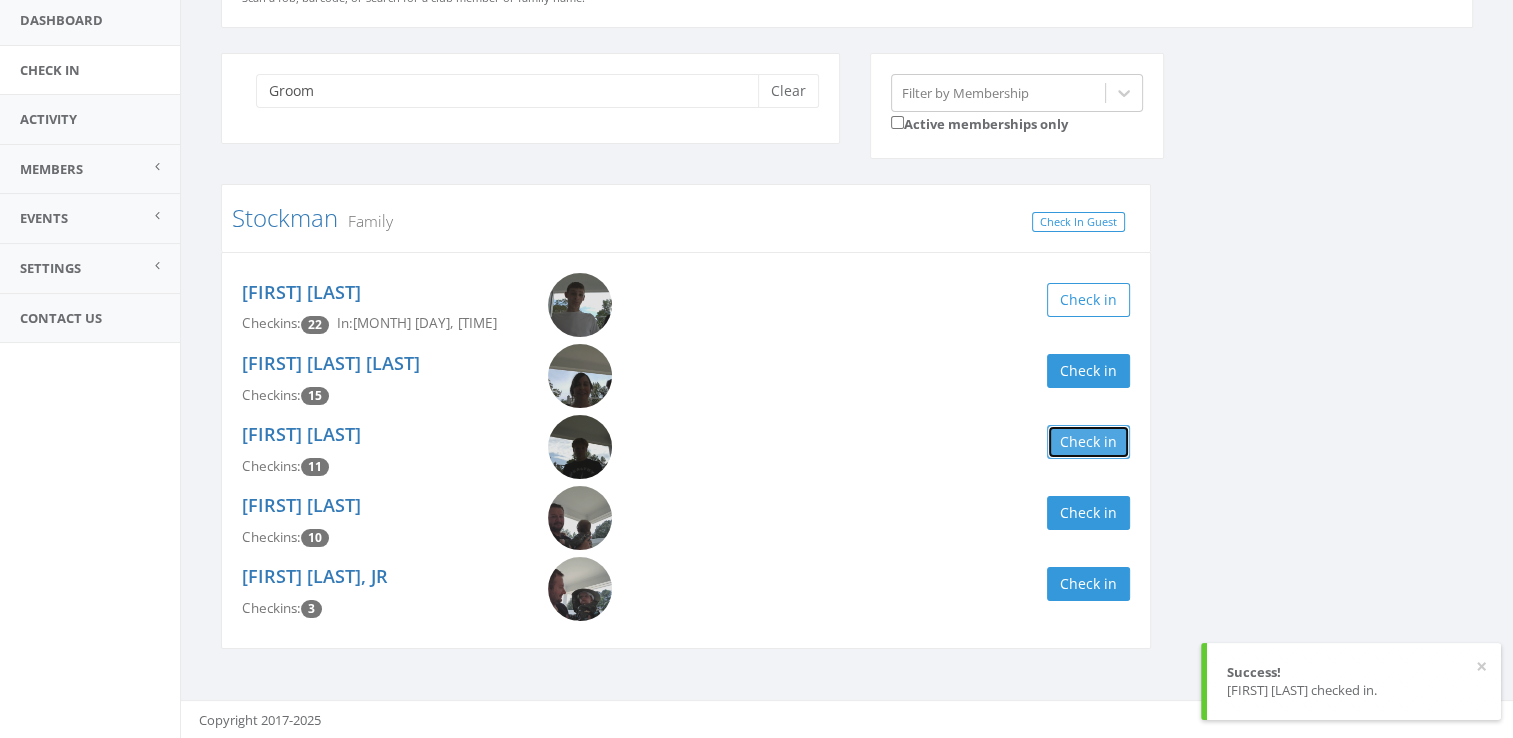 click on "Check in" at bounding box center [1088, 442] 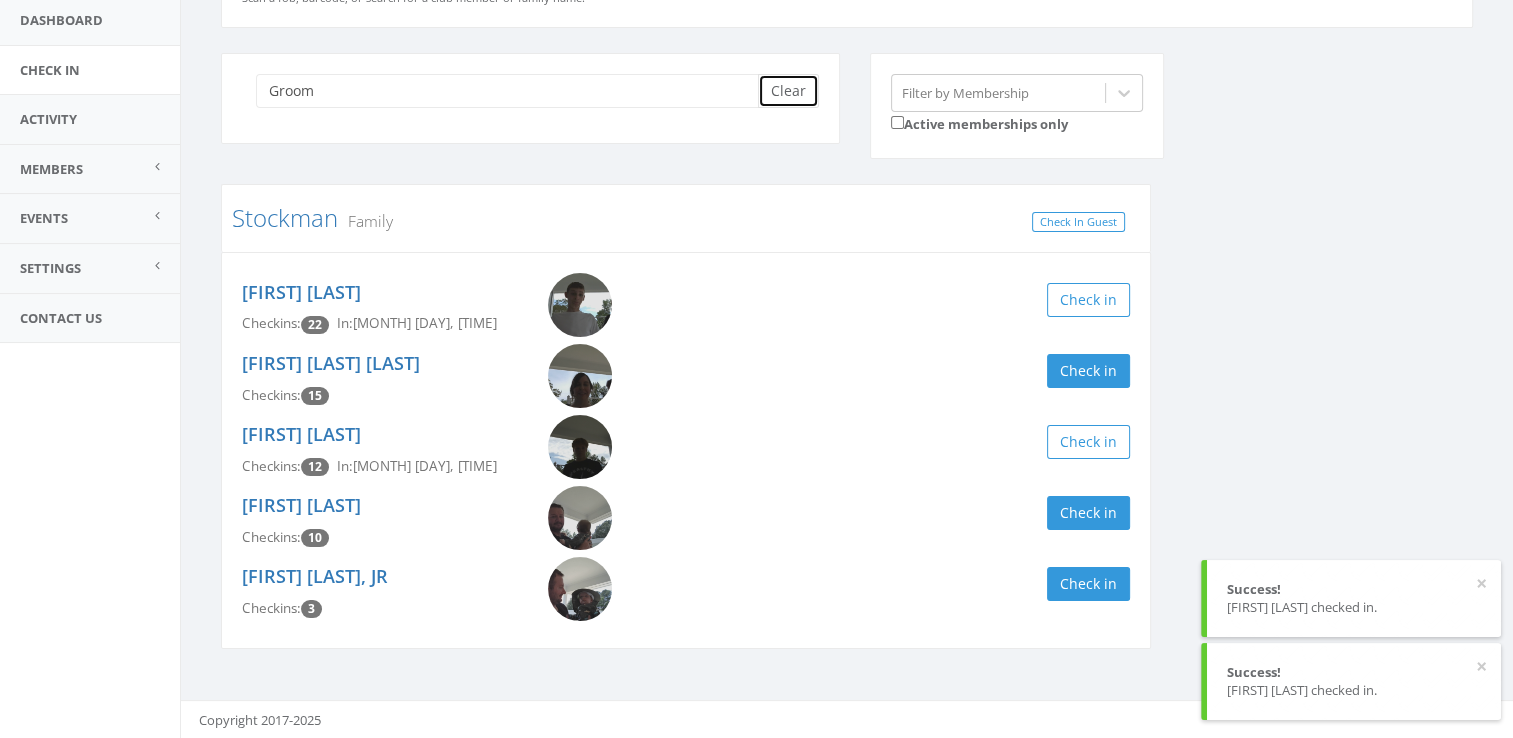 click on "Clear" at bounding box center (788, 91) 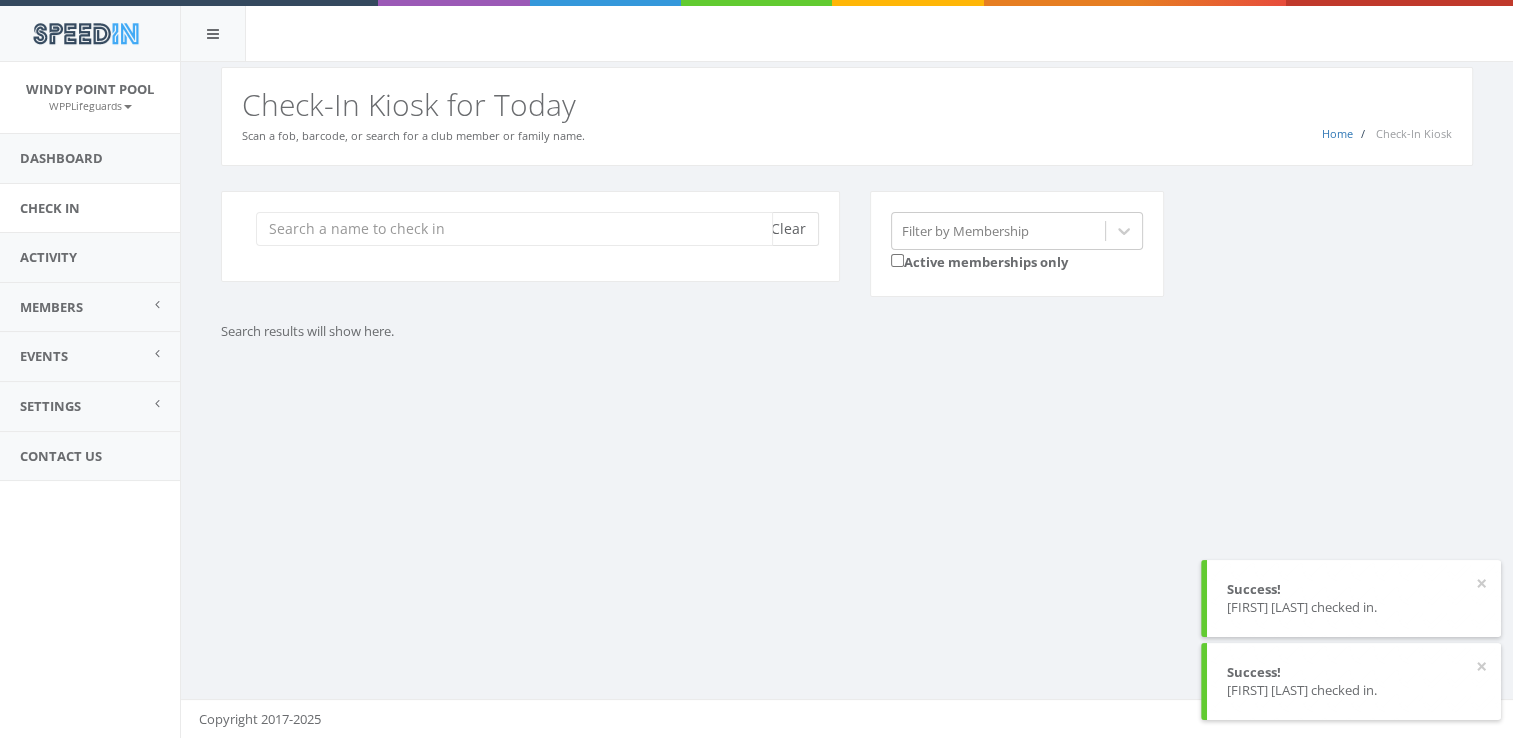 scroll, scrollTop: 0, scrollLeft: 0, axis: both 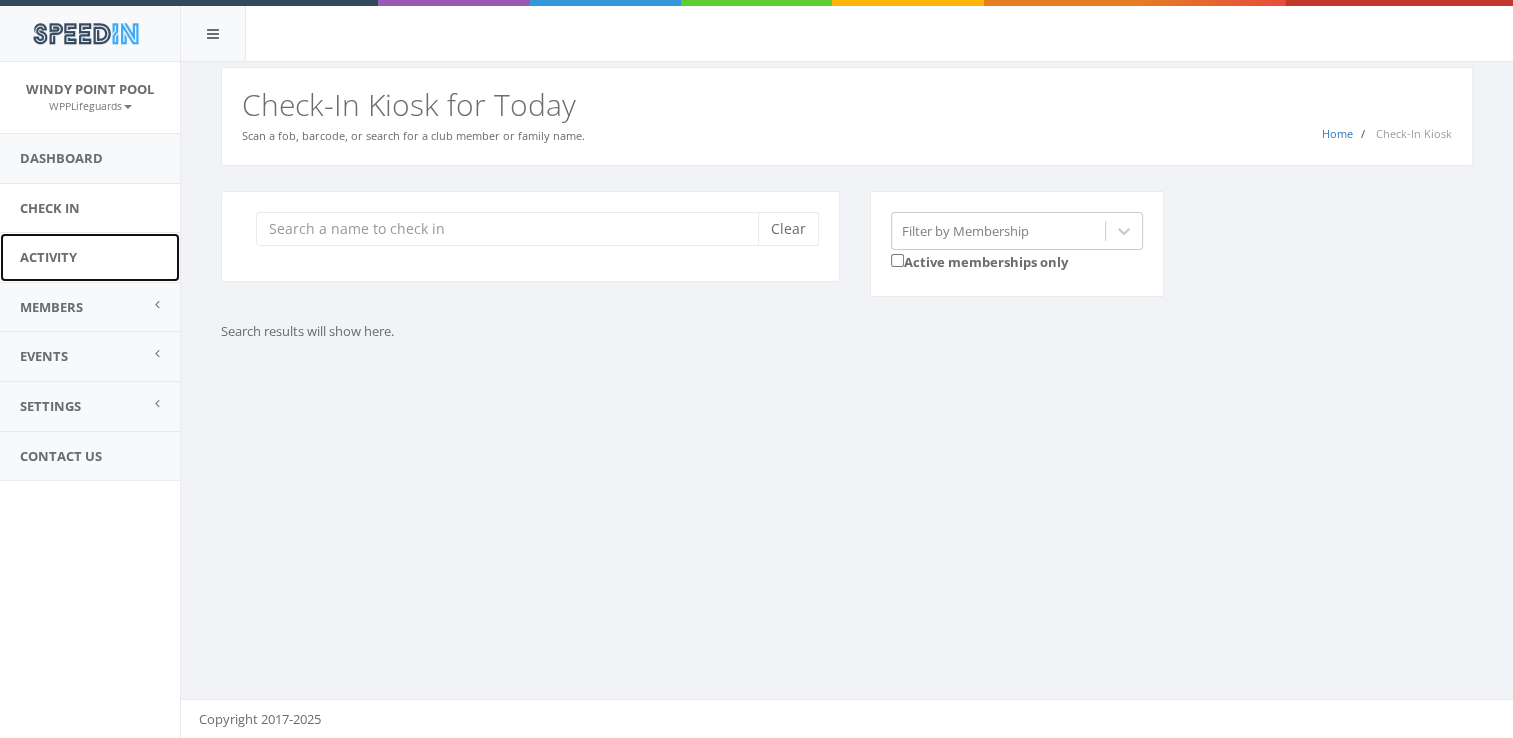 click on "Activity" at bounding box center [90, 257] 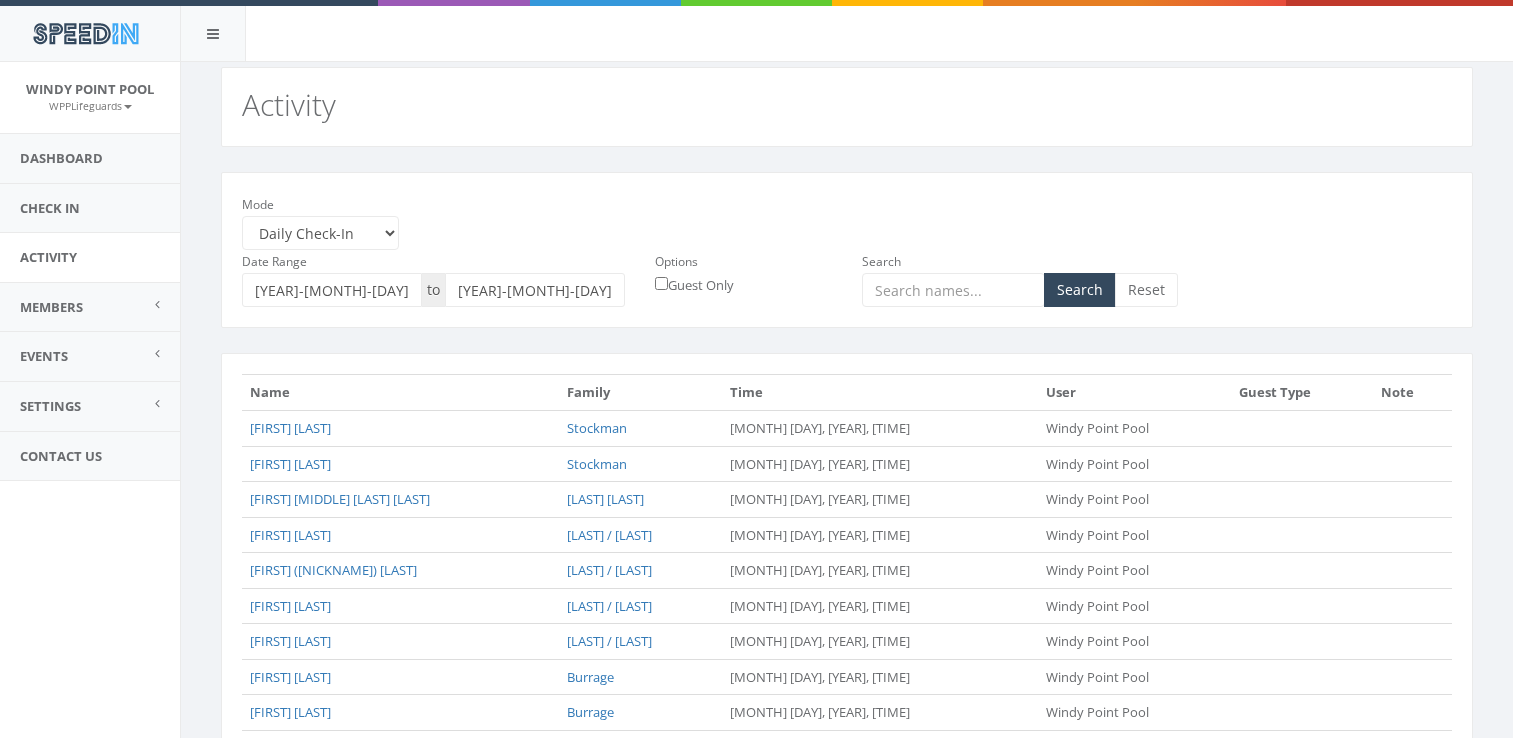 scroll, scrollTop: 0, scrollLeft: 0, axis: both 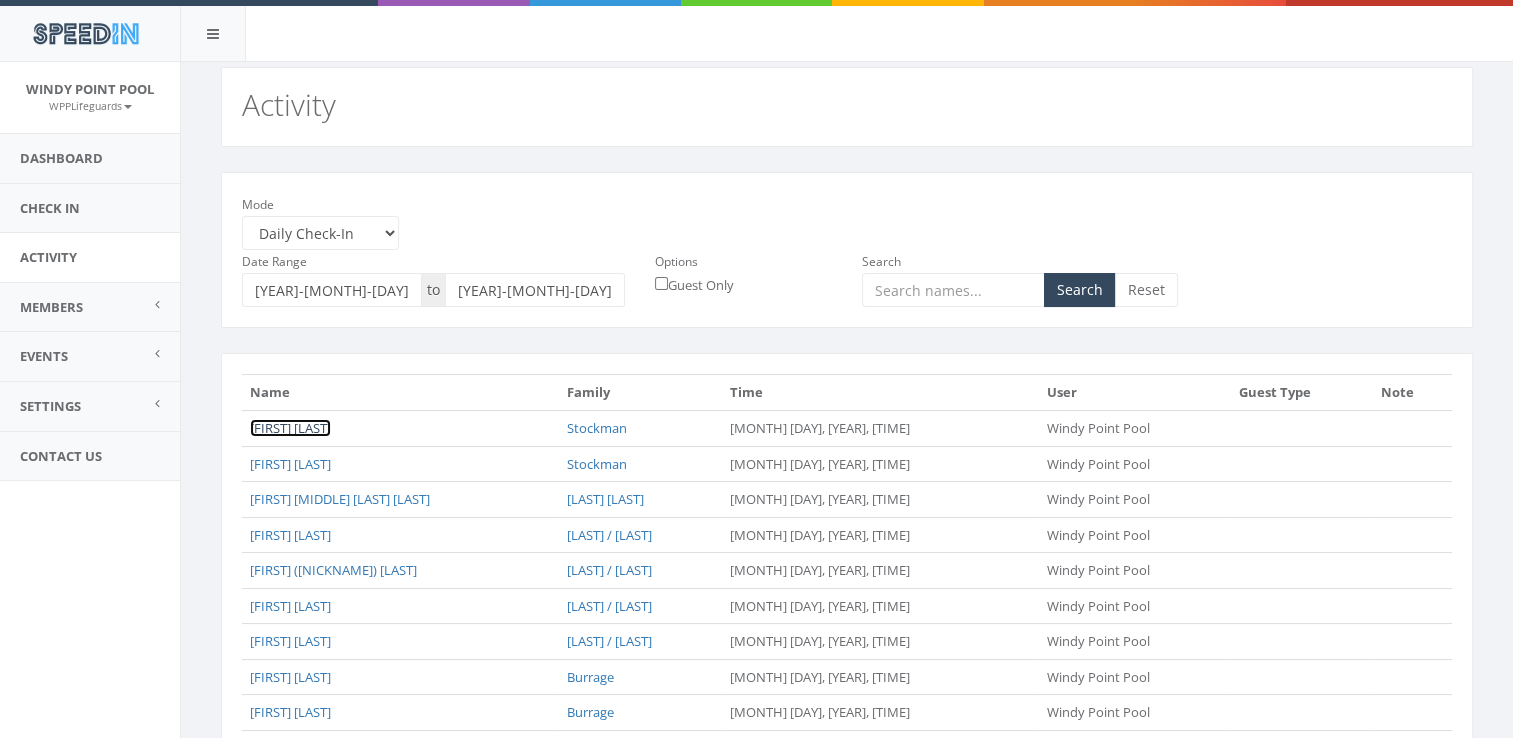 click on "[FIRST] [LAST]" at bounding box center [290, 428] 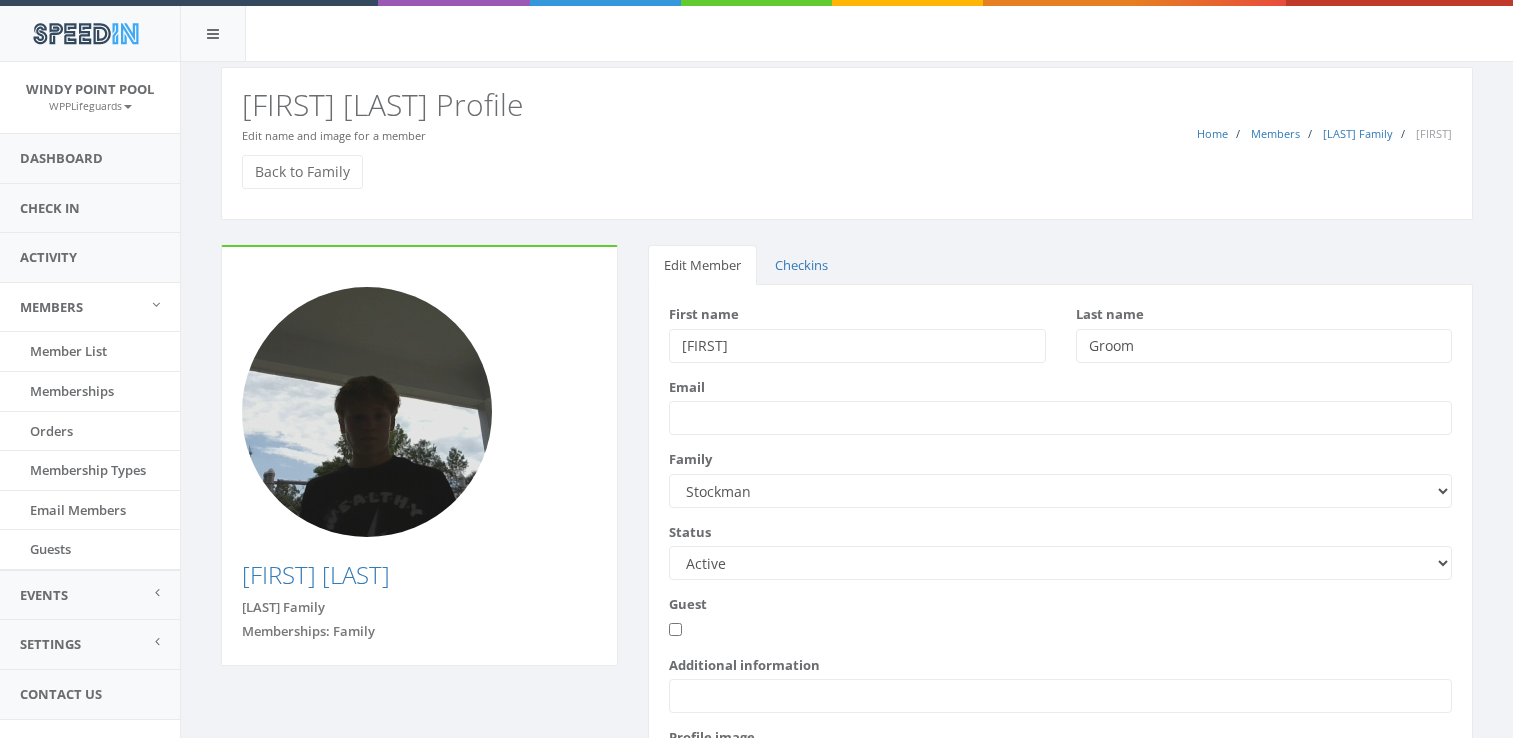 scroll, scrollTop: 0, scrollLeft: 0, axis: both 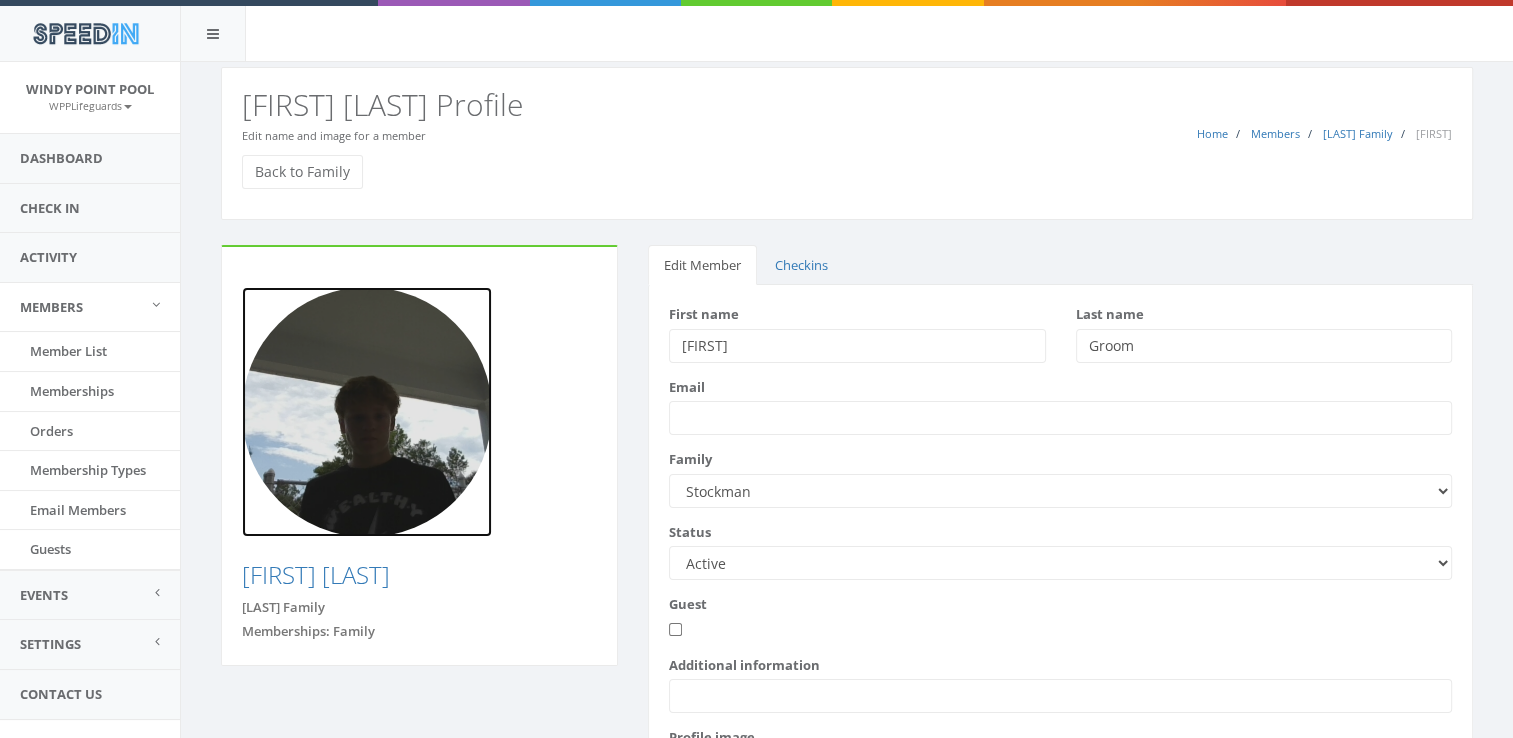 click at bounding box center [367, 412] 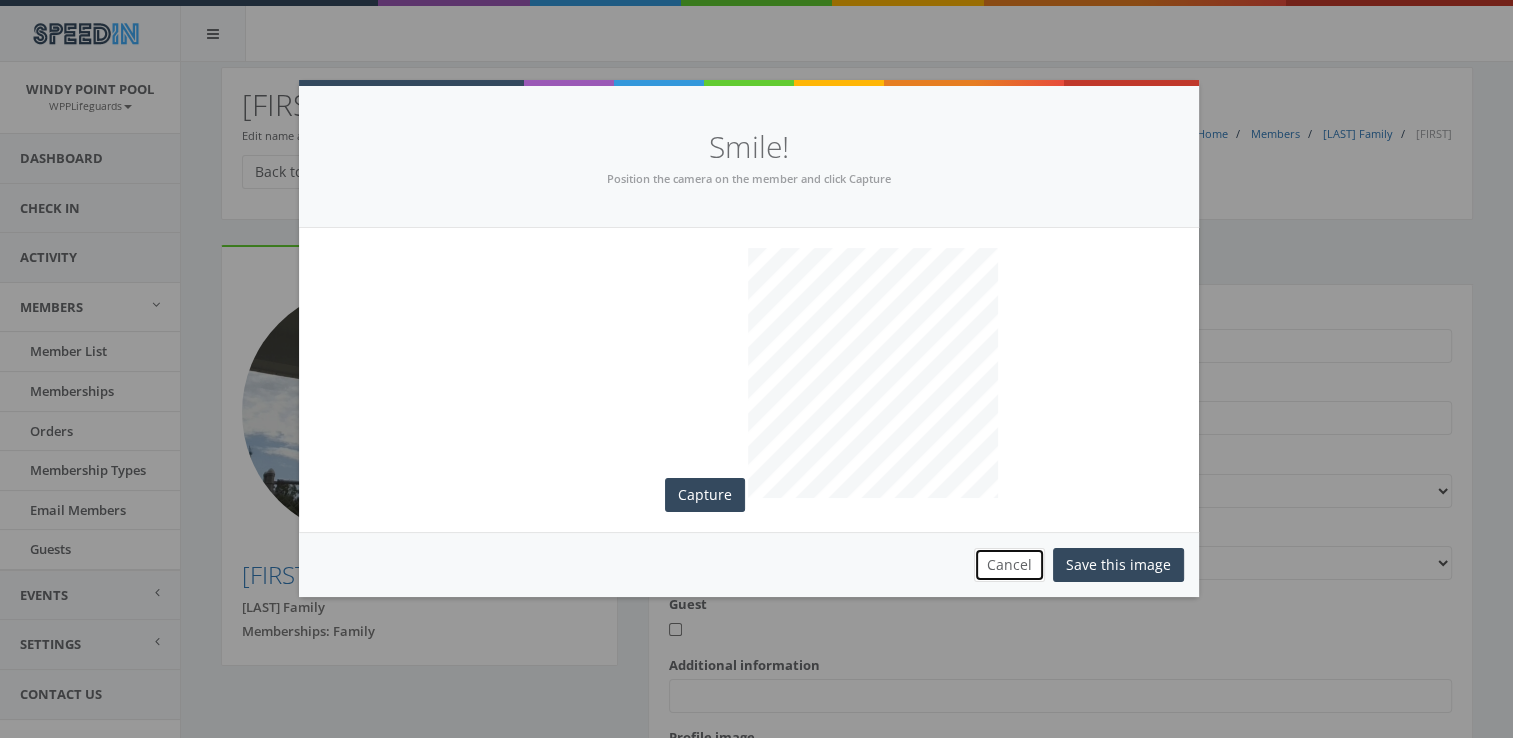 click on "Cancel" at bounding box center [1009, 565] 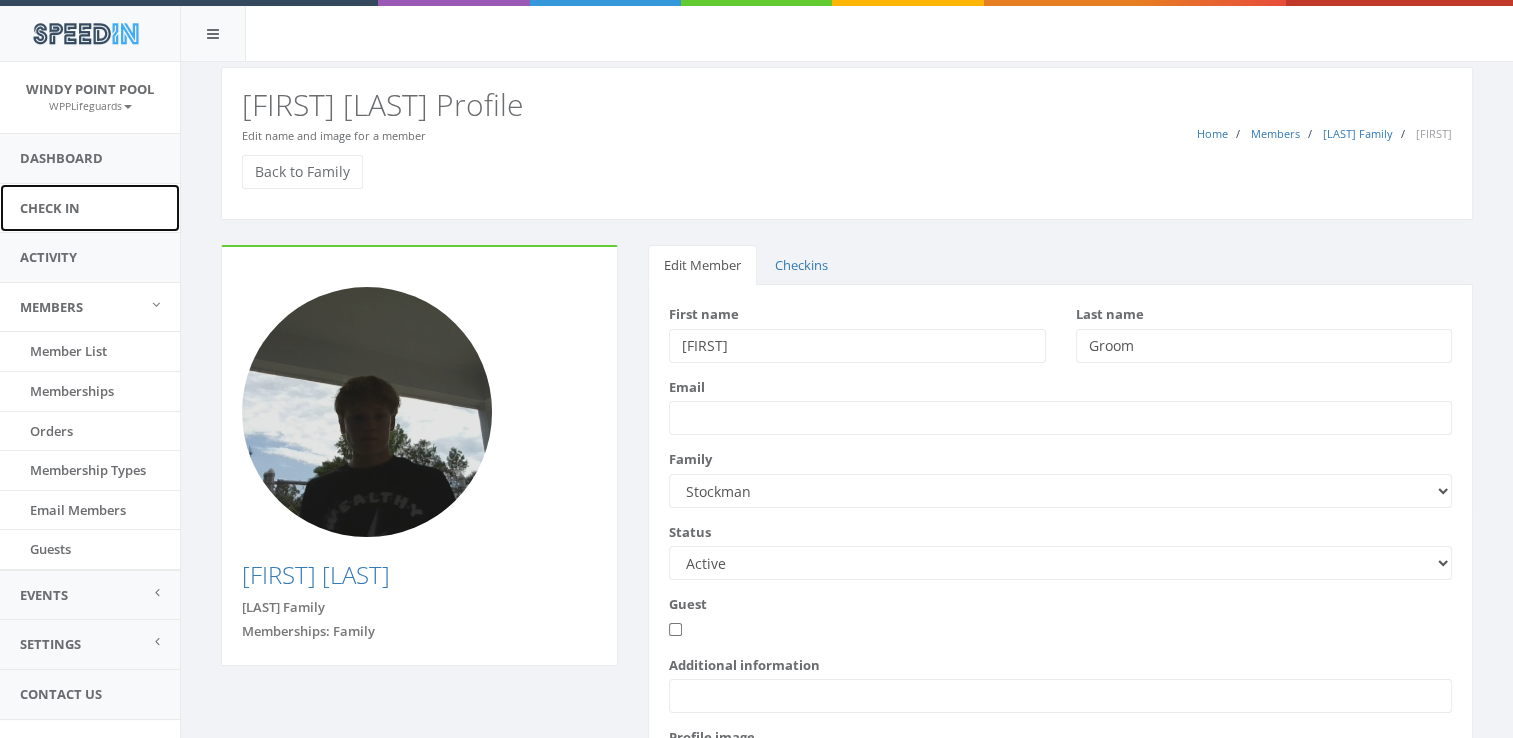 click on "Check In" at bounding box center (90, 208) 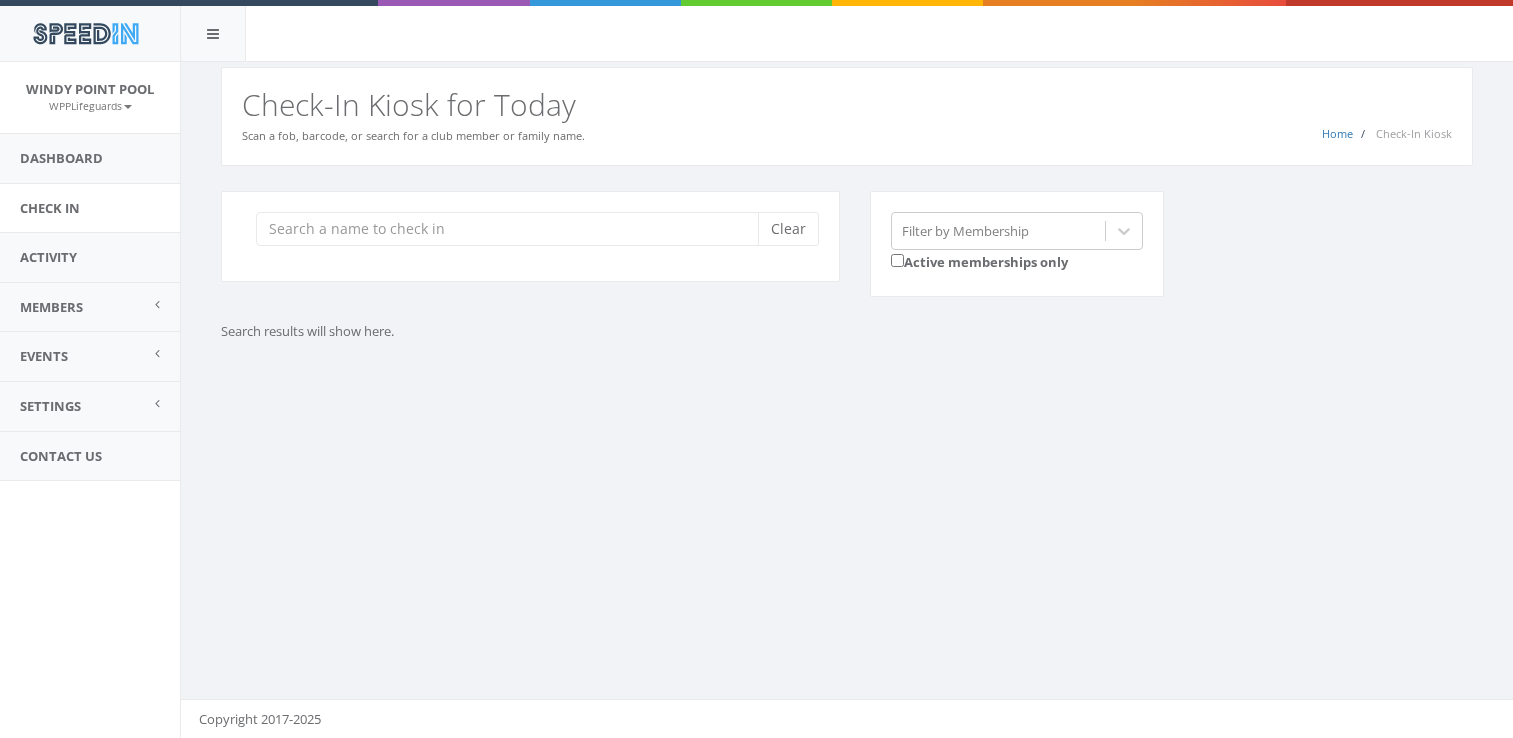 scroll, scrollTop: 0, scrollLeft: 0, axis: both 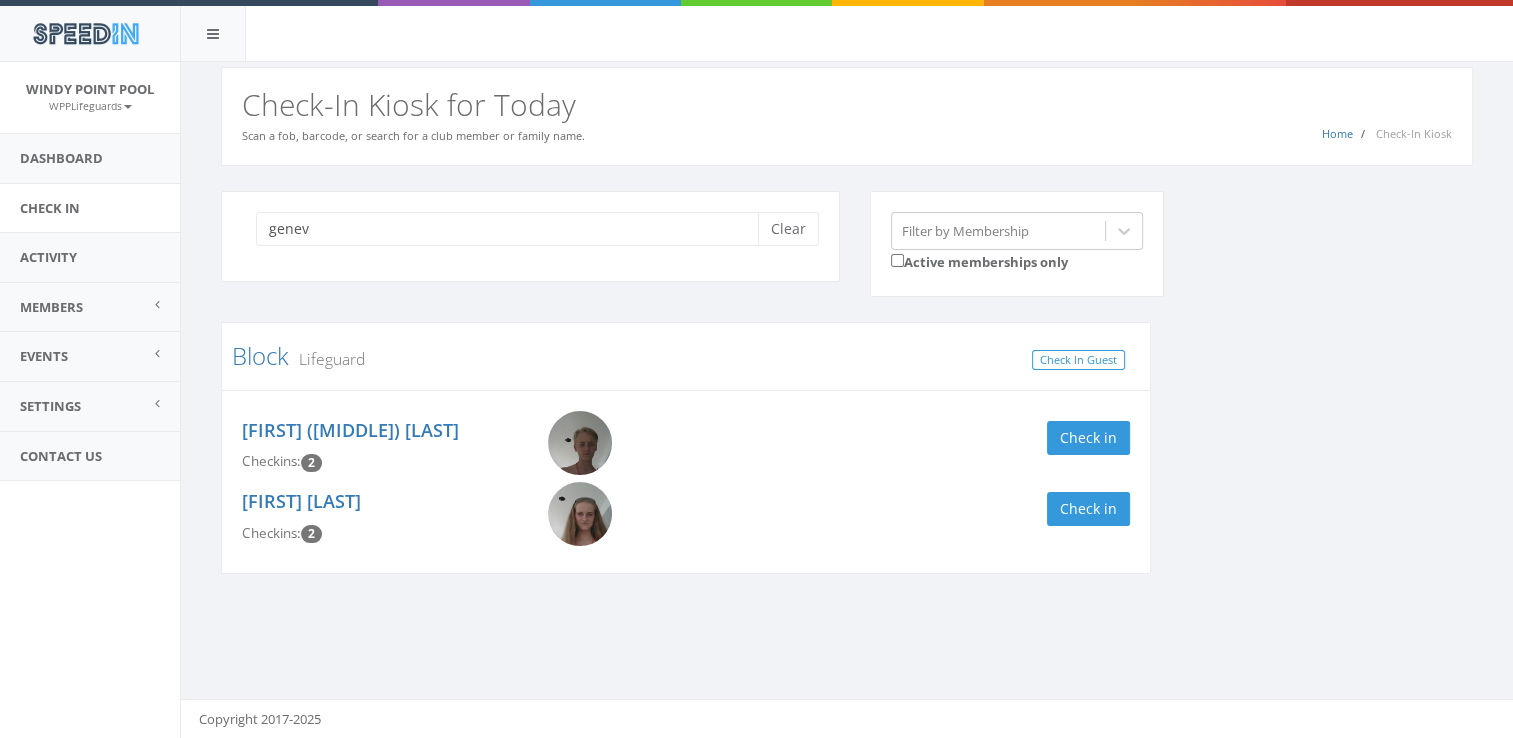 type on "genev" 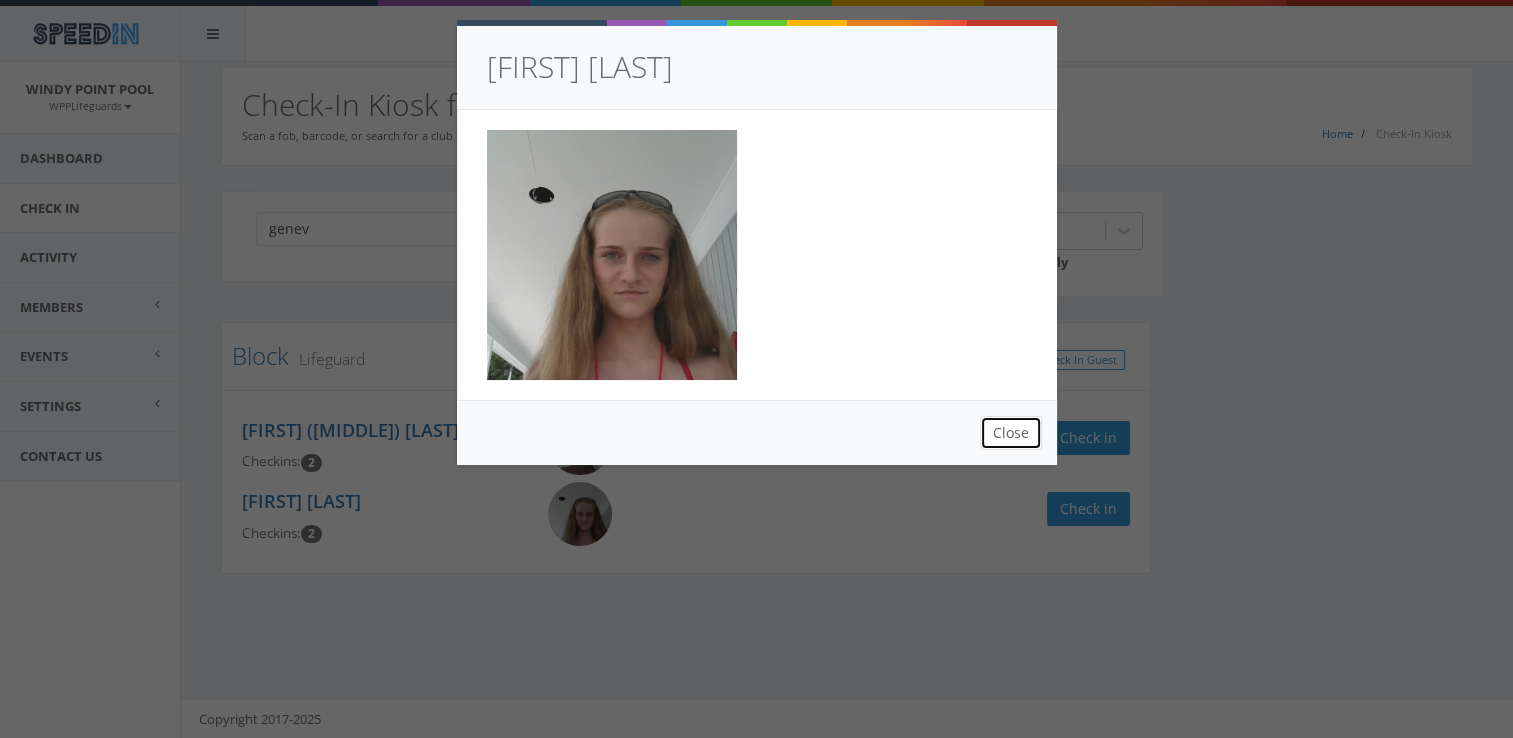 click on "Close" at bounding box center (1011, 433) 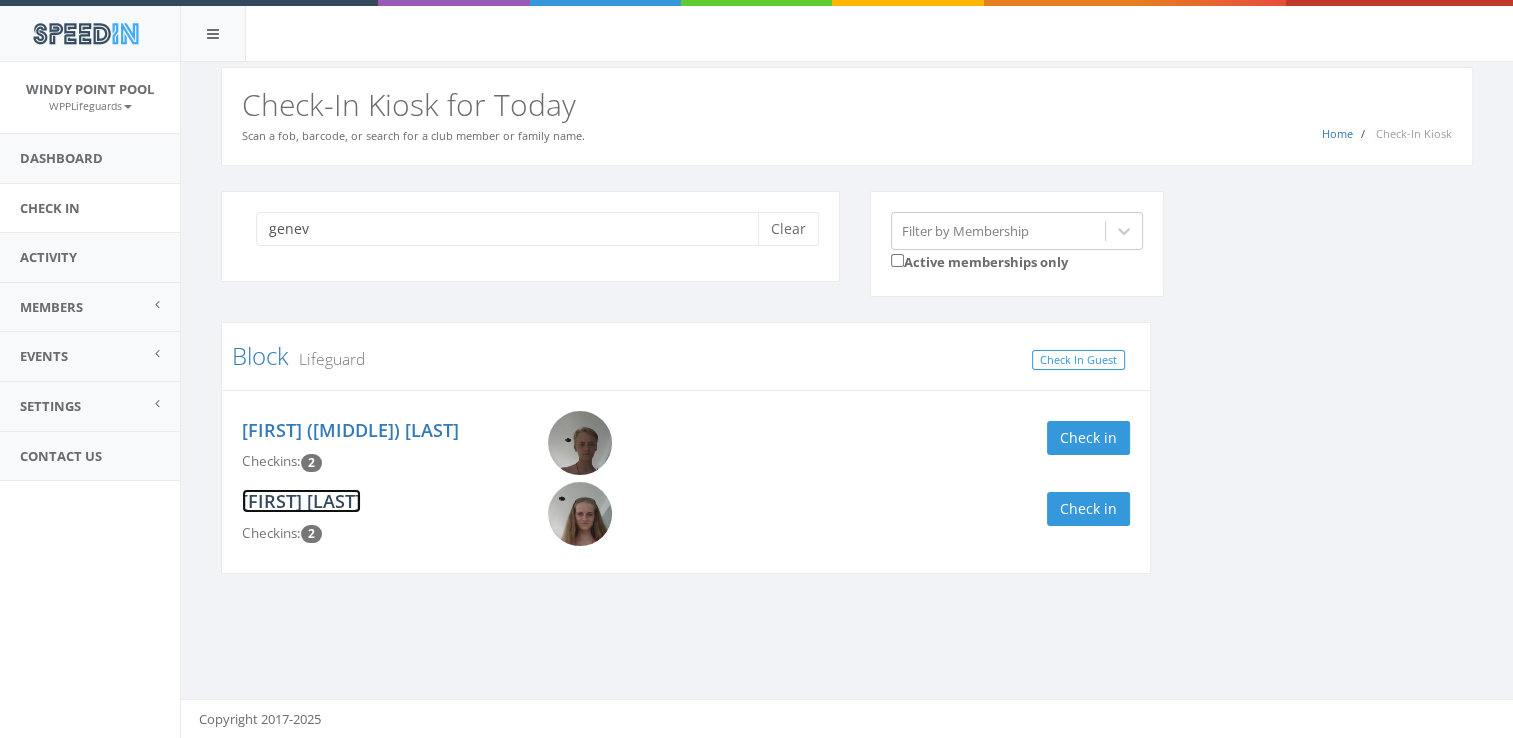 drag, startPoint x: 369, startPoint y: 490, endPoint x: 308, endPoint y: 492, distance: 61.03278 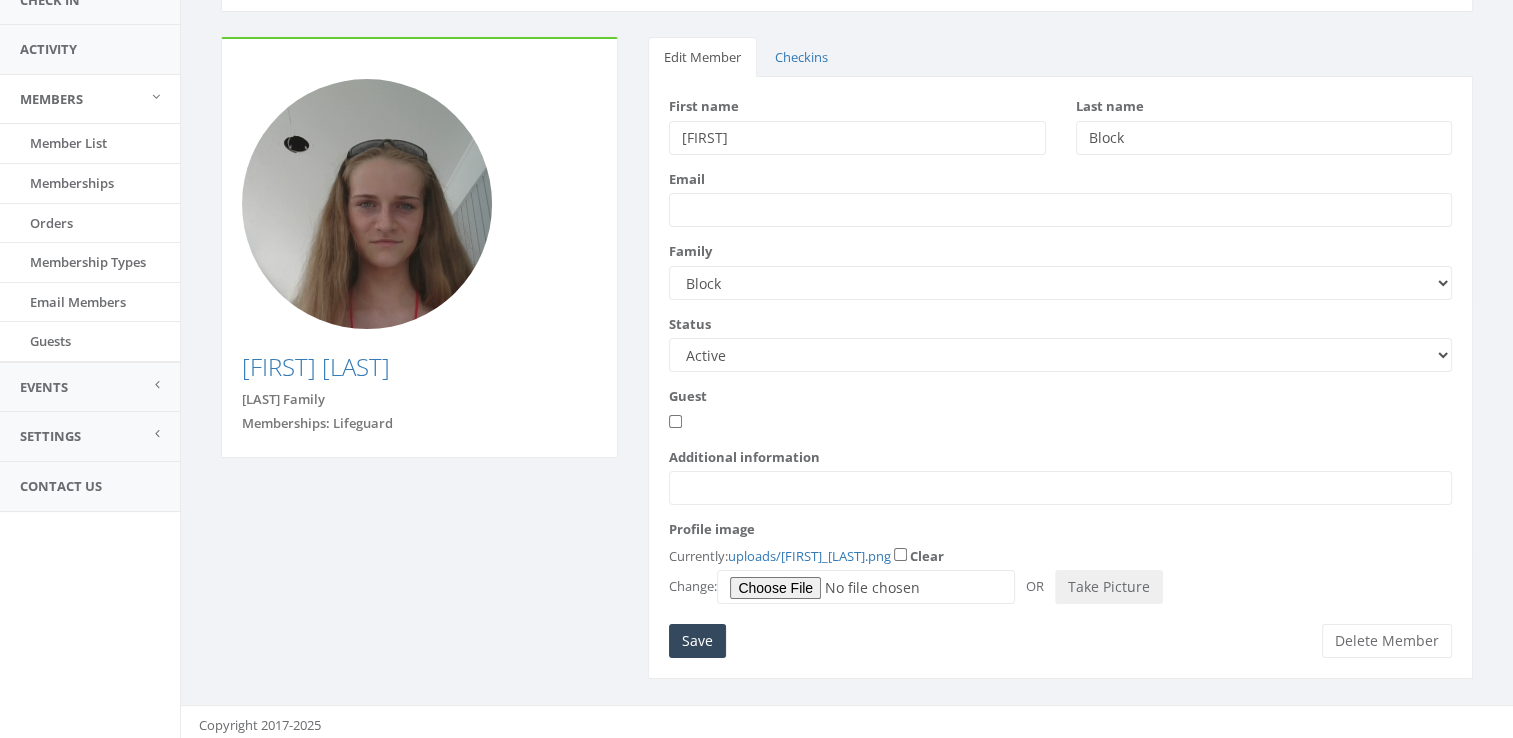 scroll, scrollTop: 212, scrollLeft: 0, axis: vertical 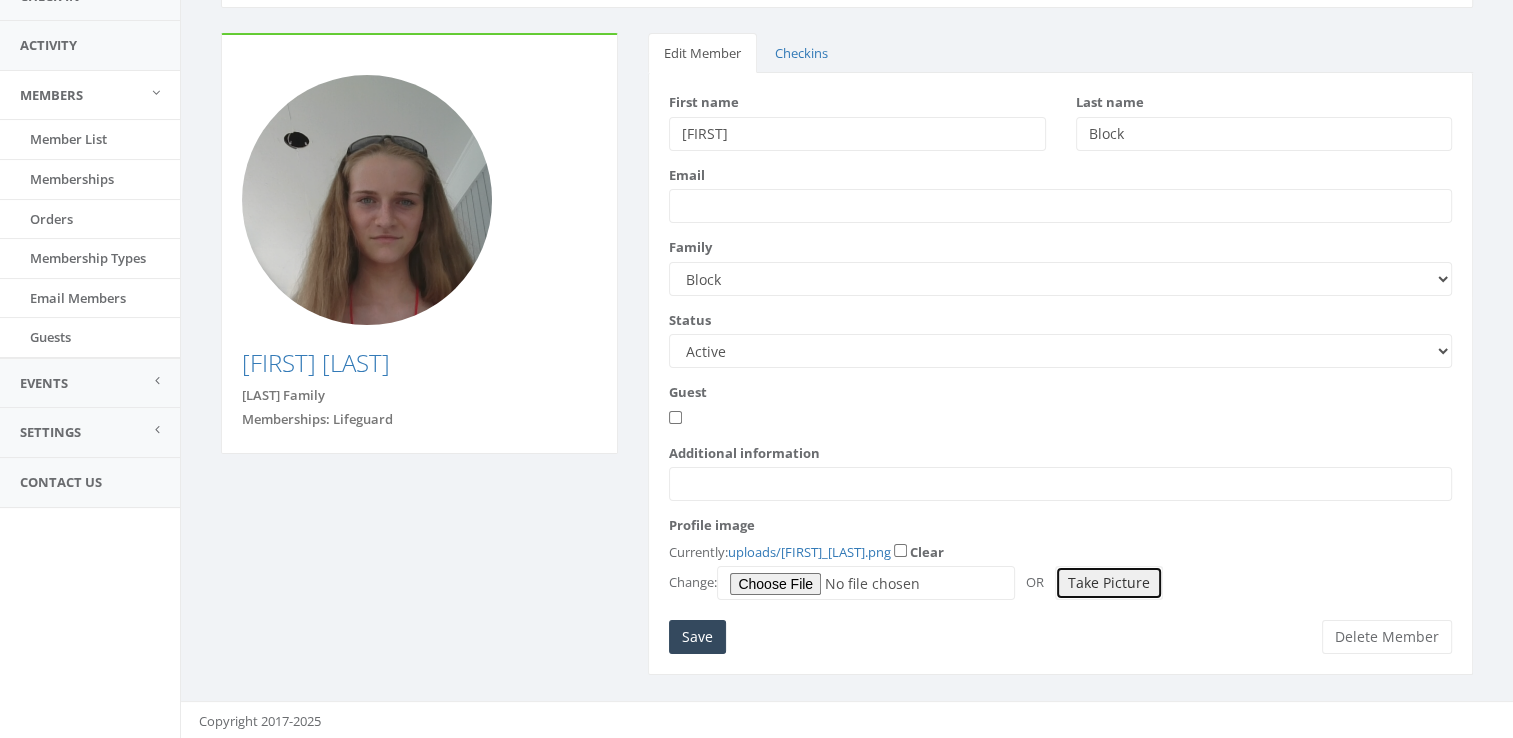 click on "Take Picture" at bounding box center [1109, 583] 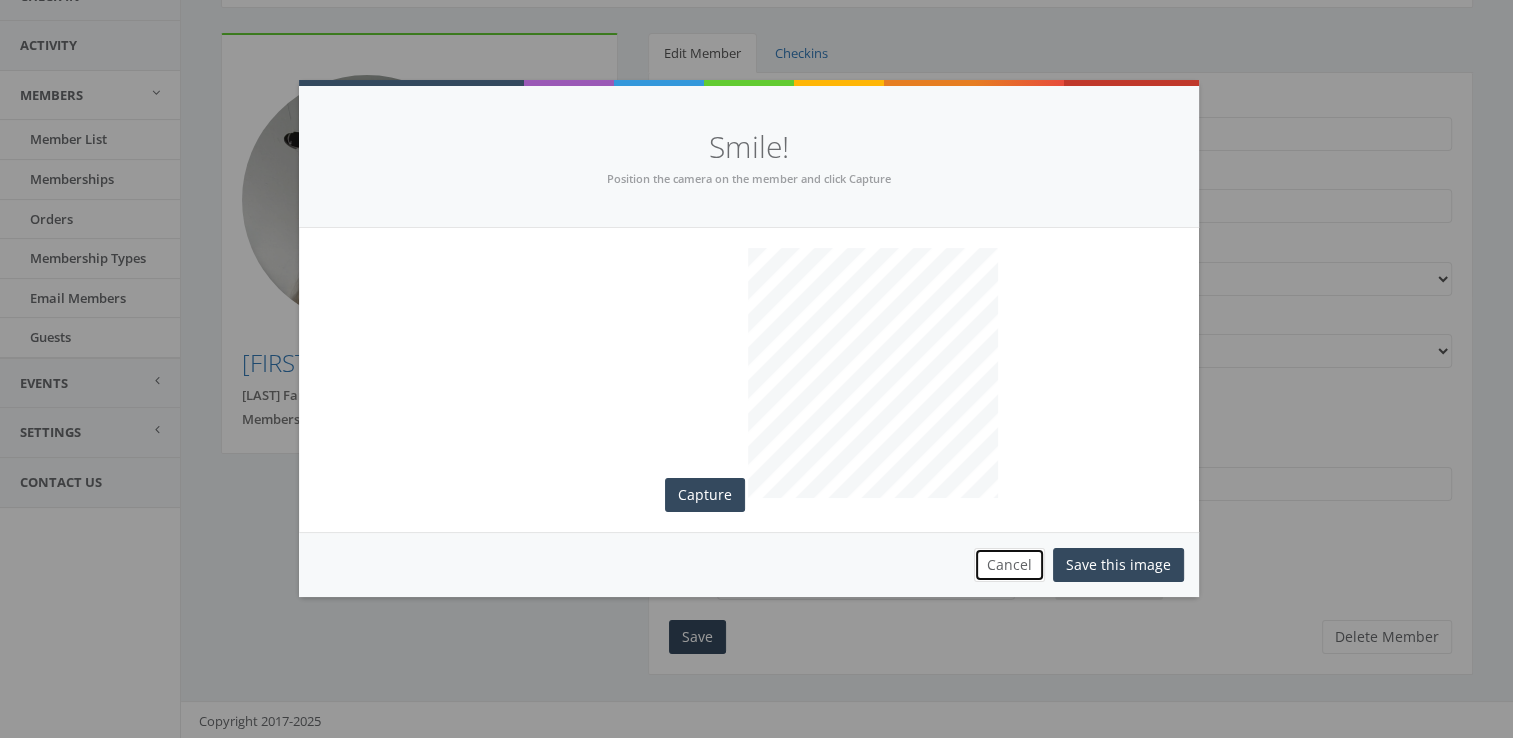 click on "Cancel" at bounding box center [1009, 565] 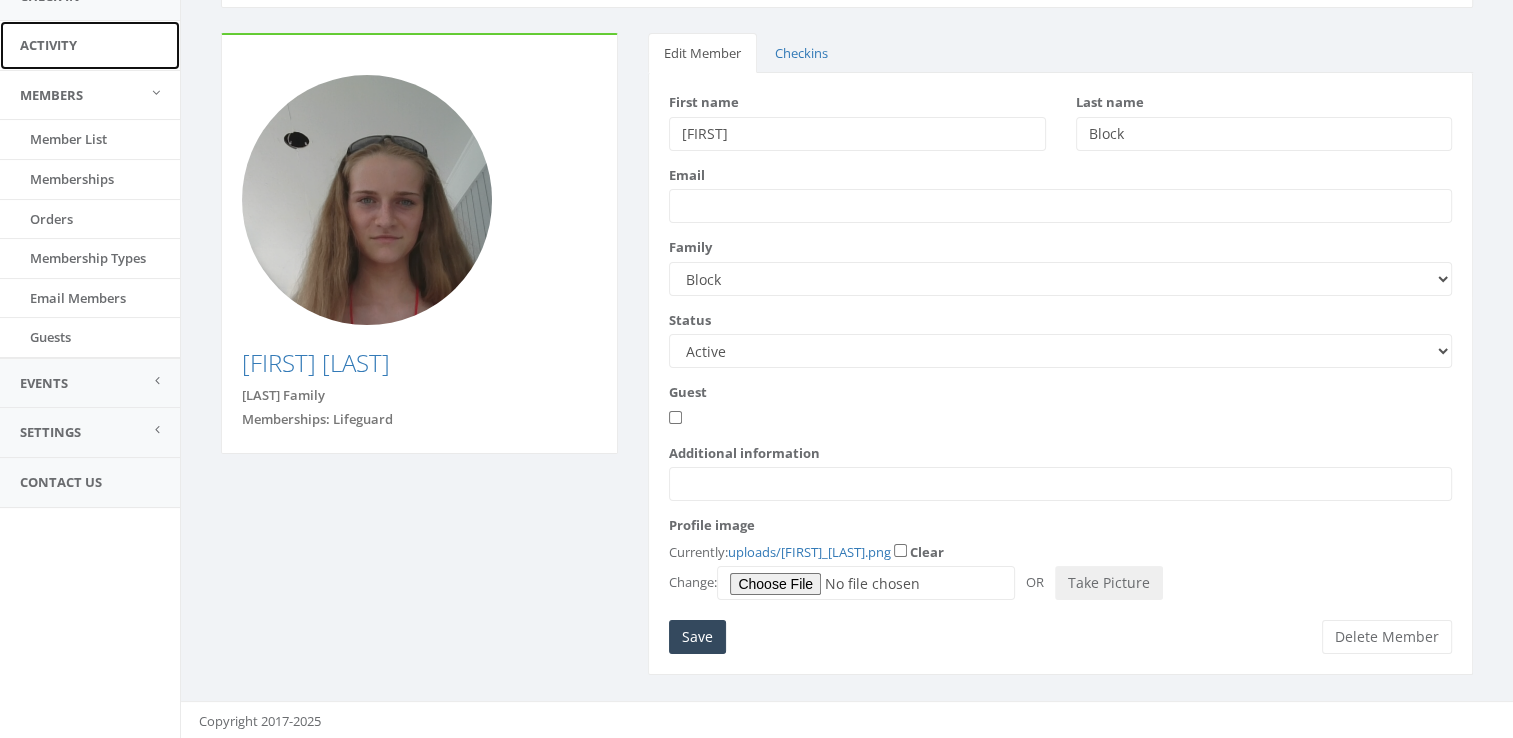 click on "Activity" at bounding box center [90, 45] 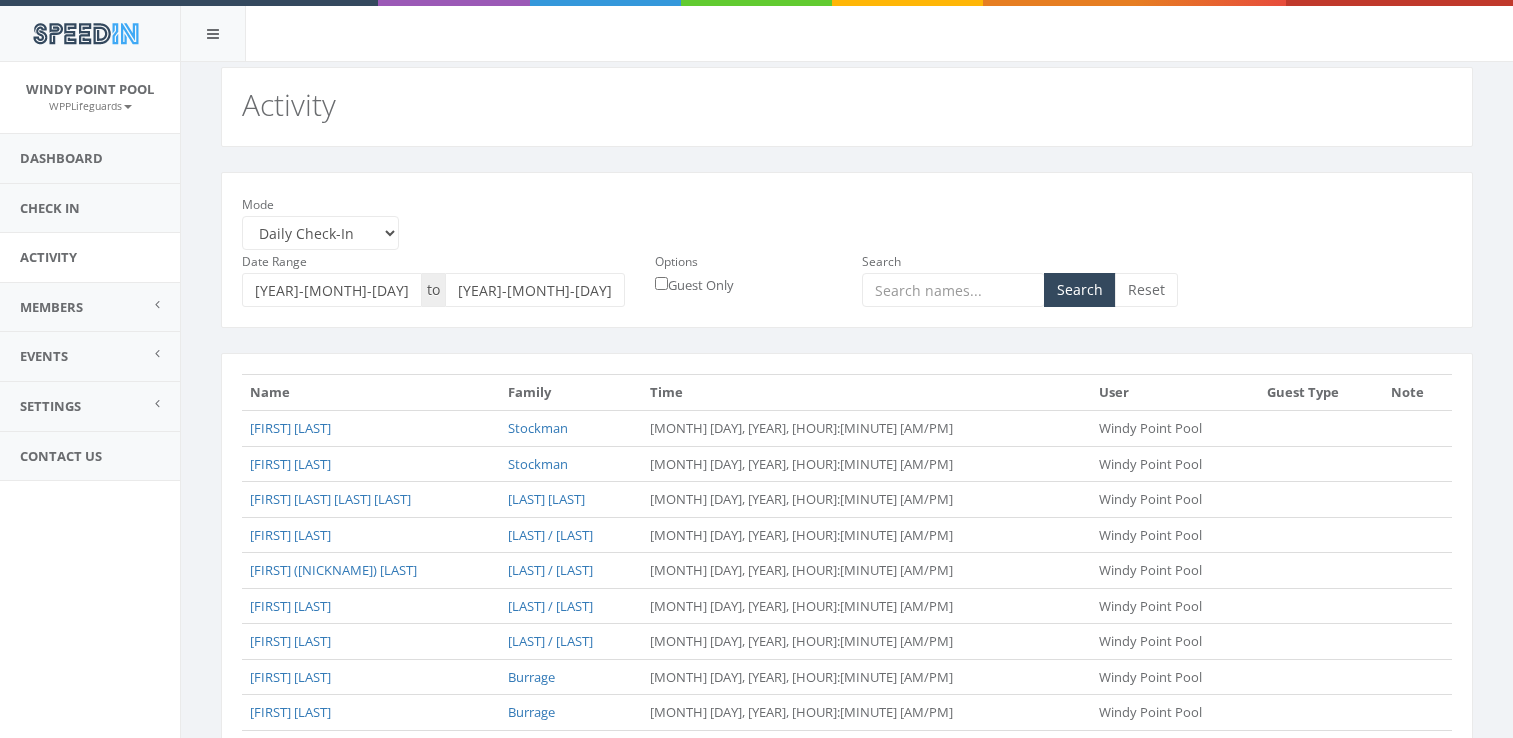 scroll, scrollTop: 0, scrollLeft: 0, axis: both 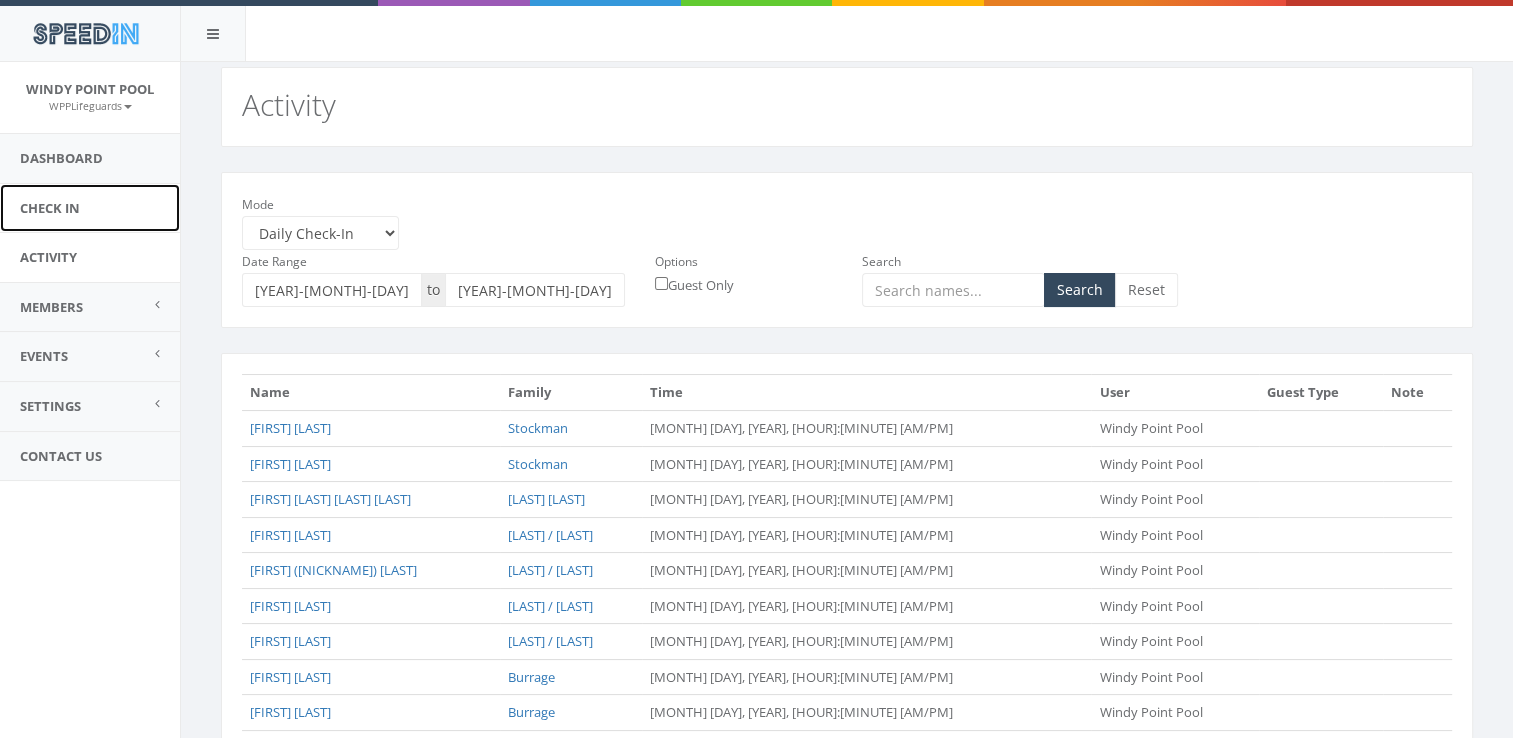 click on "Check In" at bounding box center (90, 208) 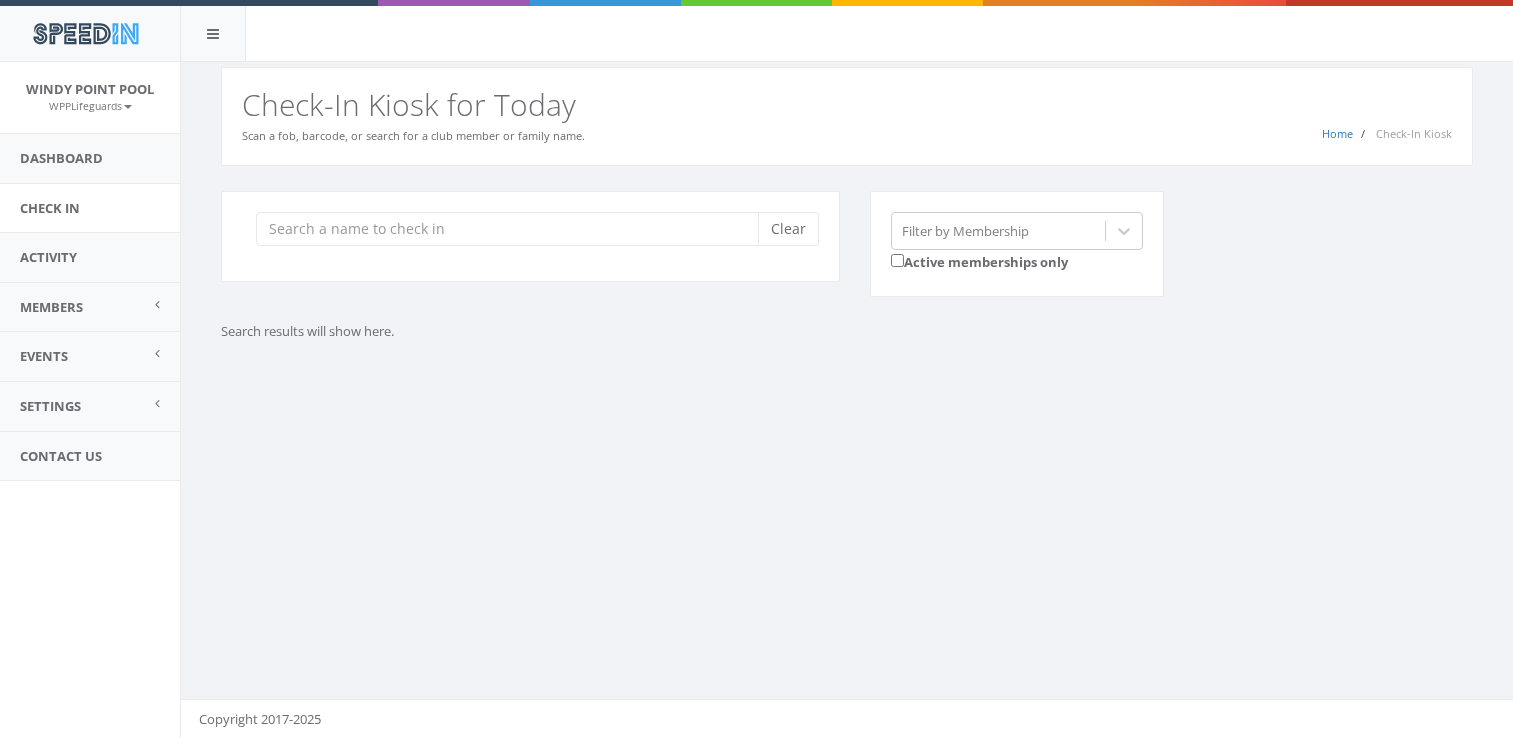 scroll, scrollTop: 0, scrollLeft: 0, axis: both 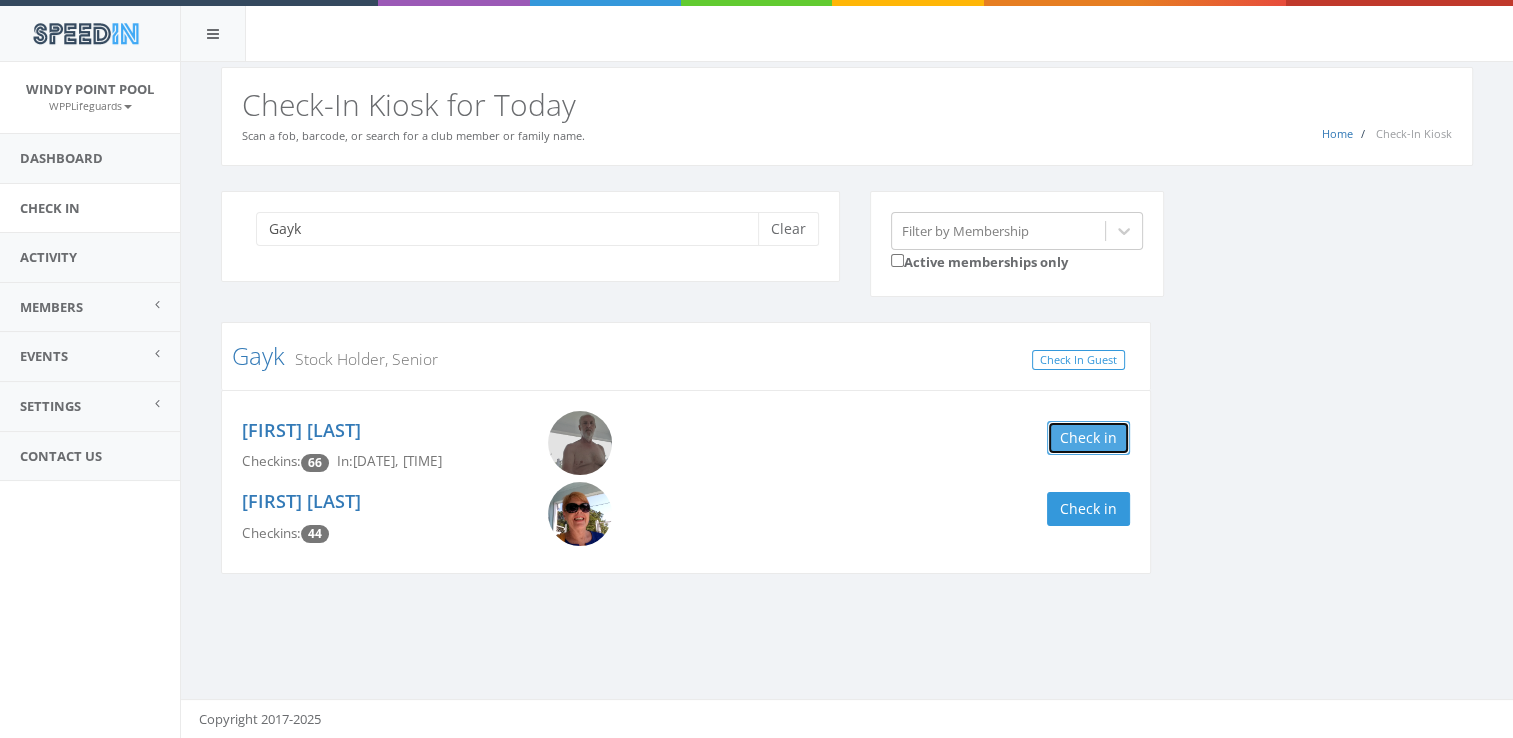 click on "Check in" at bounding box center (1088, 438) 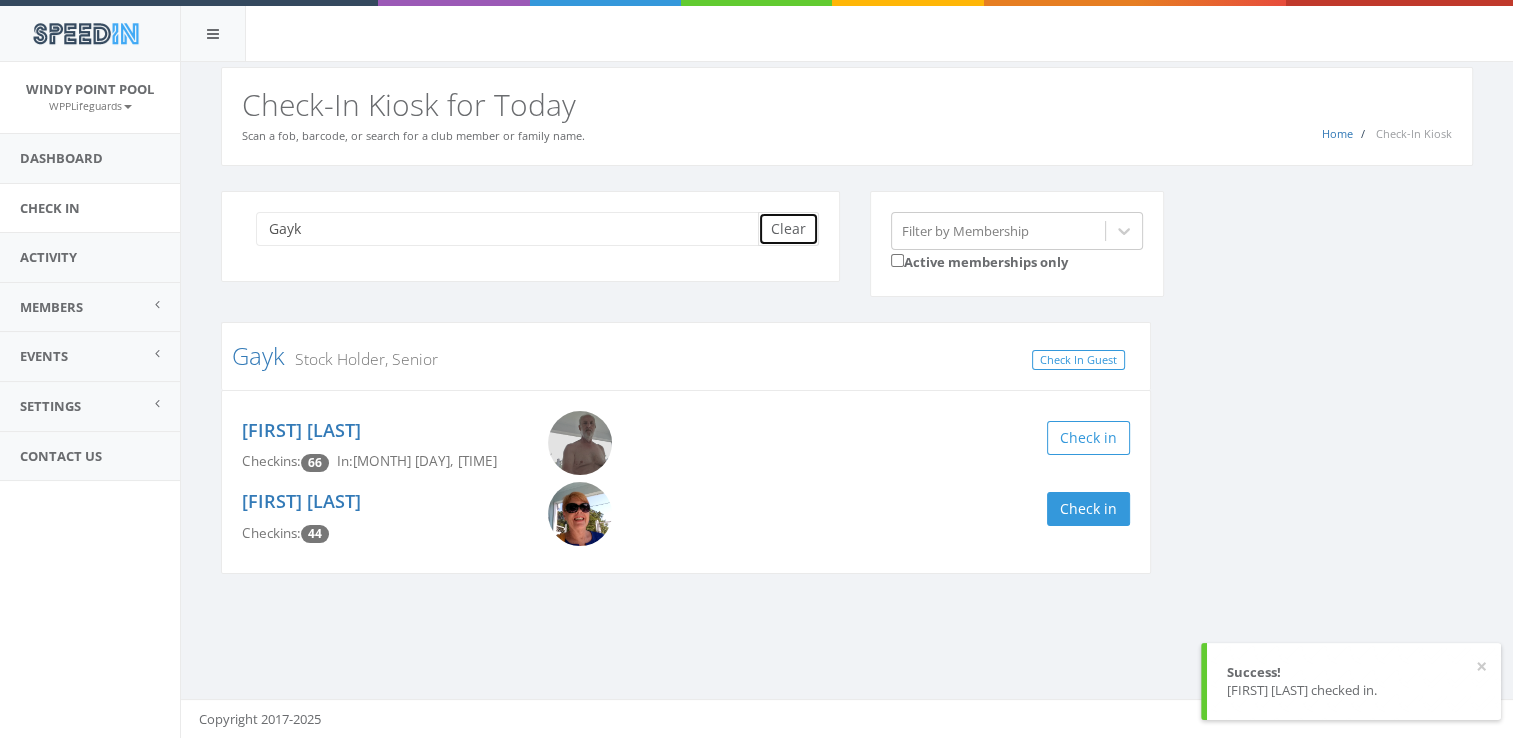 click on "Clear" at bounding box center [788, 229] 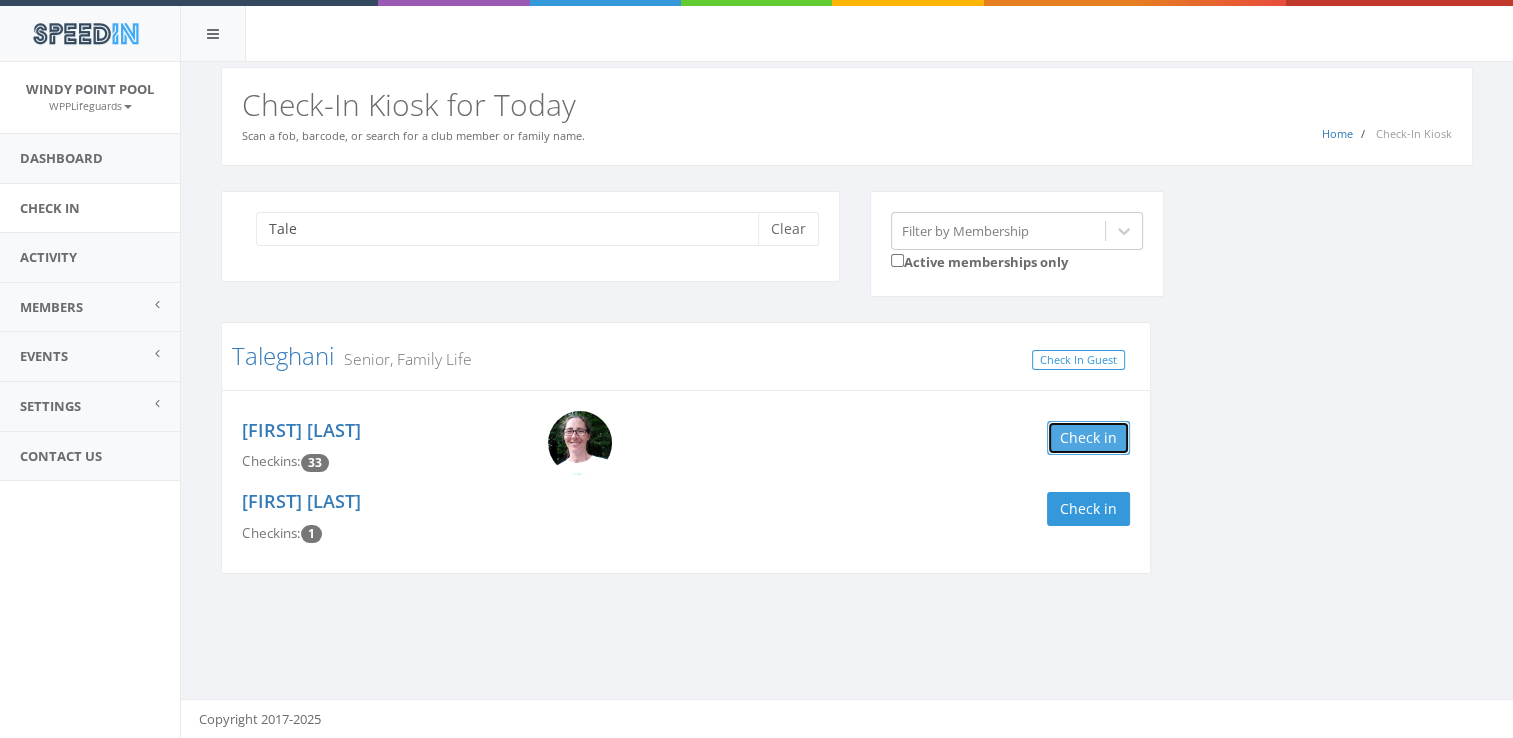 click on "Check in" at bounding box center (1088, 438) 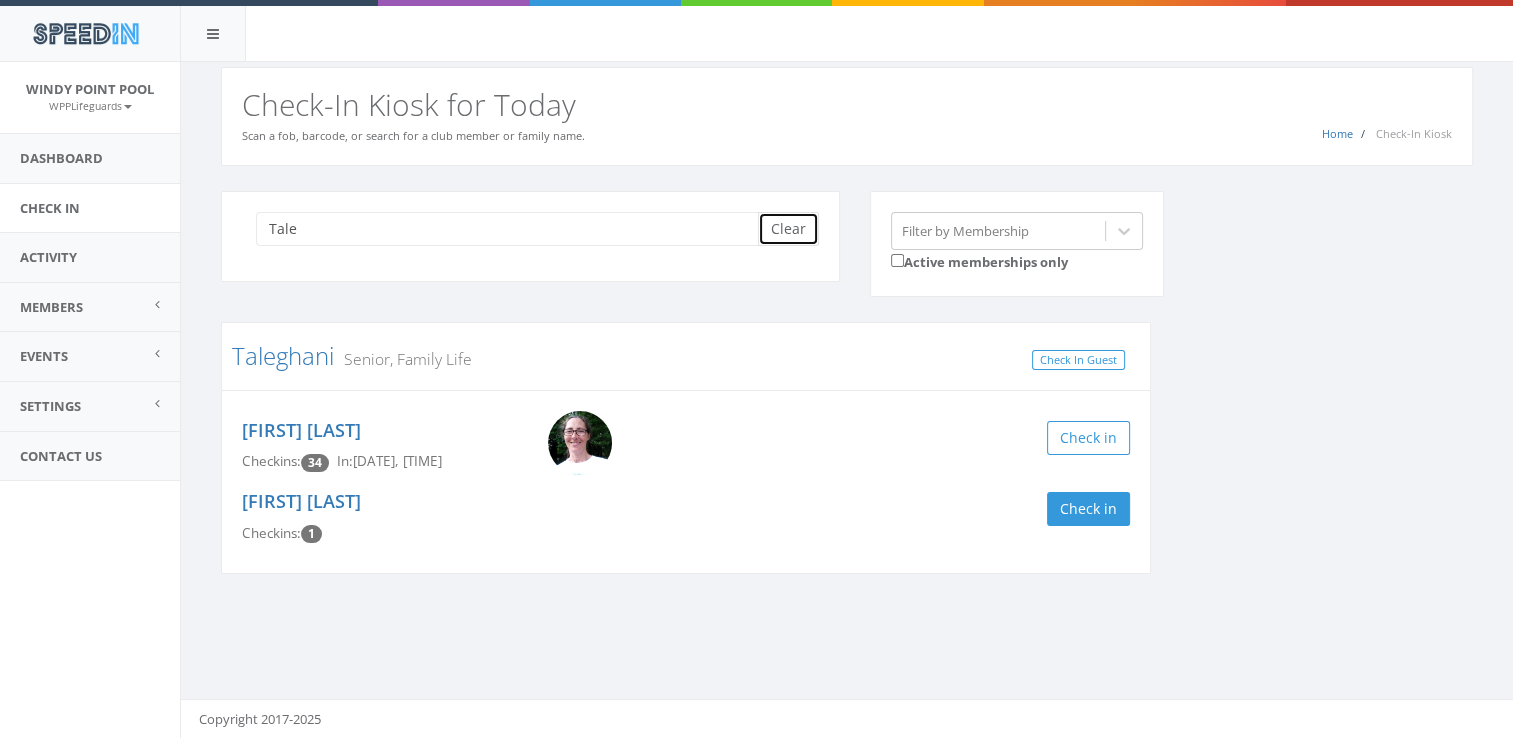 click on "Clear" at bounding box center (788, 229) 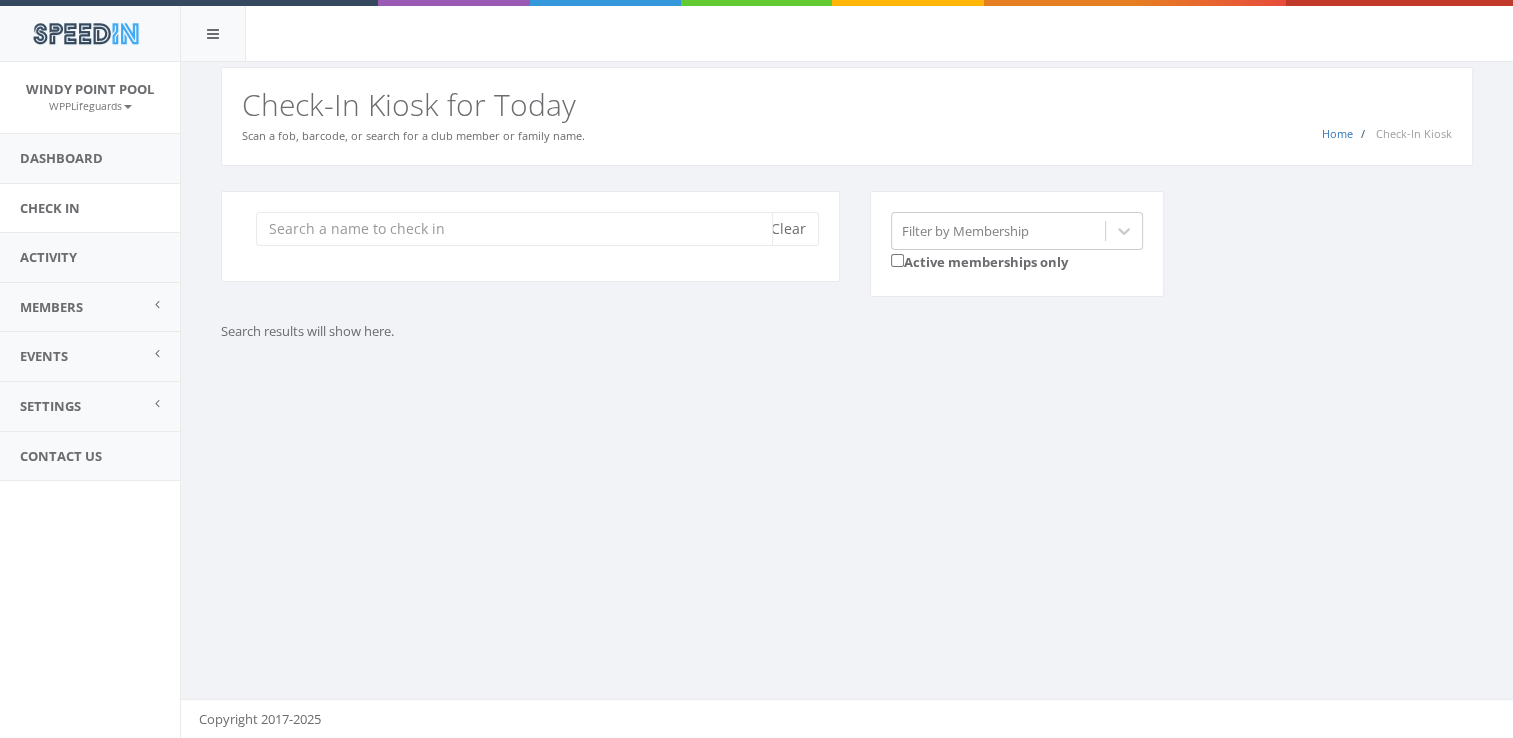 click at bounding box center [514, 229] 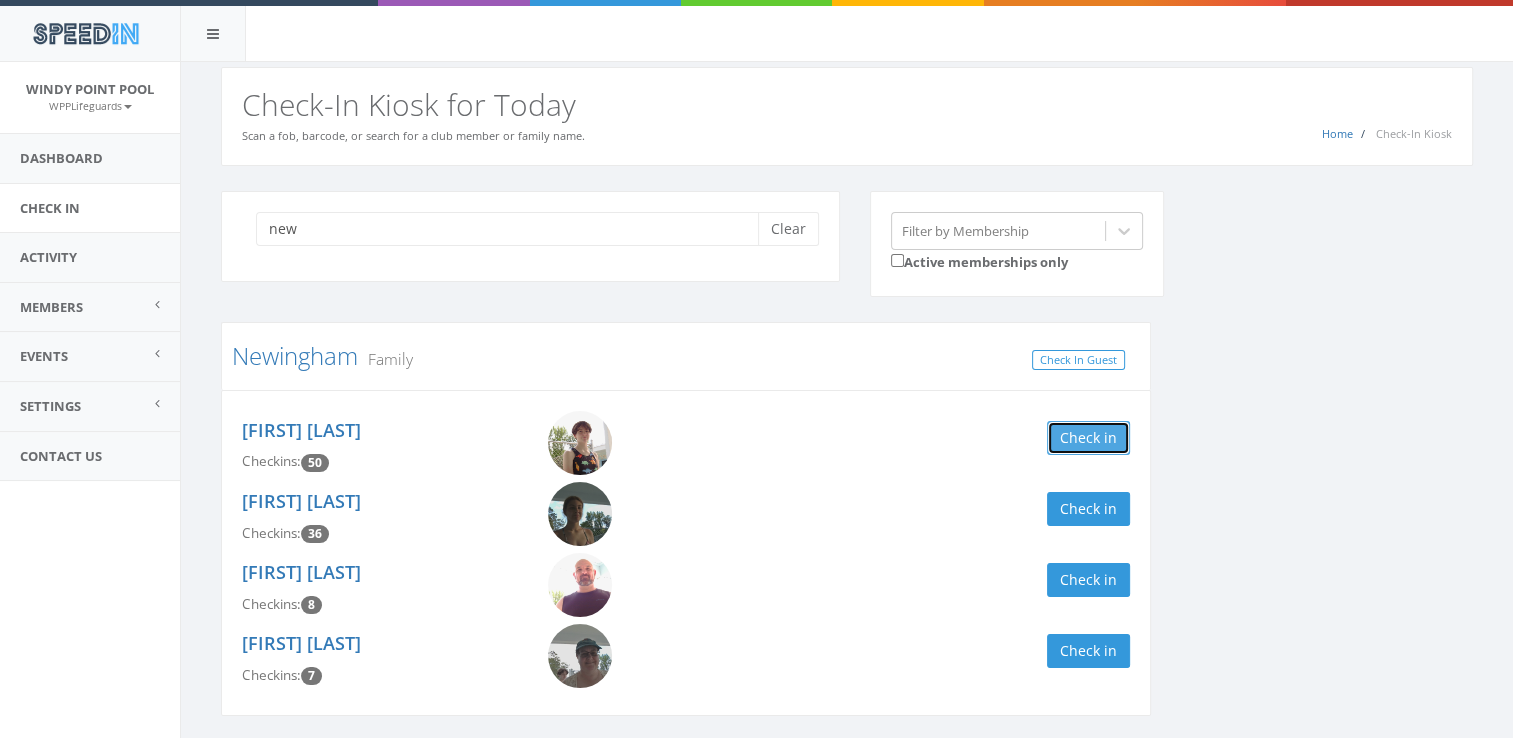 click on "Check in" at bounding box center [1088, 438] 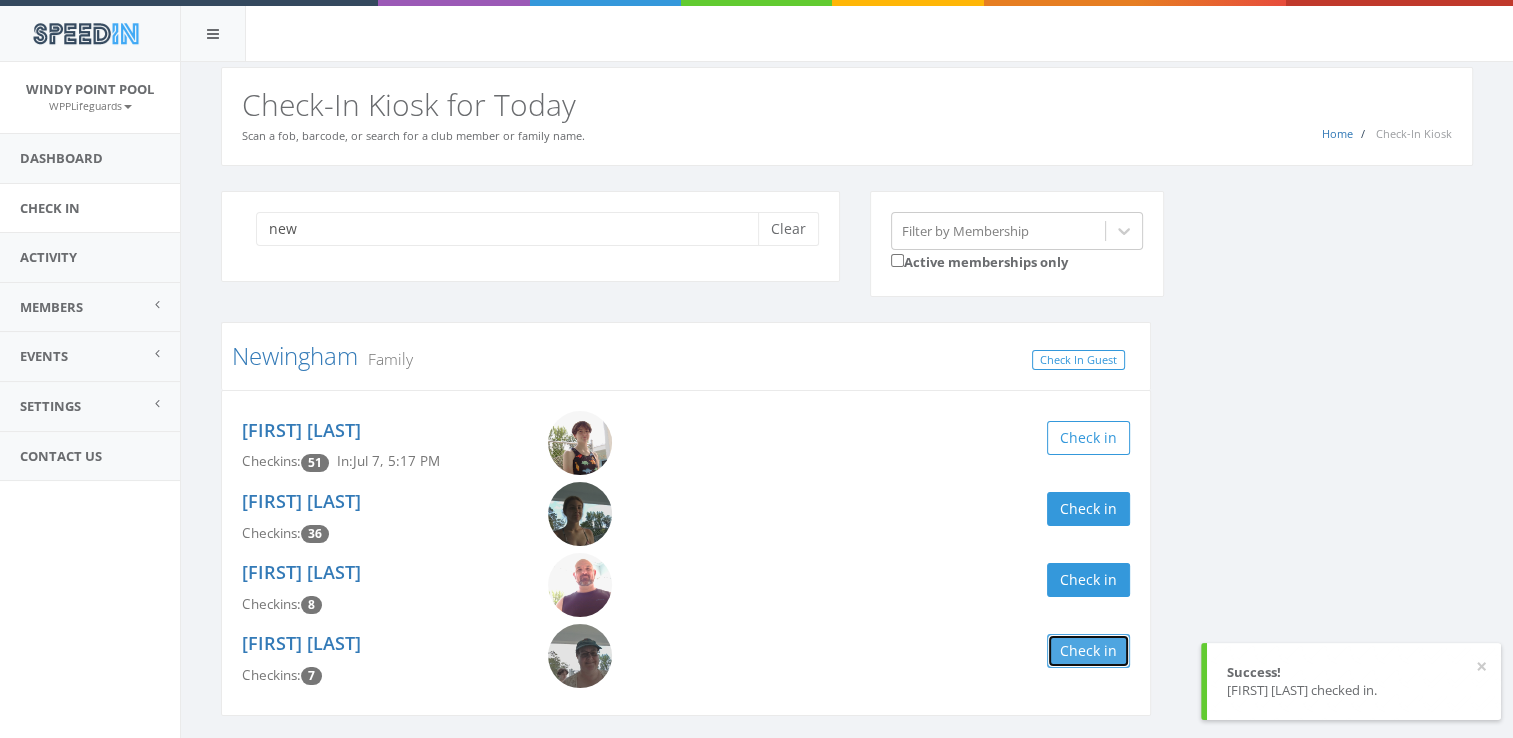 click on "Check in" at bounding box center (1088, 651) 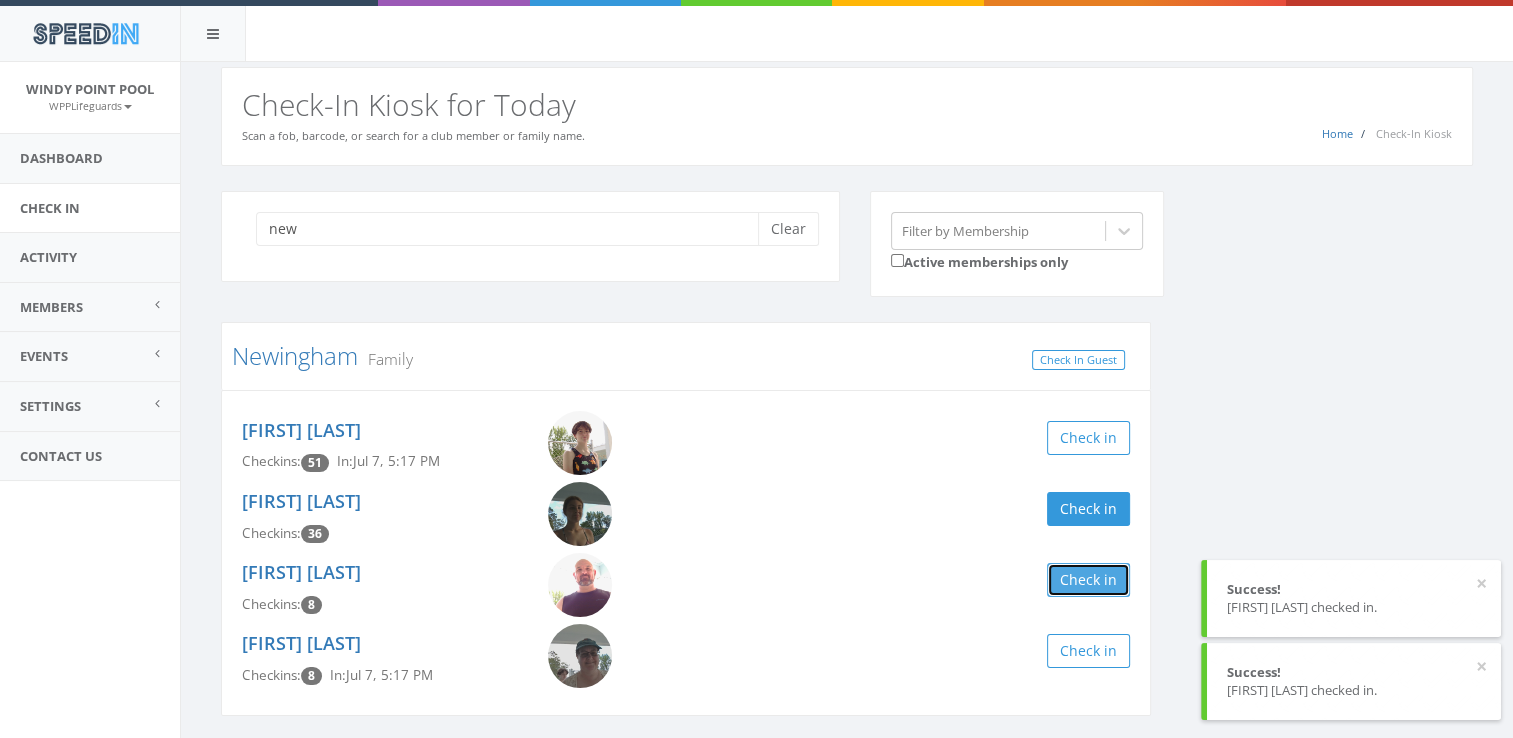 click on "Check in" at bounding box center (1088, 580) 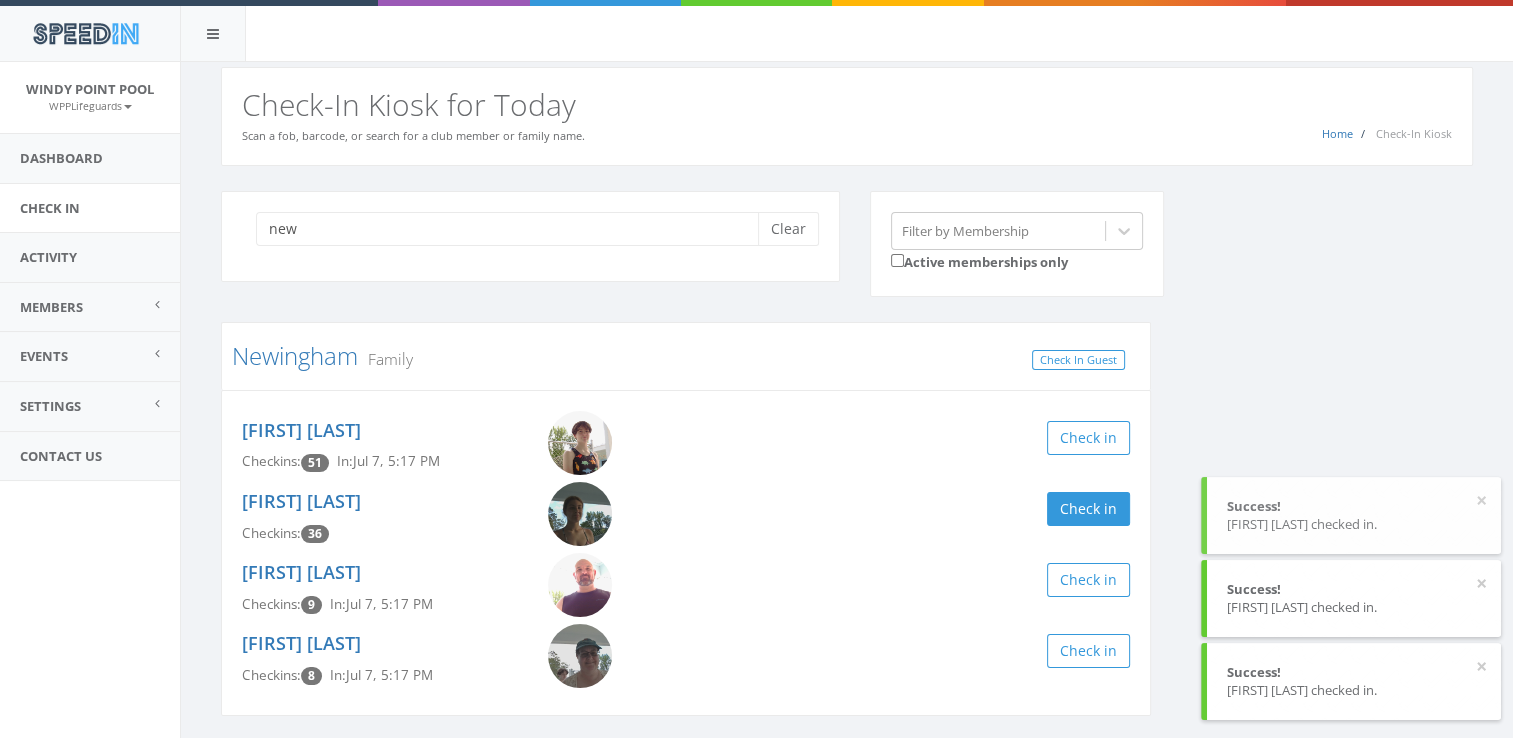 click on "new Clear Filter by Membership  Active memberships only Newingham Family Check In Guest Rebekah Newingham Checkins:  51 In:  Jul 7, 5:17 PM Check in Sarah Newingham Checkins:  36 Check in Harold Newingham Checkins:  9 In:  Jul 7, 5:17 PM Check in Kim Newingham Checkins:  8 In:  Jul 7, 5:17 PM Check in" at bounding box center [847, 466] 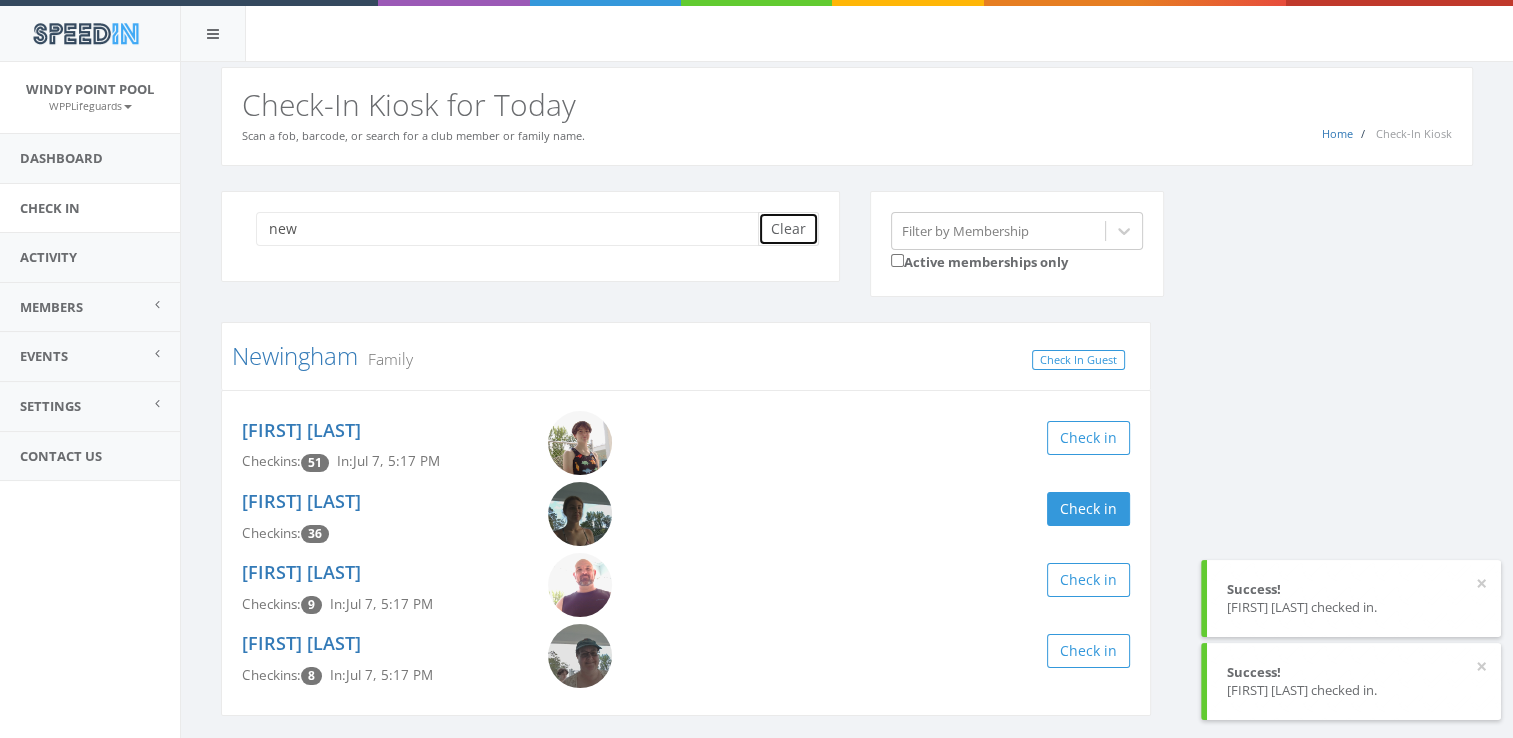 click on "Clear" at bounding box center (788, 229) 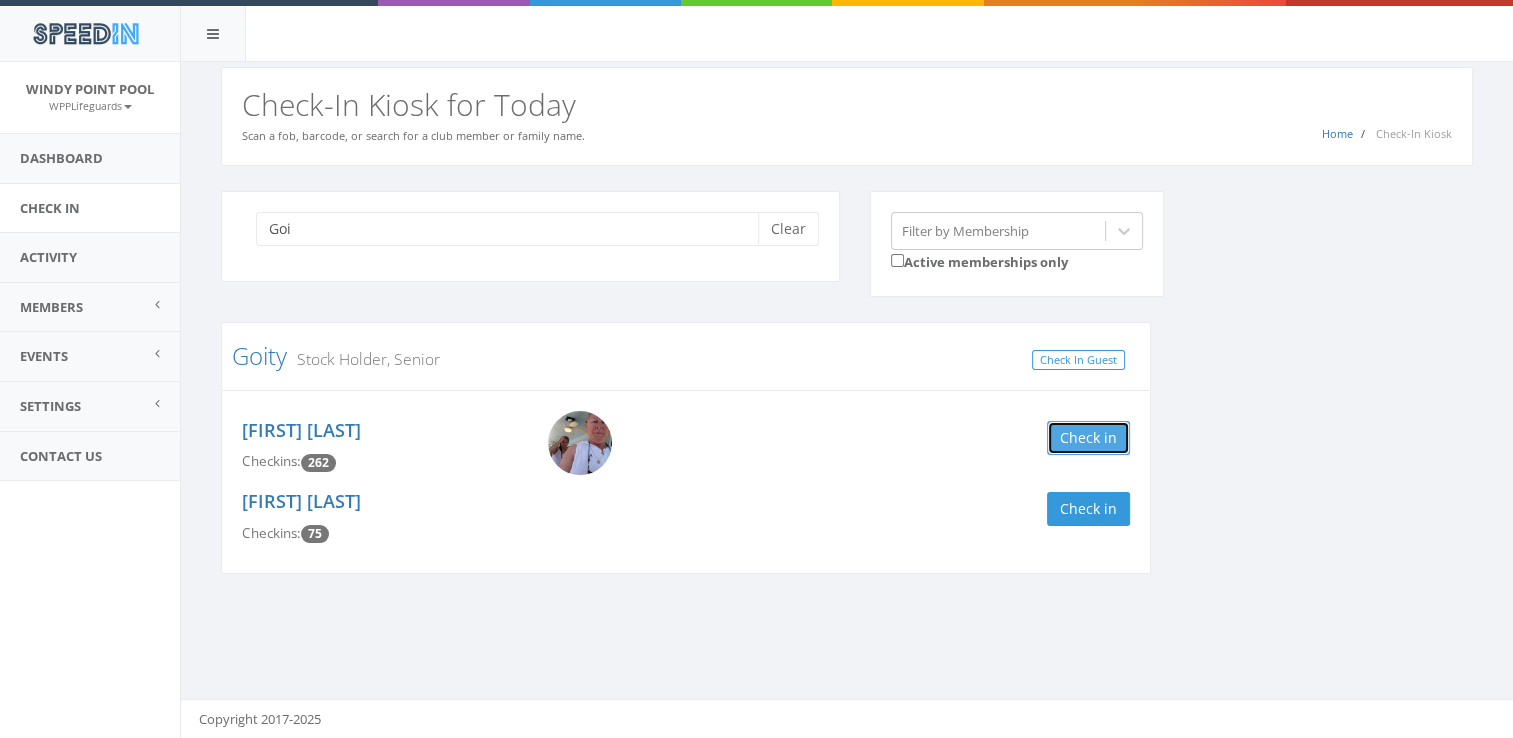 click on "Check in" at bounding box center (1088, 438) 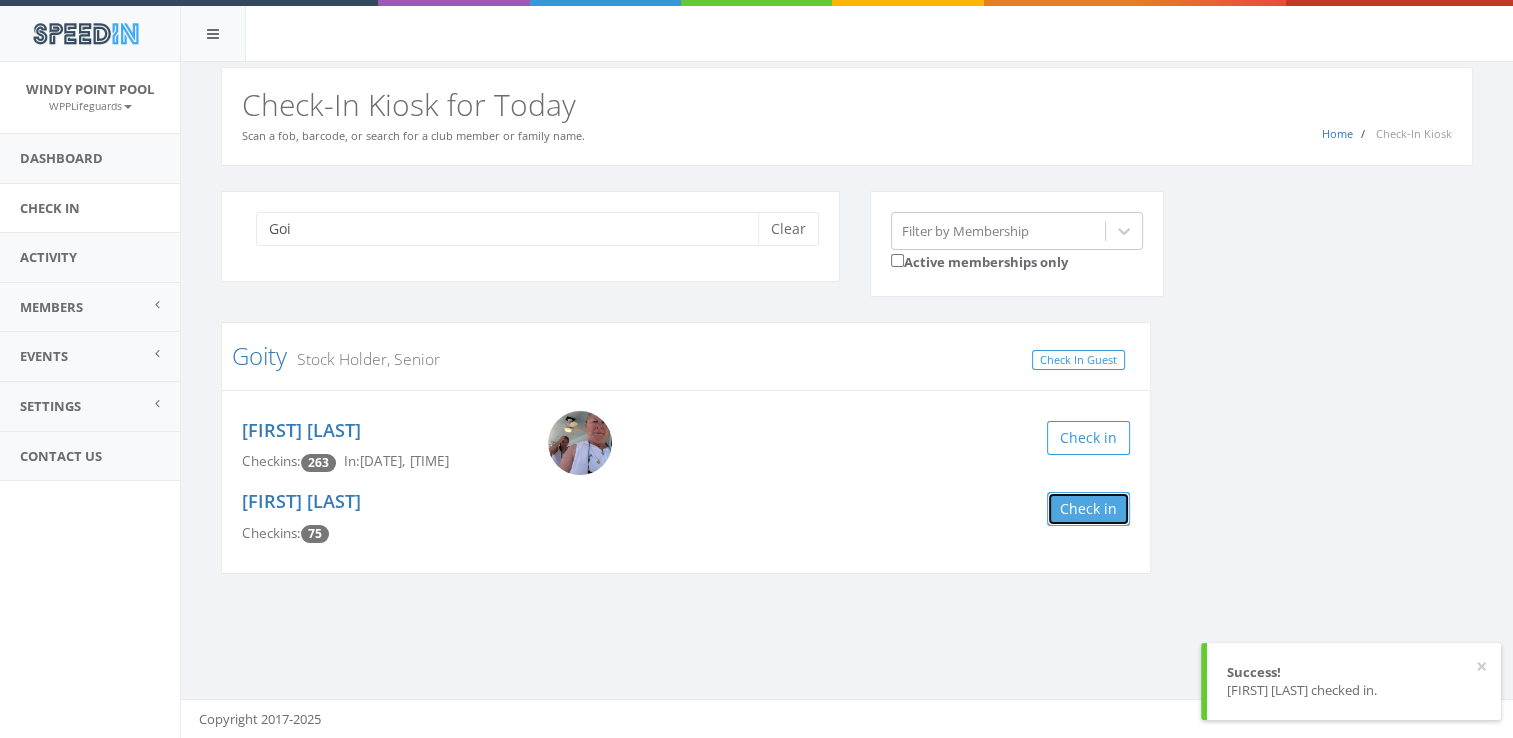 click on "Check in" at bounding box center (1088, 509) 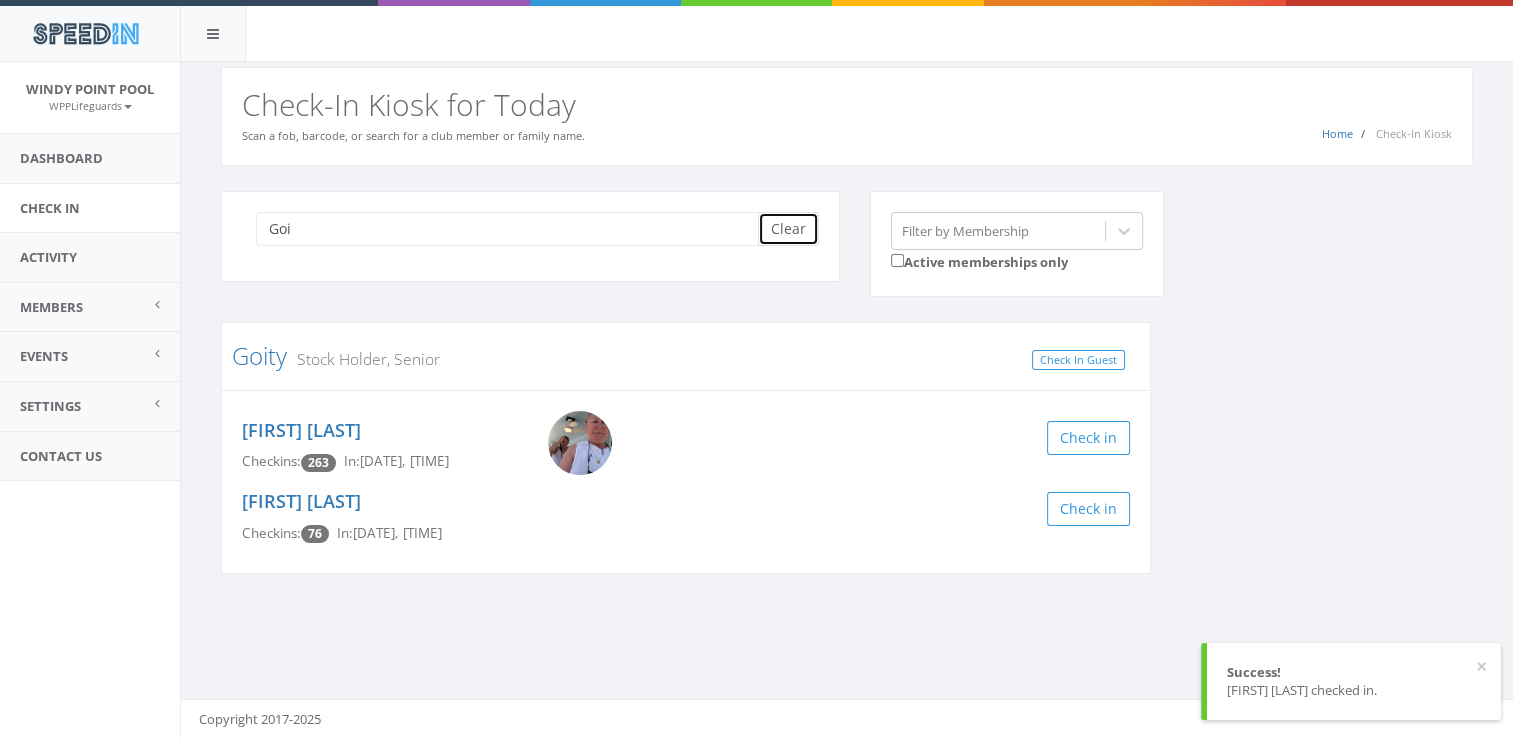 click on "Clear" at bounding box center (788, 229) 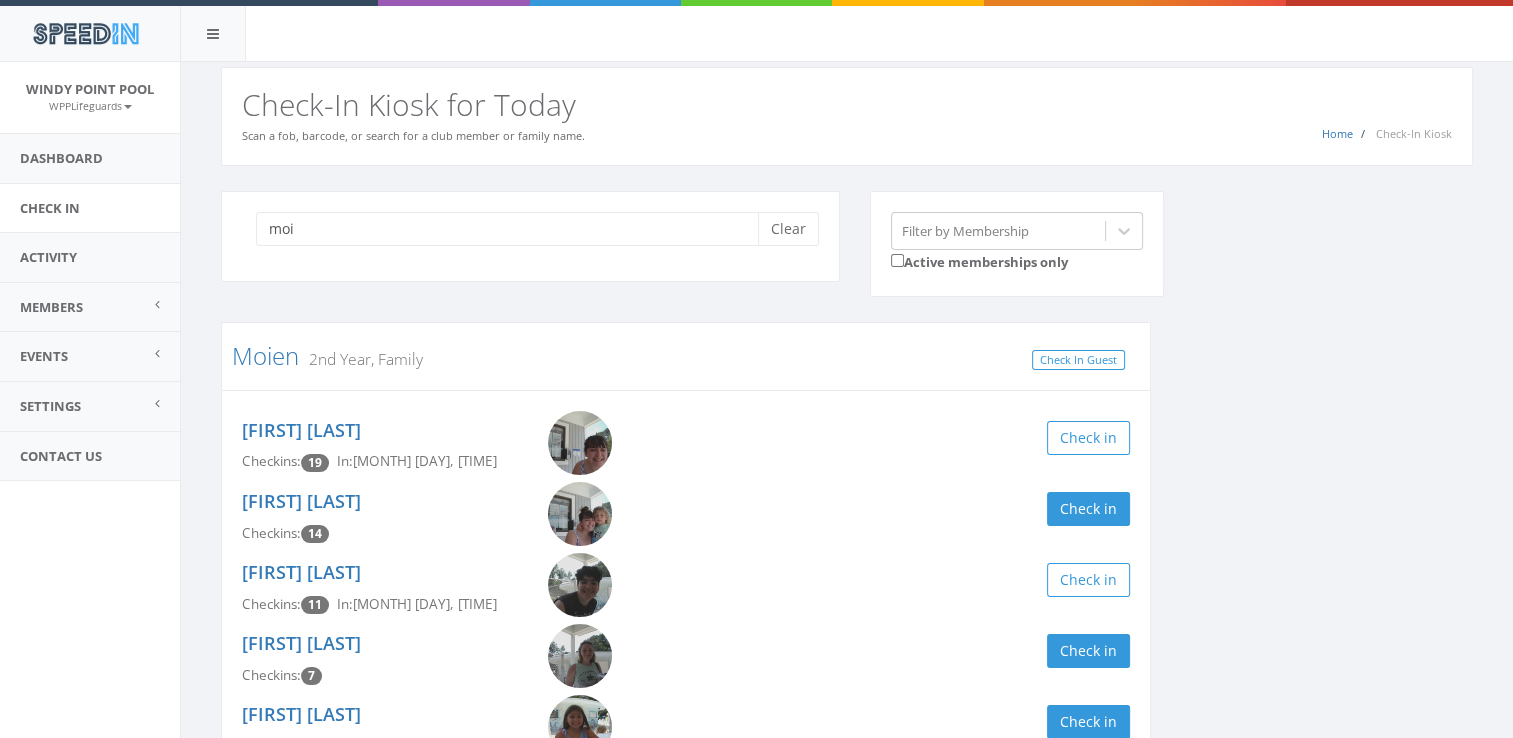 click on "moi Clear Filter by Membership  Active memberships only Moien 2nd Year, Family Check In Guest Caitlyn Moien Checkins:  19 In:  Jul 7, 12:10 PM Check in Ben Moien Checkins:  14 Check in Henry Moien Checkins:  11 In:  Jul 7, 12:10 PM Check in Marie Moien Checkins:  7 Check in Gabriella Moien Checkins:  5 Check in Jeffrey Moien Checkins:  3 Check in" at bounding box center (847, 537) 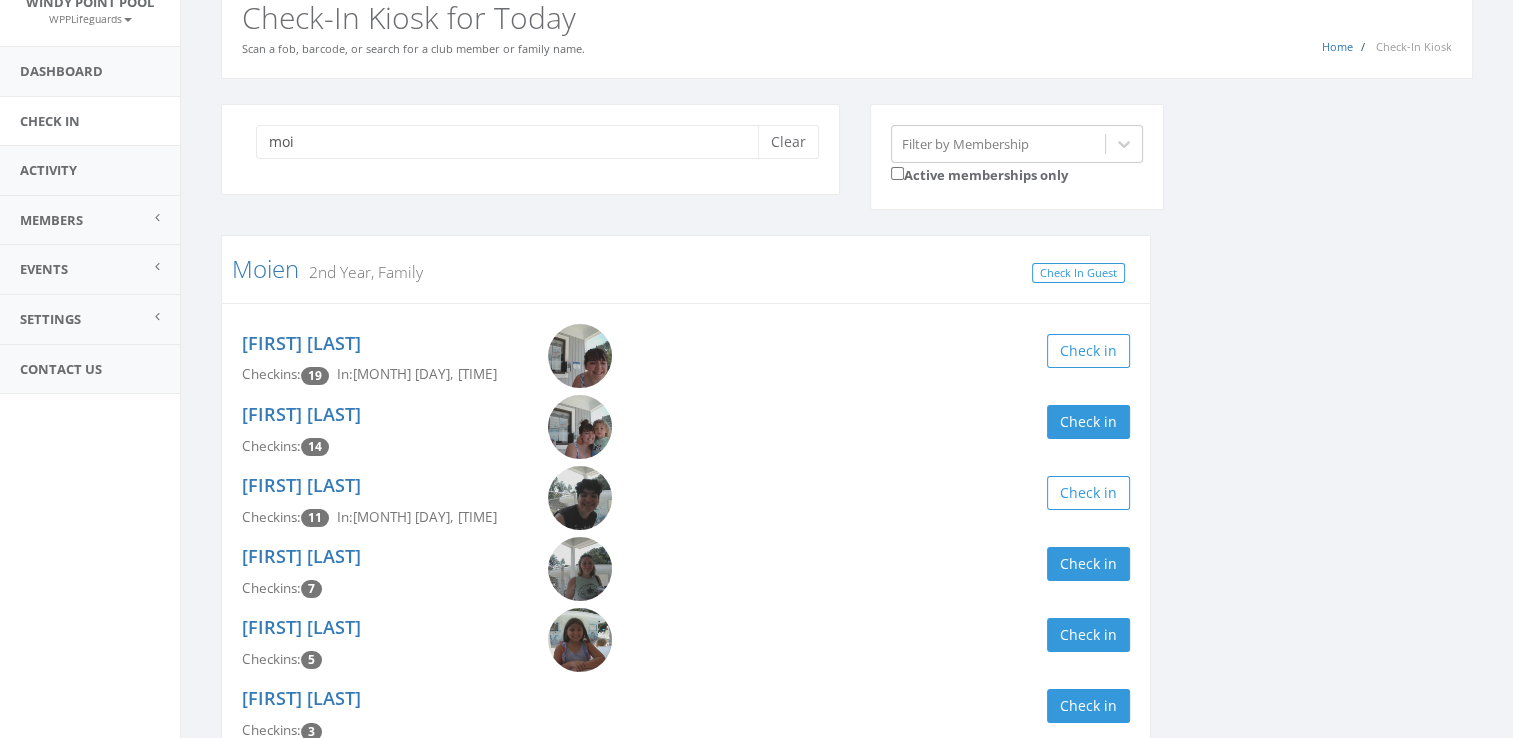 scroll, scrollTop: 0, scrollLeft: 0, axis: both 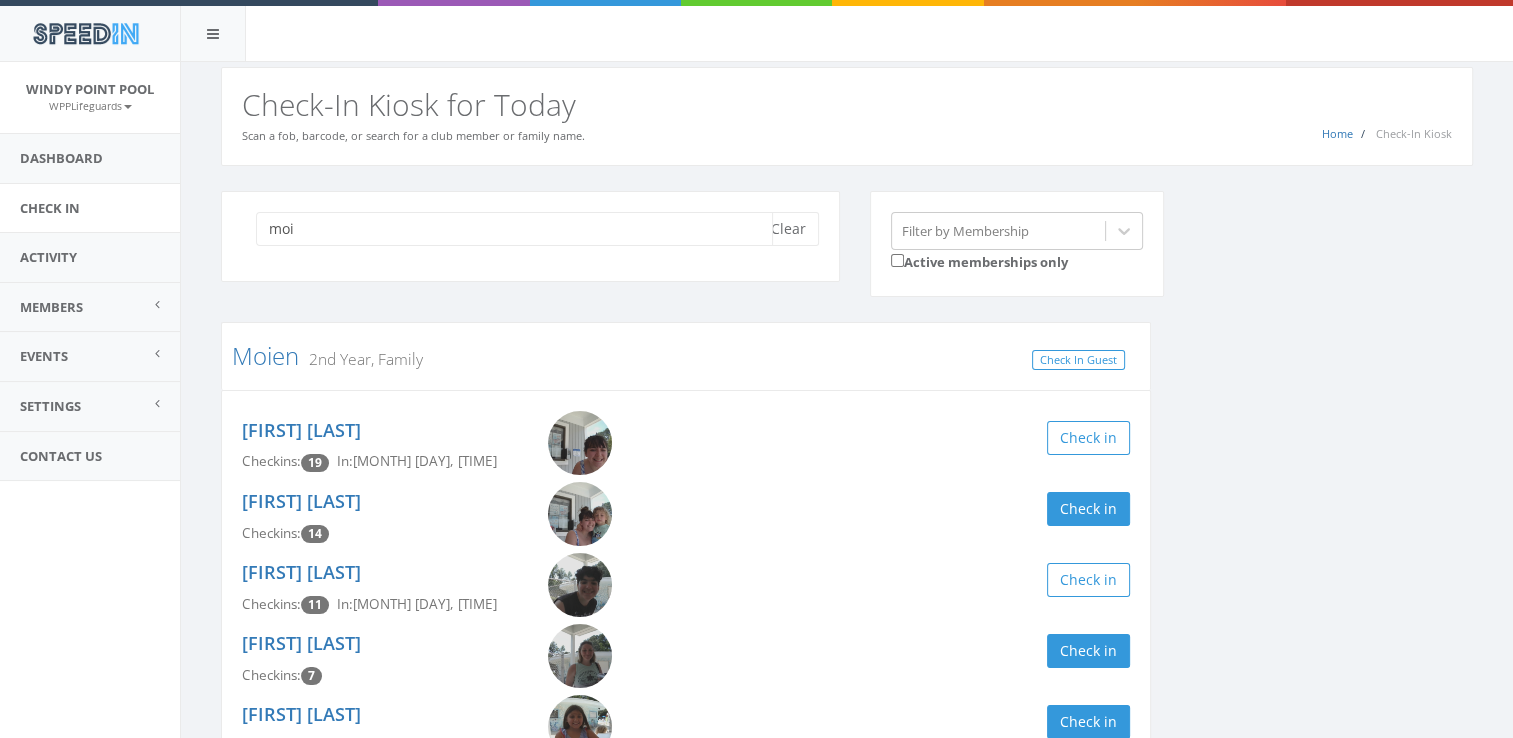 click on "moi" at bounding box center (514, 229) 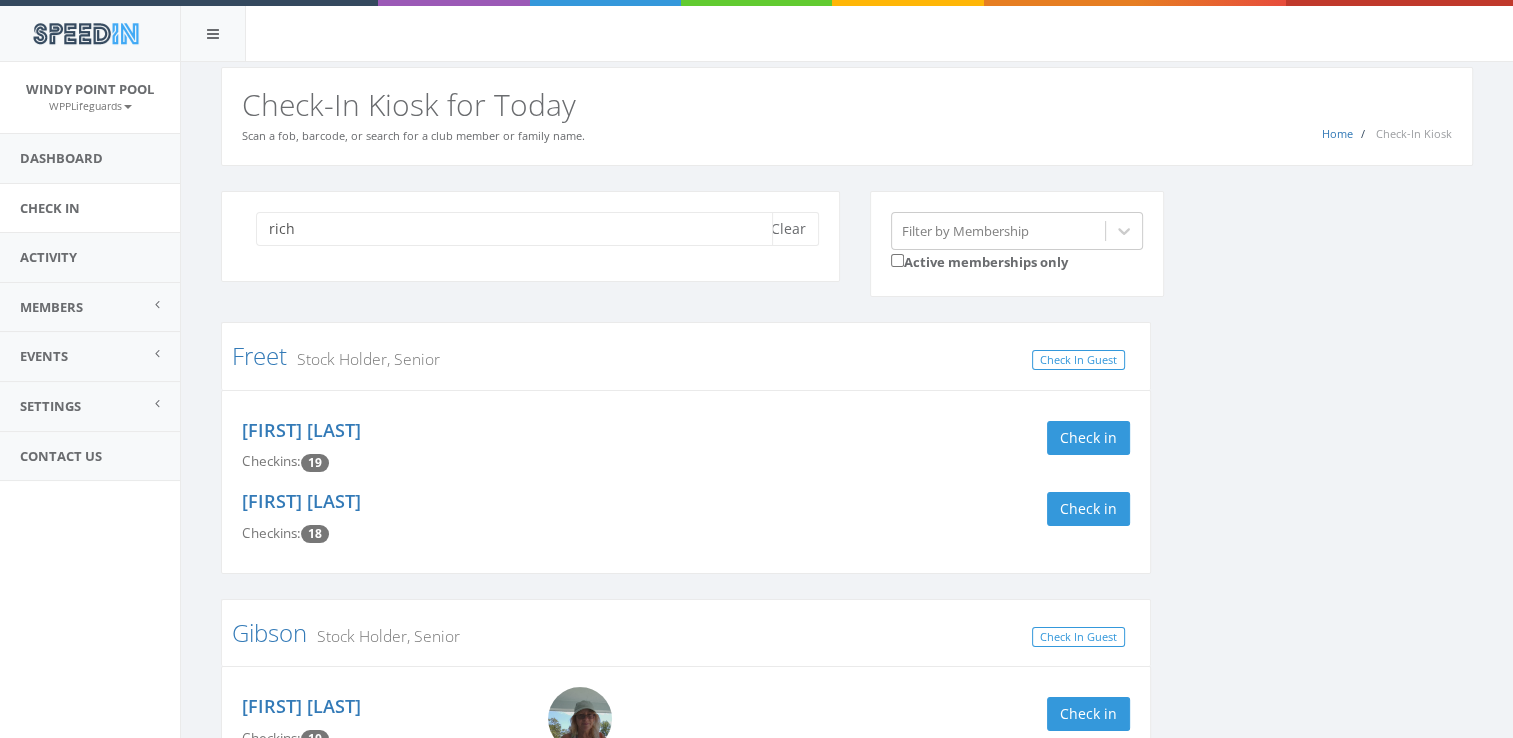 type on "rich" 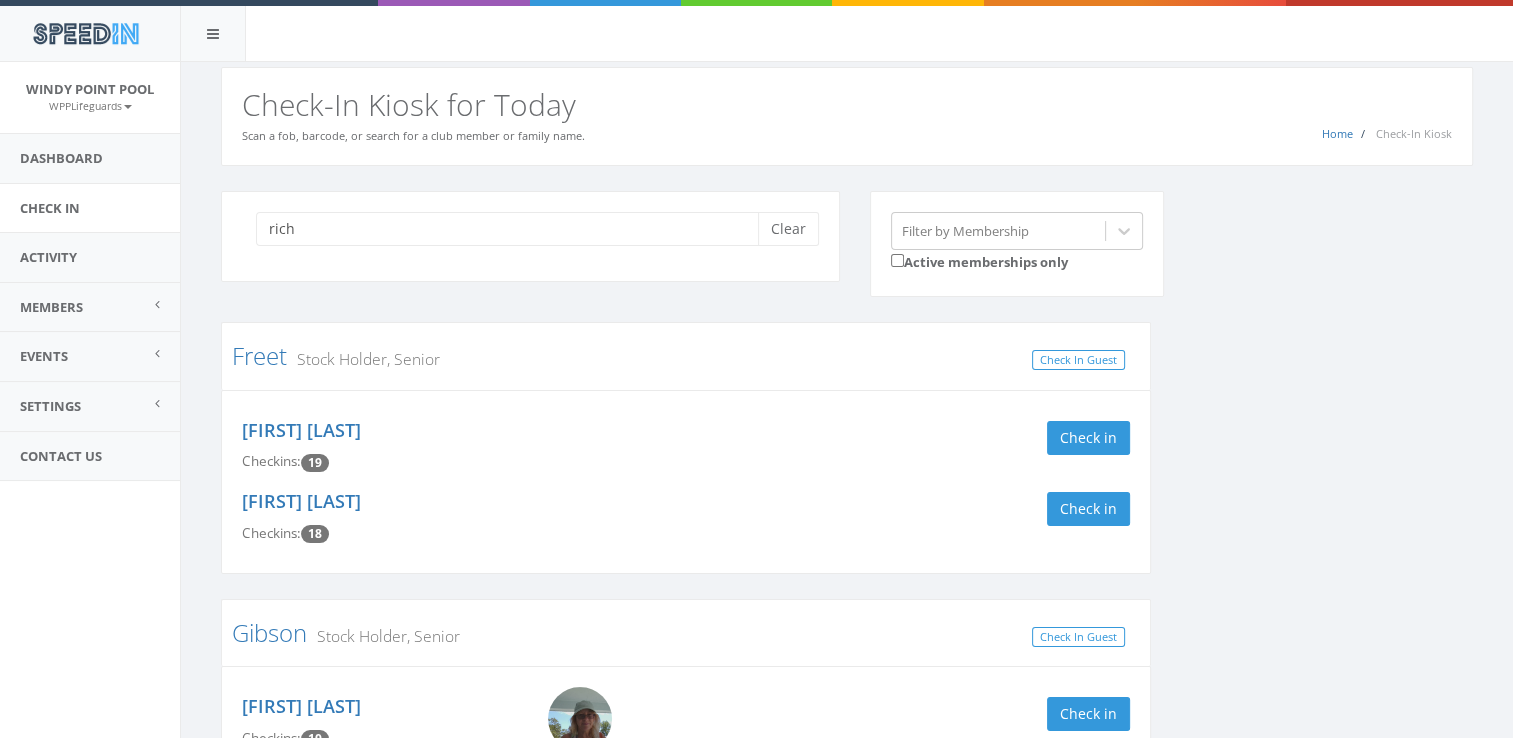 click on "rich Clear Filter by Membership  Active memberships only Freet Stock Holder, Senior Check In Guest Donna Freet Checkins:  19 Check in Richard Freet Checkins:  18 Check in Gibson Stock Holder, Senior Check In Guest Karen Gibson Checkins:  10 Check in Richard JR Gibson Checkins:  3 Check in Richardson Family Check In Guest Candis Zollner Checkins:  25 Check in Grayson Zollner Checkins:  24 Check in Noah Zollner Checkins:  23 Check in Dueanna Richardson Checkins:  16 Check in Justin Zollner Checkins:  15 Check in Rich-Kimball Family, 1st Year Check In Guest Seth Kimball Checkins:  0 Check in Catherine Rich Checkins:  0 Check in Theodore Kimball Checkins:  0 Check in William Kimball Checkins:  0 Check in Owen Kimball Checkins:  0 Check in" at bounding box center (847, 1024) 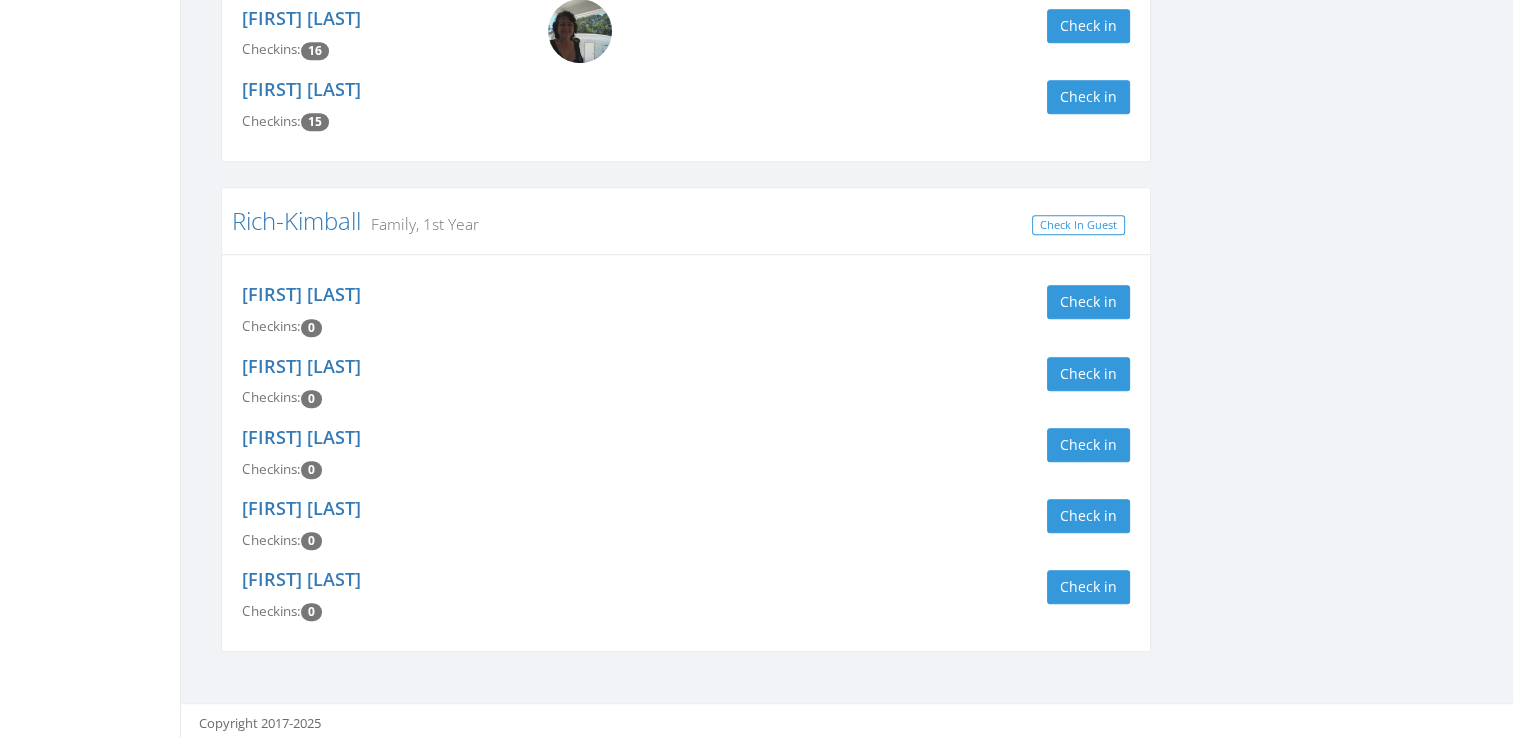scroll, scrollTop: 1180, scrollLeft: 0, axis: vertical 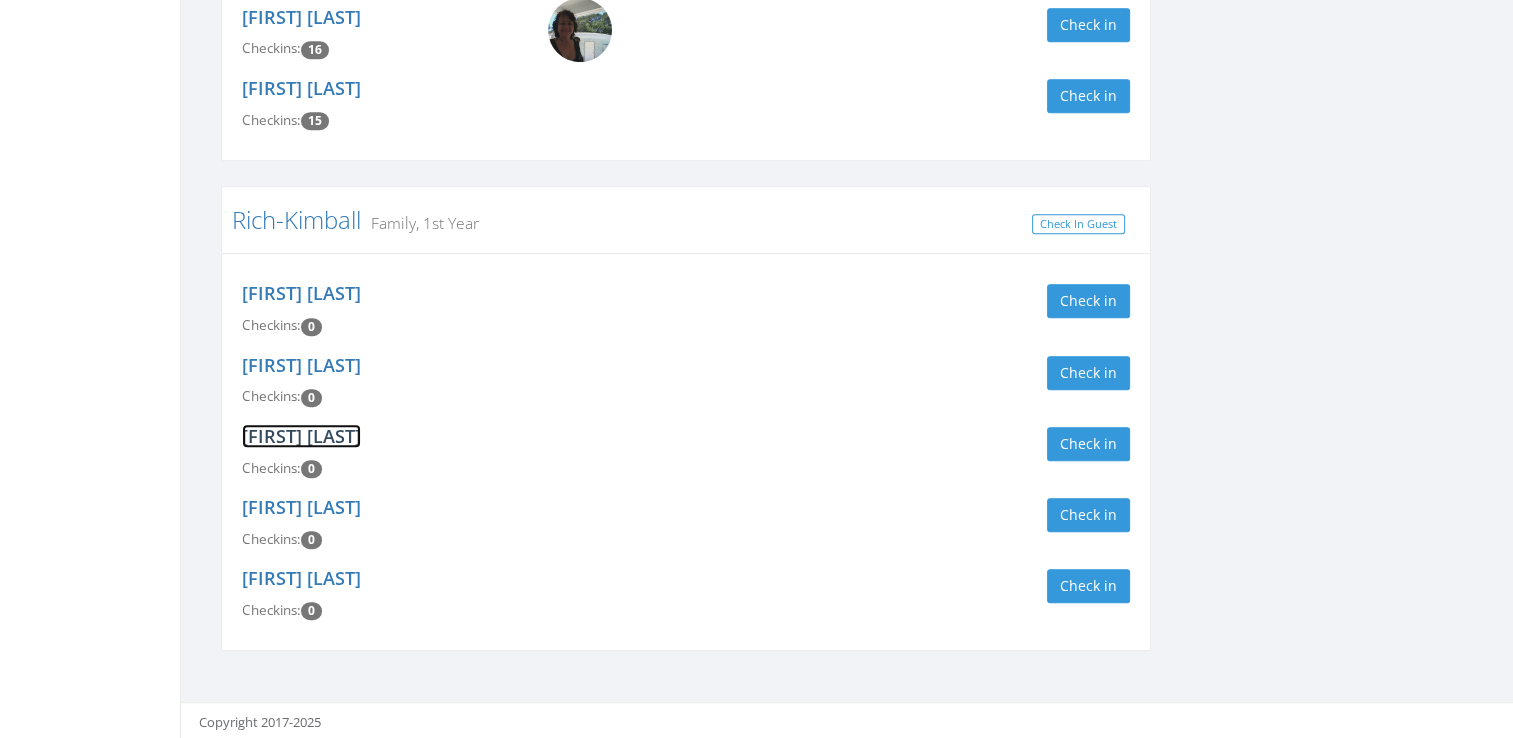 click on "Theodore Kimball" at bounding box center (301, 436) 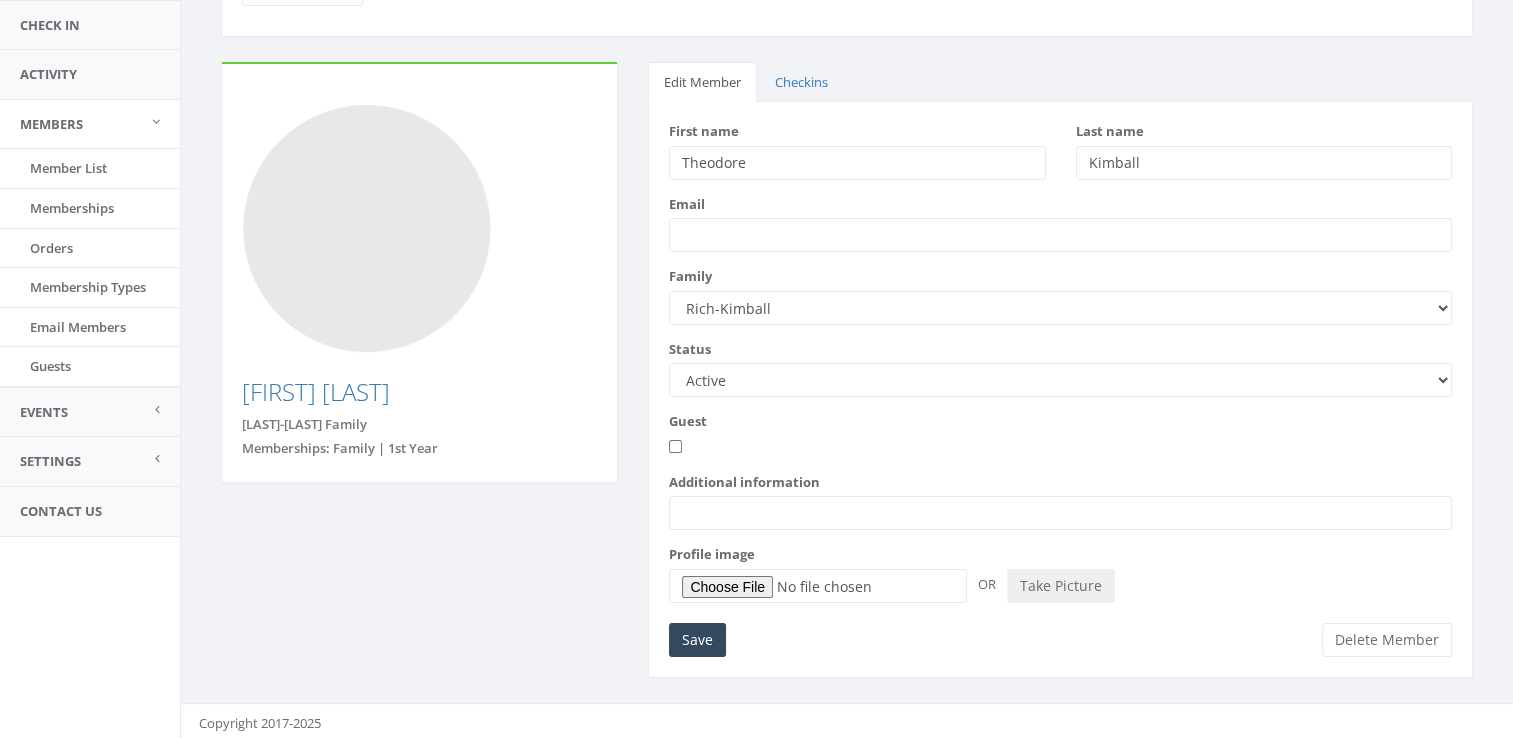 scroll, scrollTop: 185, scrollLeft: 0, axis: vertical 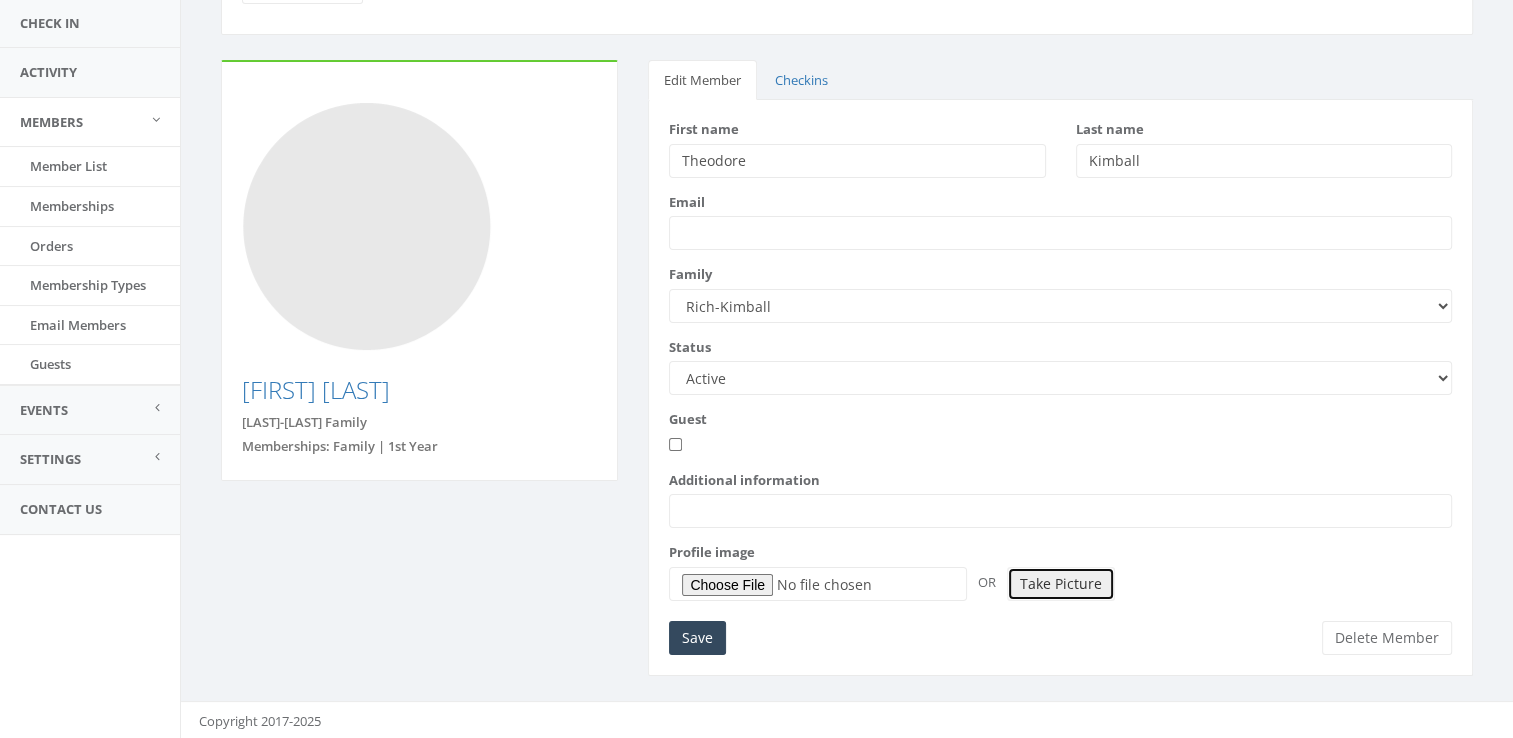 click on "Take Picture" at bounding box center [1061, 584] 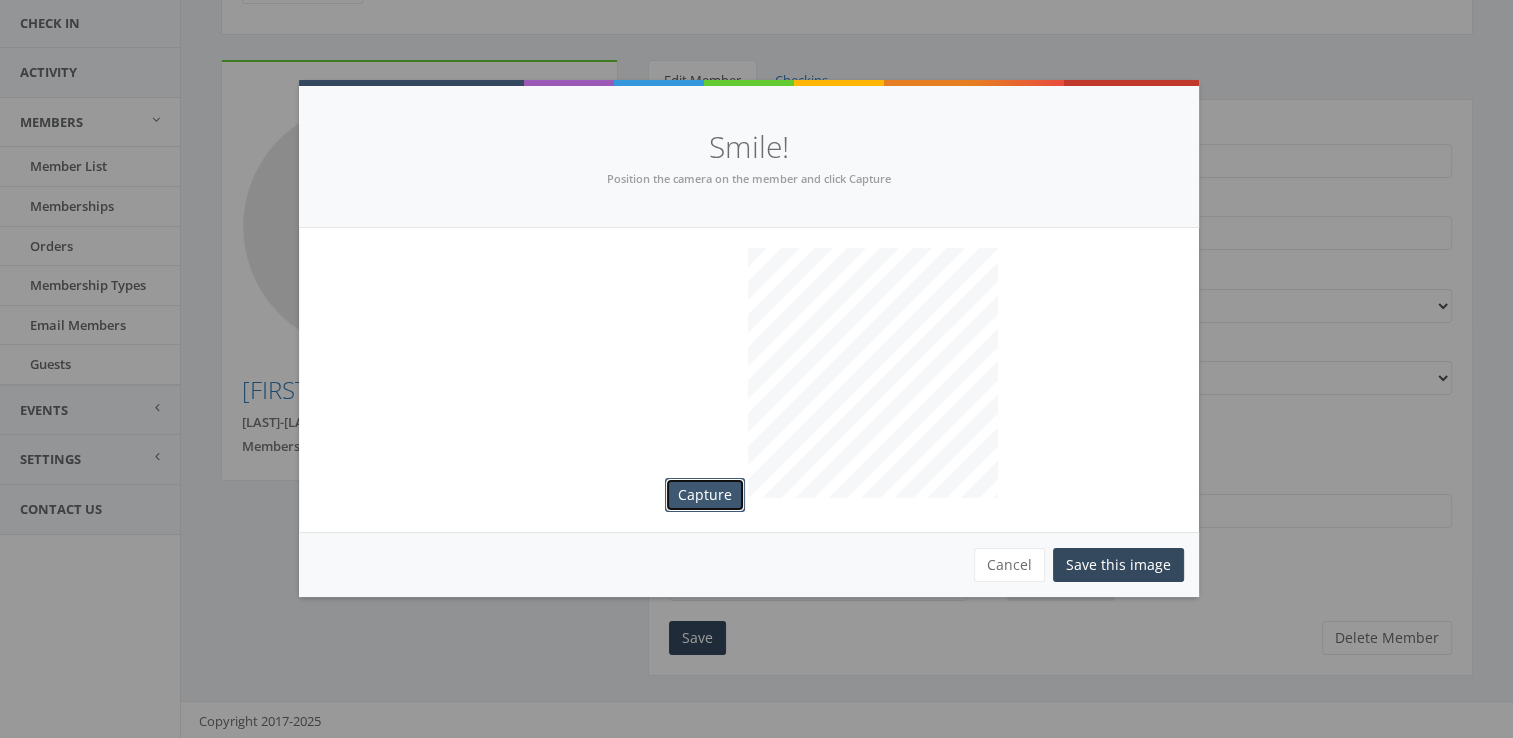 click on "Capture" at bounding box center [705, 495] 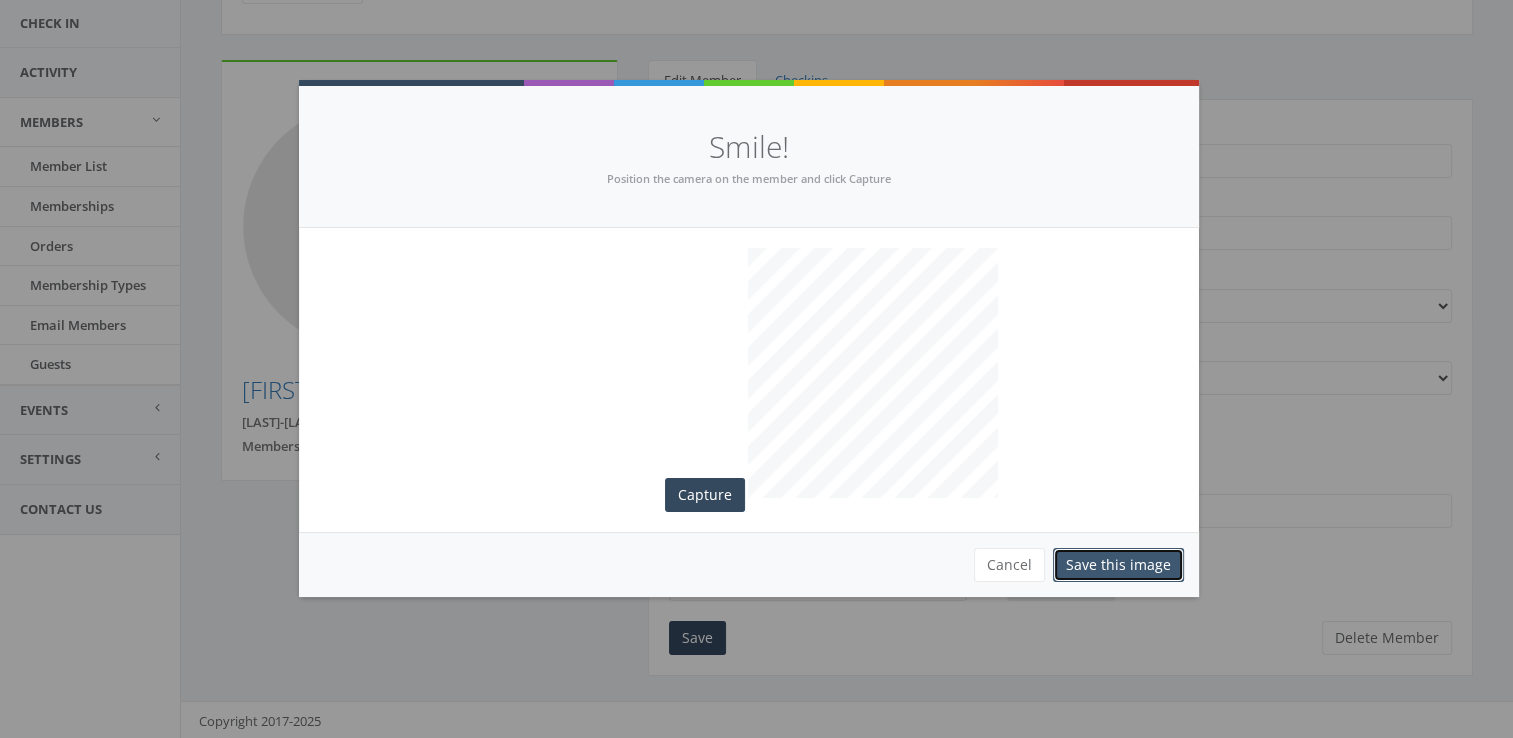 click on "Save this image" at bounding box center (1118, 565) 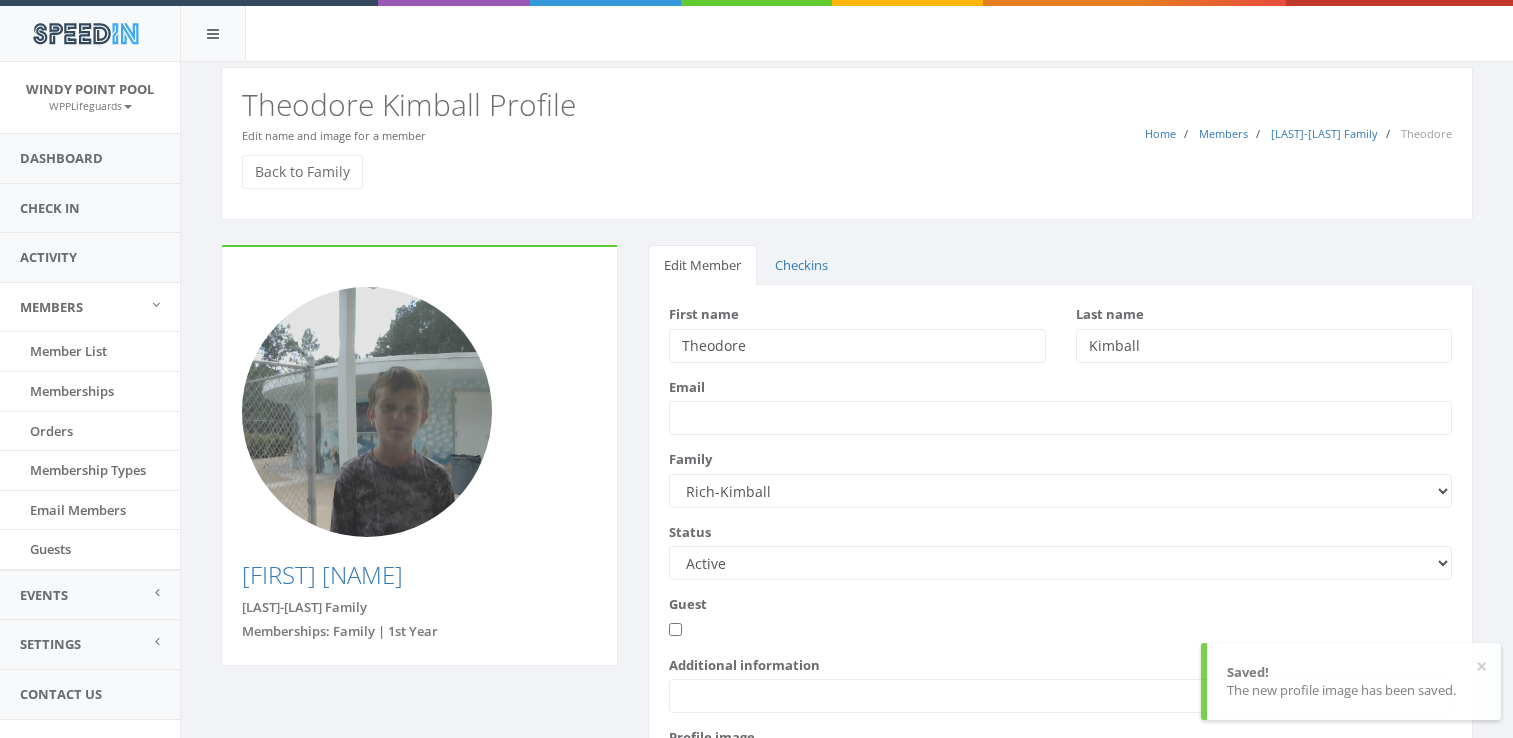 scroll, scrollTop: 170, scrollLeft: 0, axis: vertical 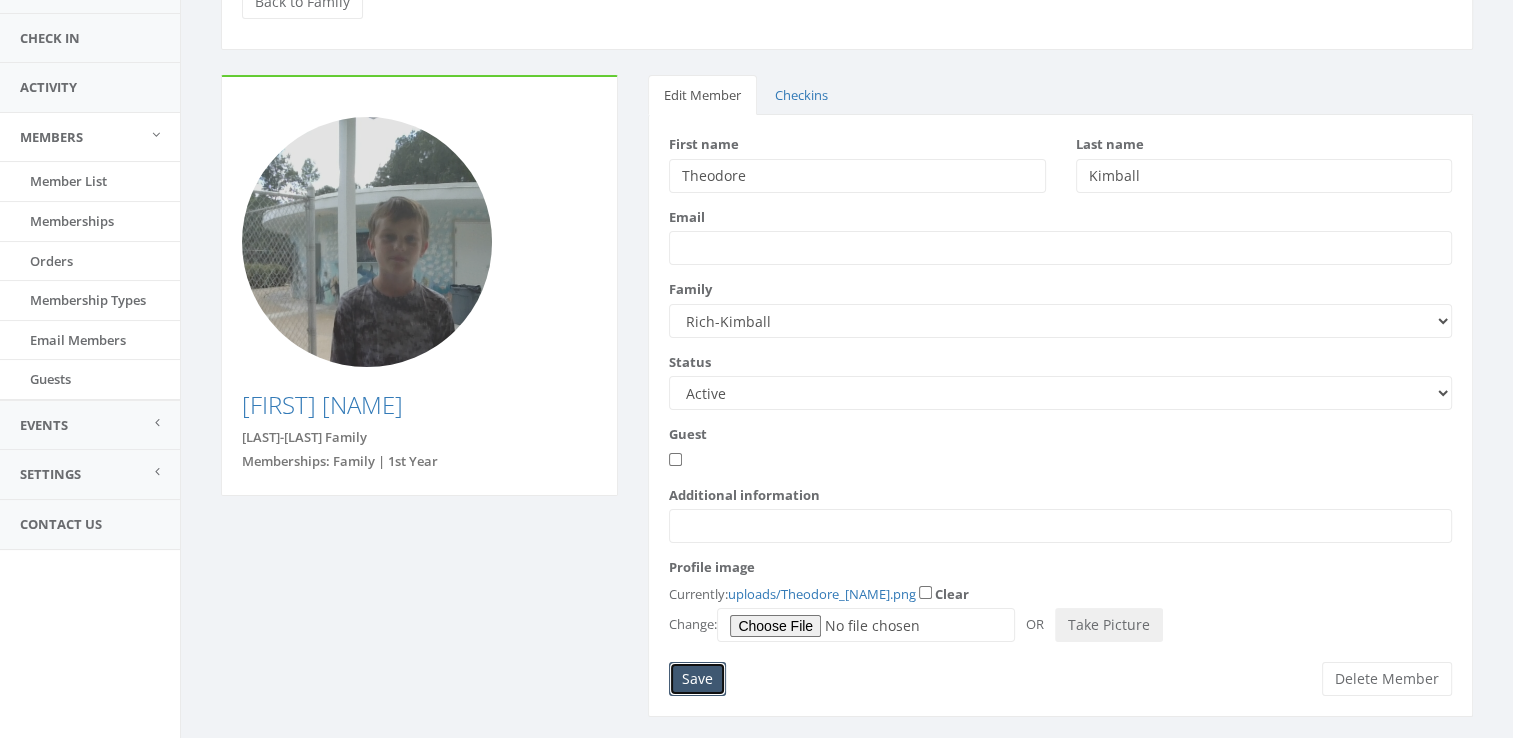 click on "Save" at bounding box center [697, 679] 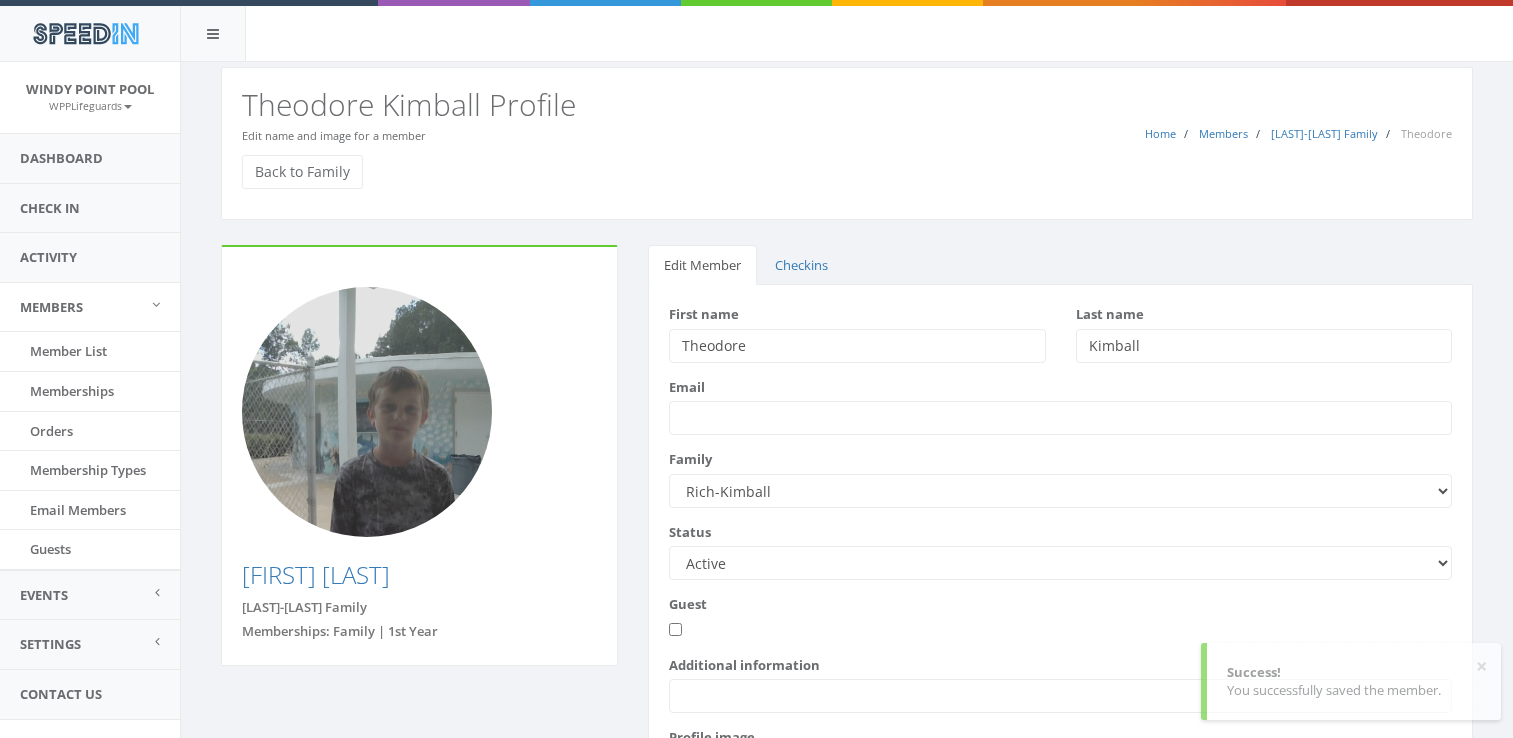 scroll, scrollTop: 0, scrollLeft: 0, axis: both 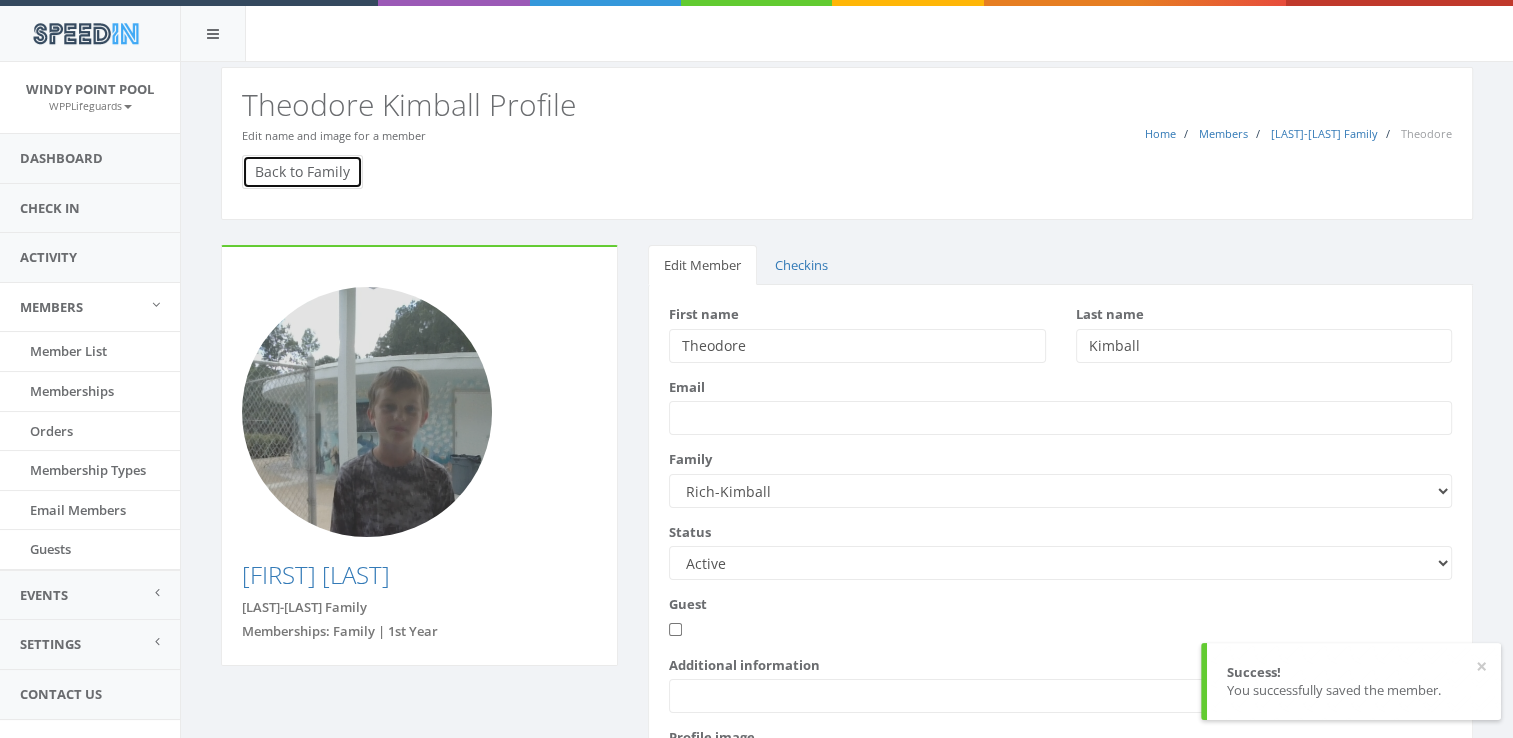 click on "Back to Family" at bounding box center [302, 172] 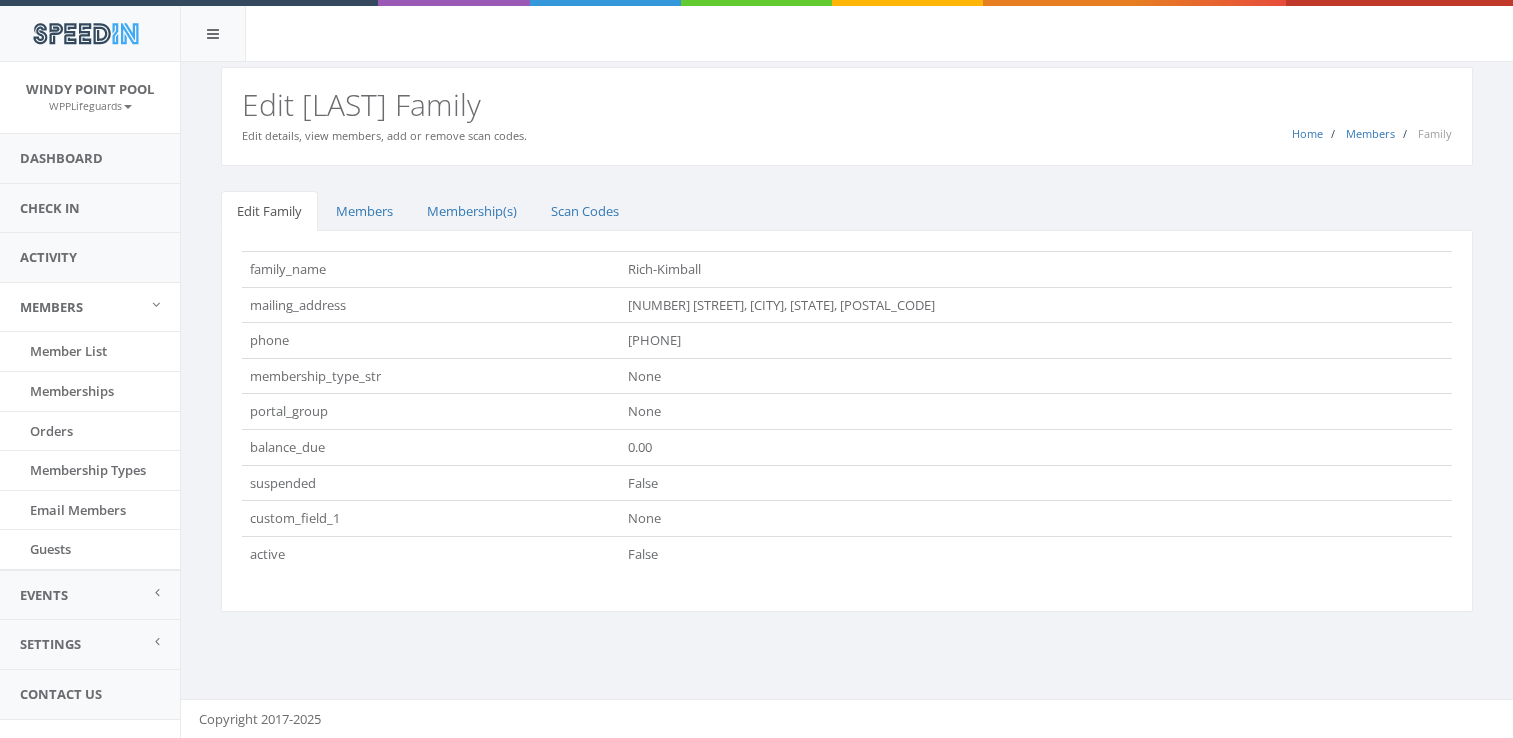 scroll, scrollTop: 0, scrollLeft: 0, axis: both 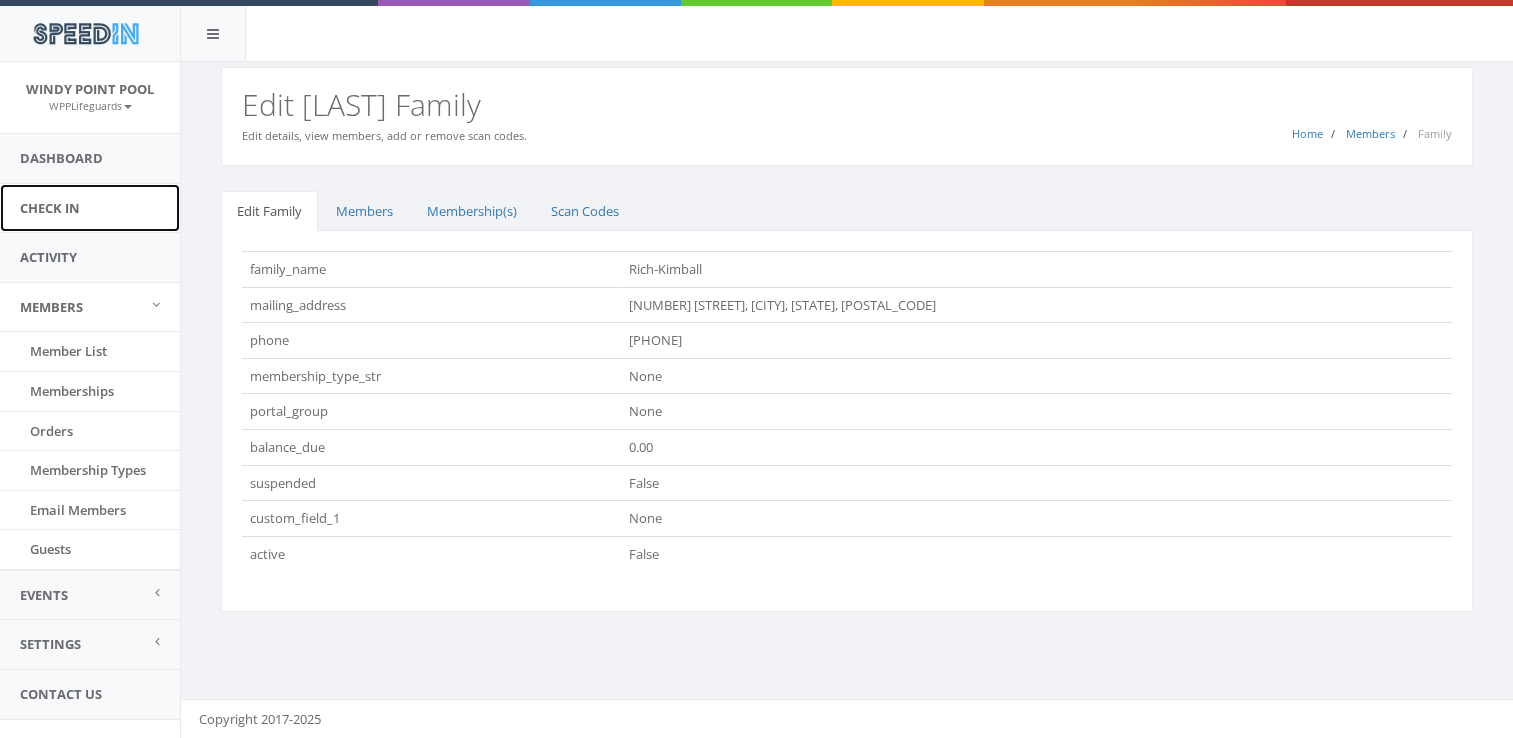 click on "Check In" at bounding box center (90, 208) 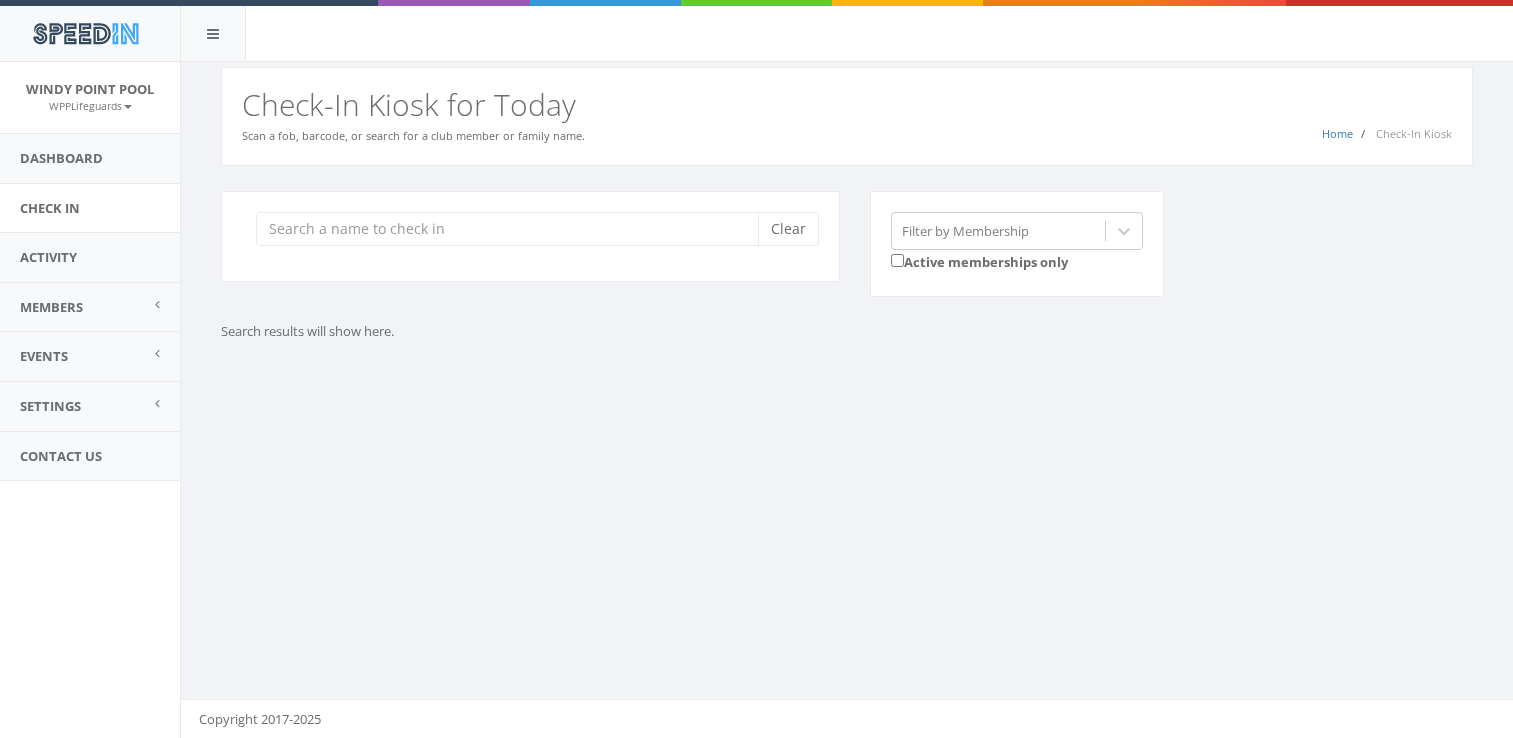 scroll, scrollTop: 0, scrollLeft: 0, axis: both 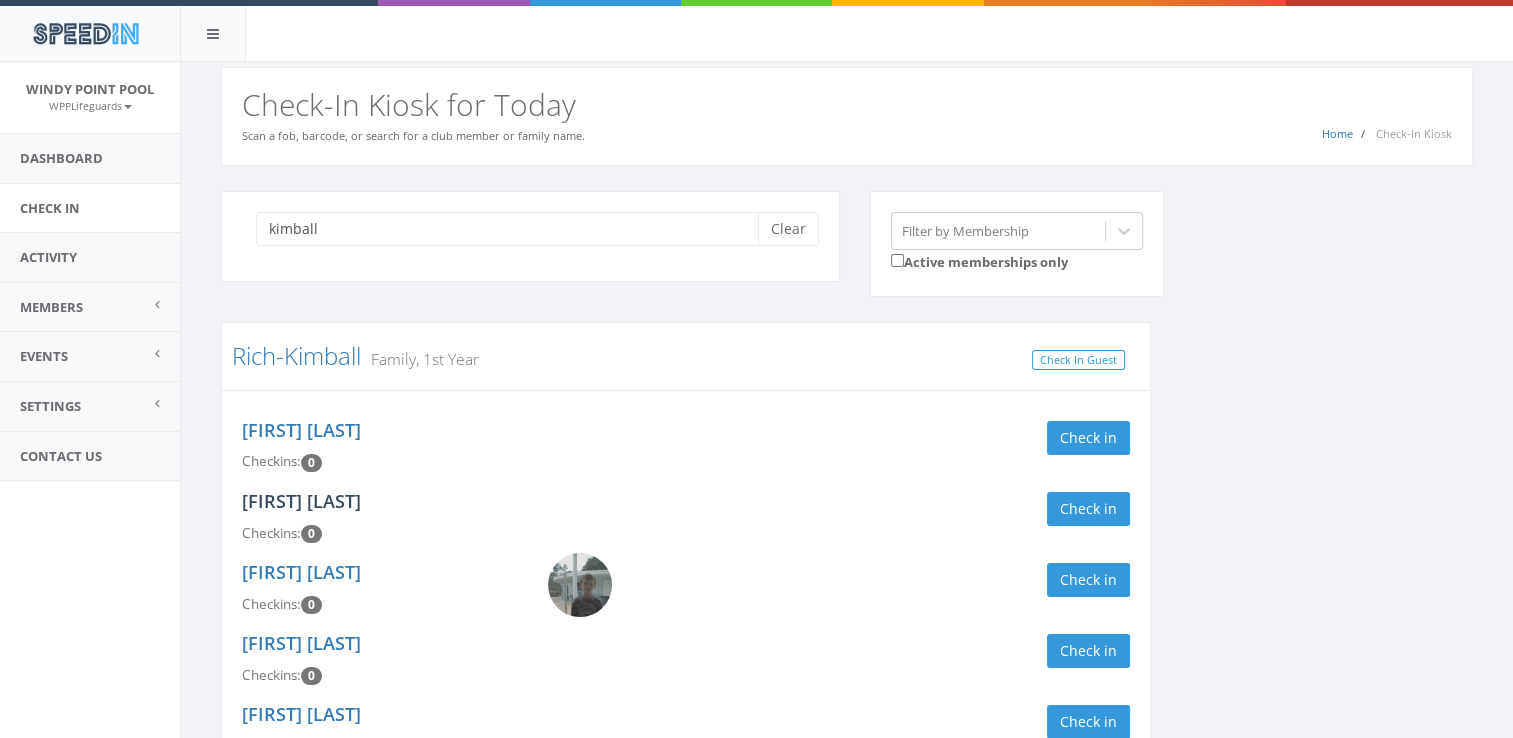 type on "kimball" 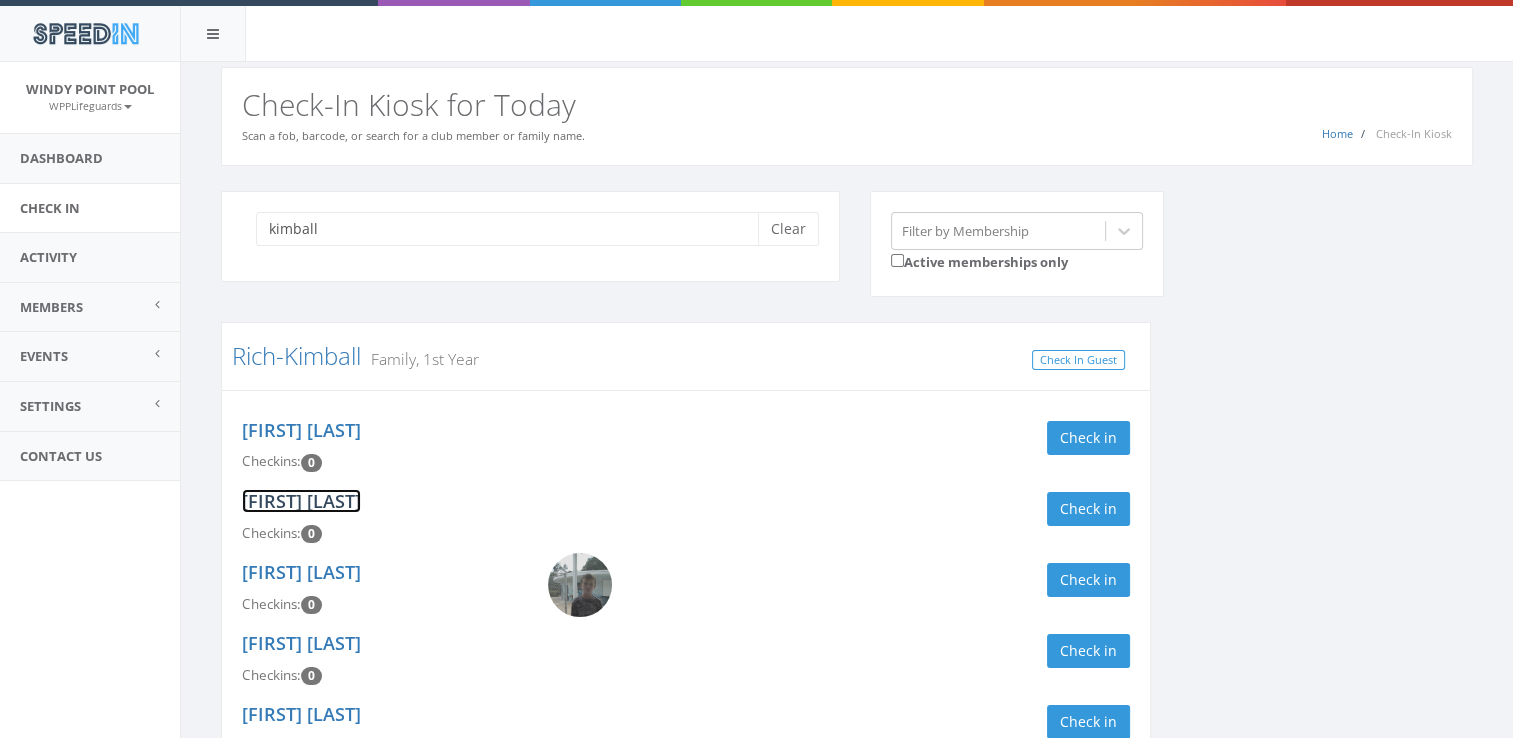 click on "[FIRST] [LAST]" at bounding box center (301, 501) 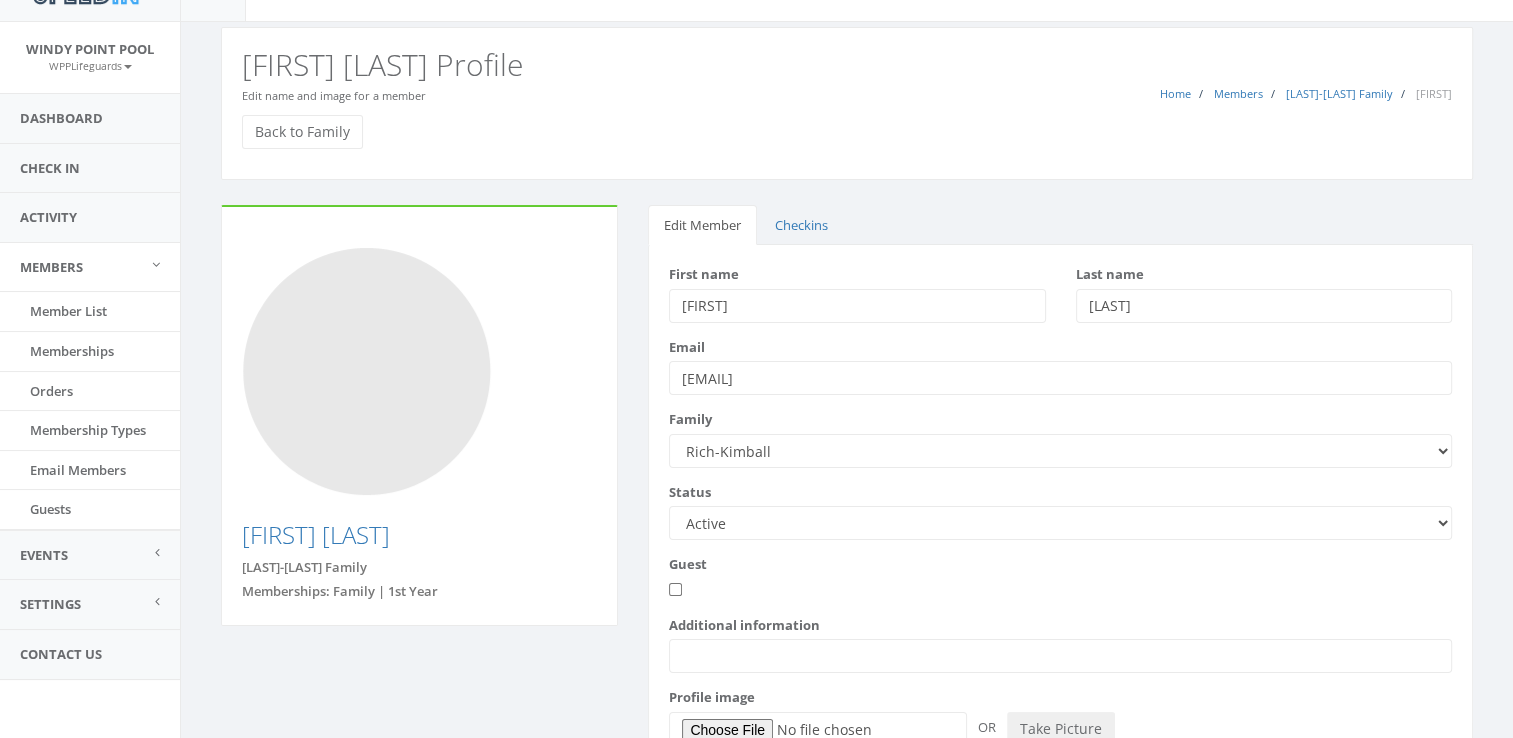 scroll, scrollTop: 185, scrollLeft: 0, axis: vertical 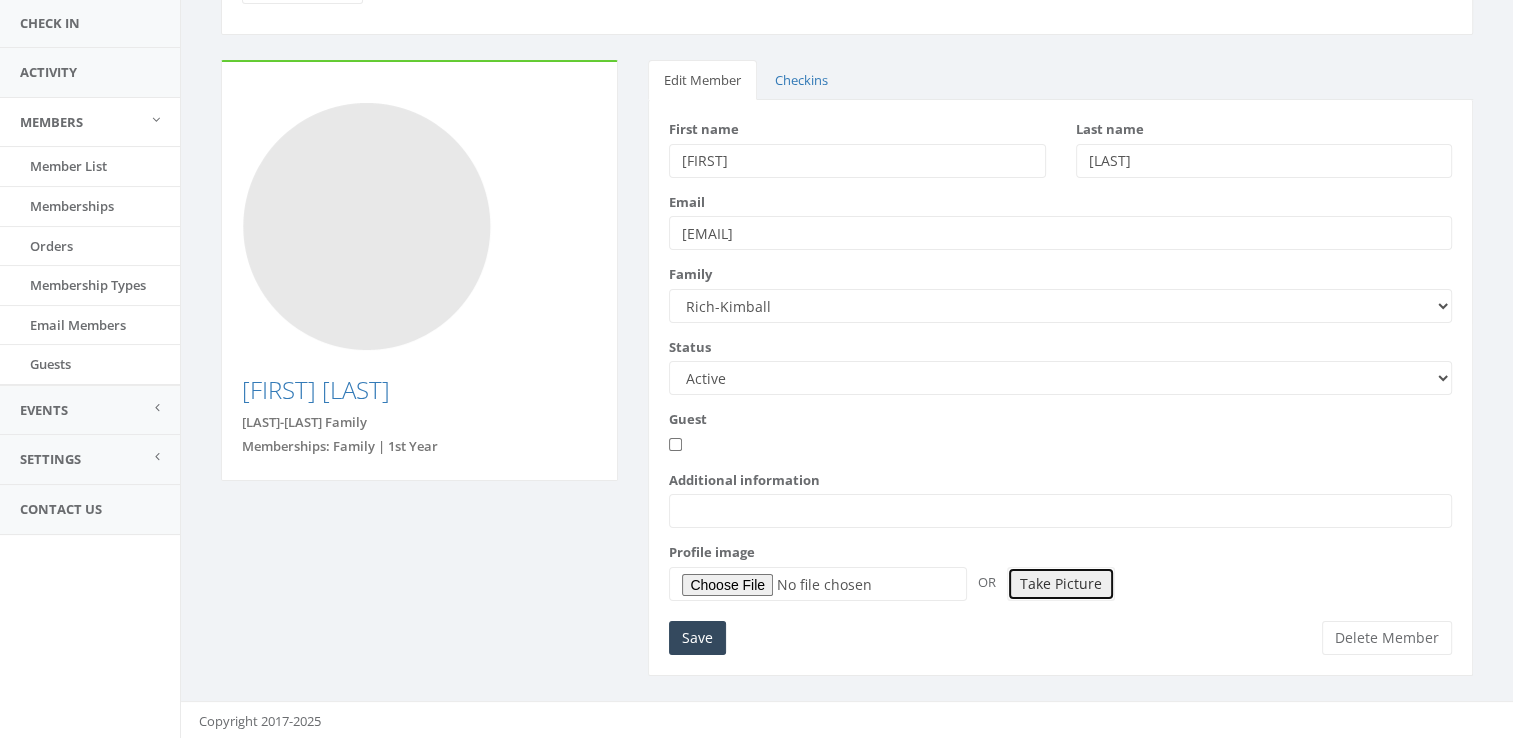 click on "Take Picture" at bounding box center [1061, 584] 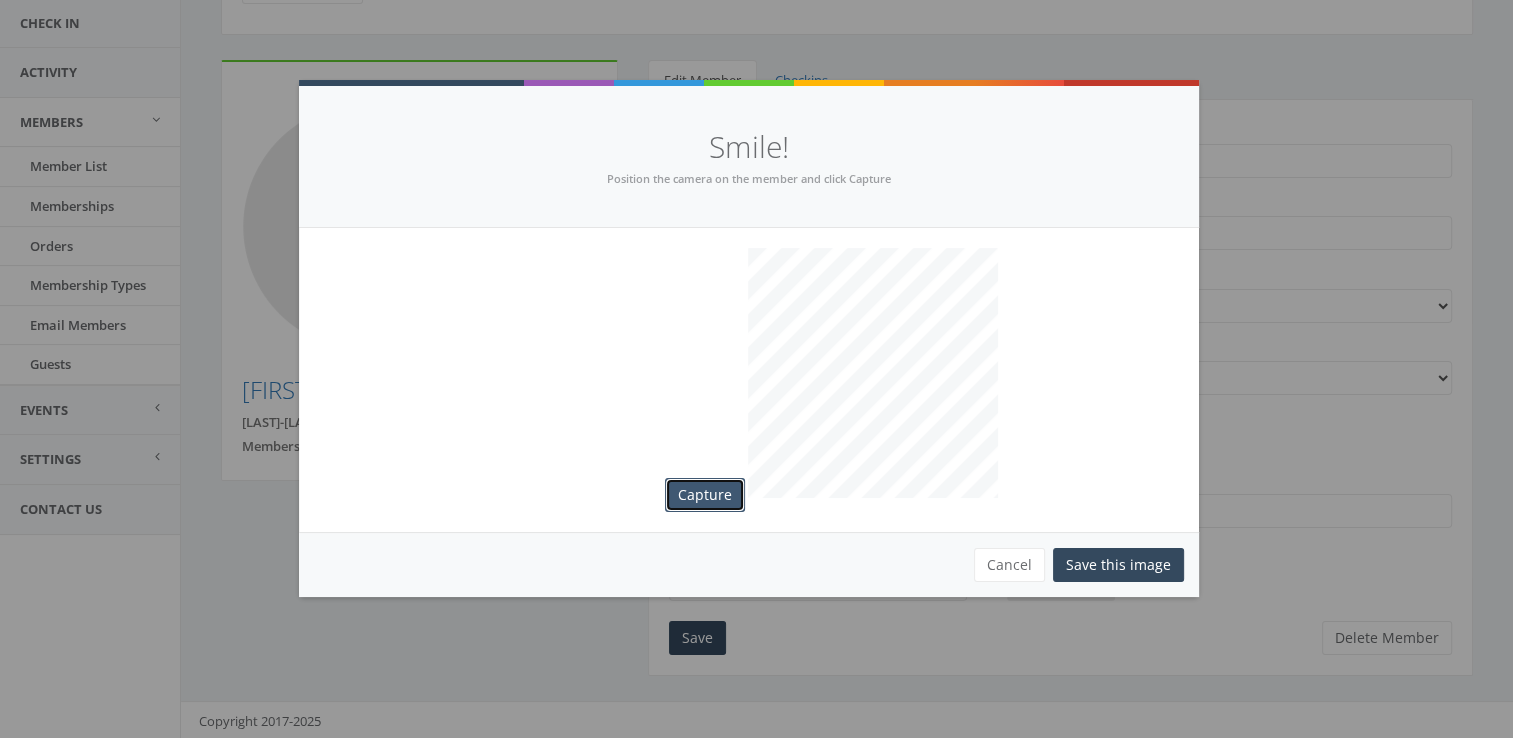 click on "Capture" at bounding box center [705, 495] 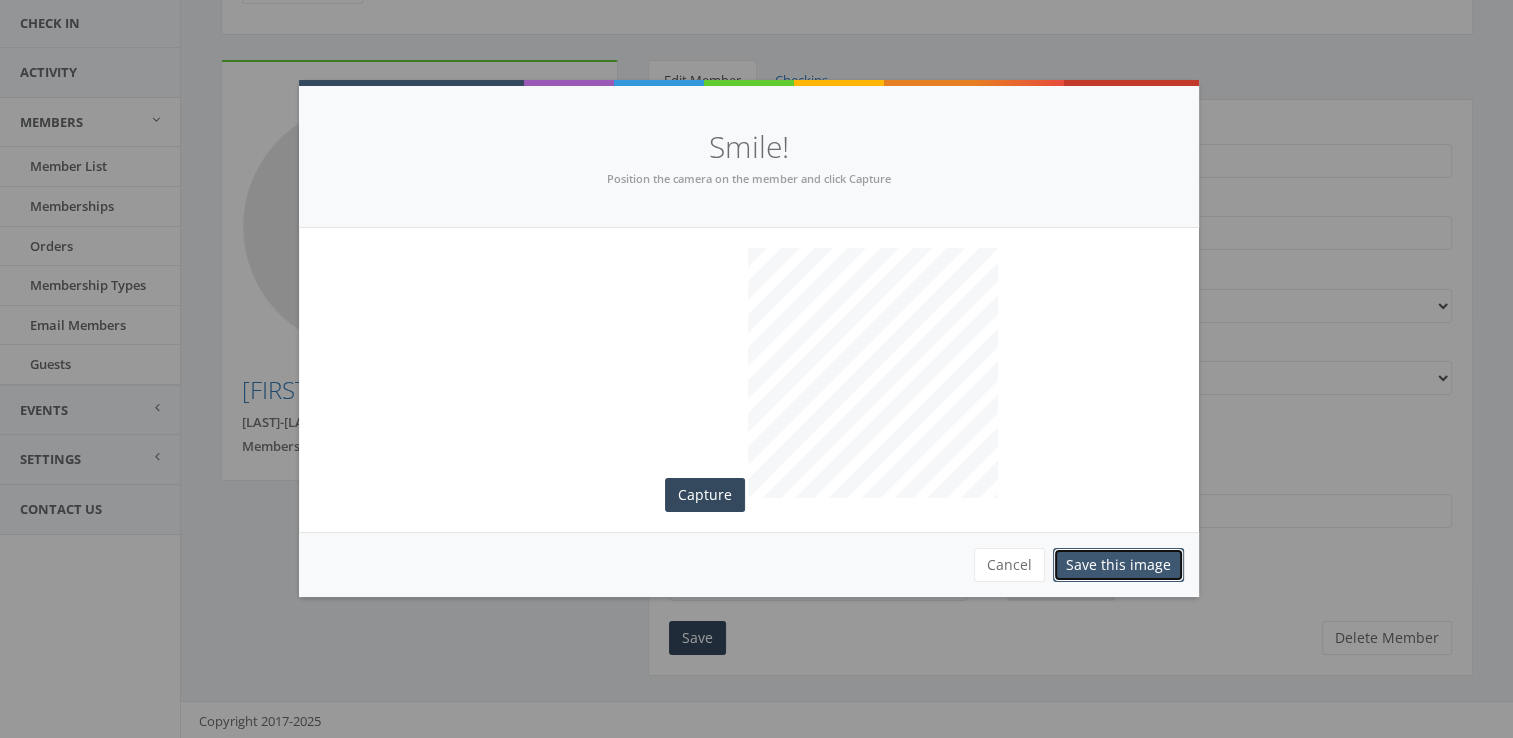 click on "Save this image" at bounding box center (1118, 565) 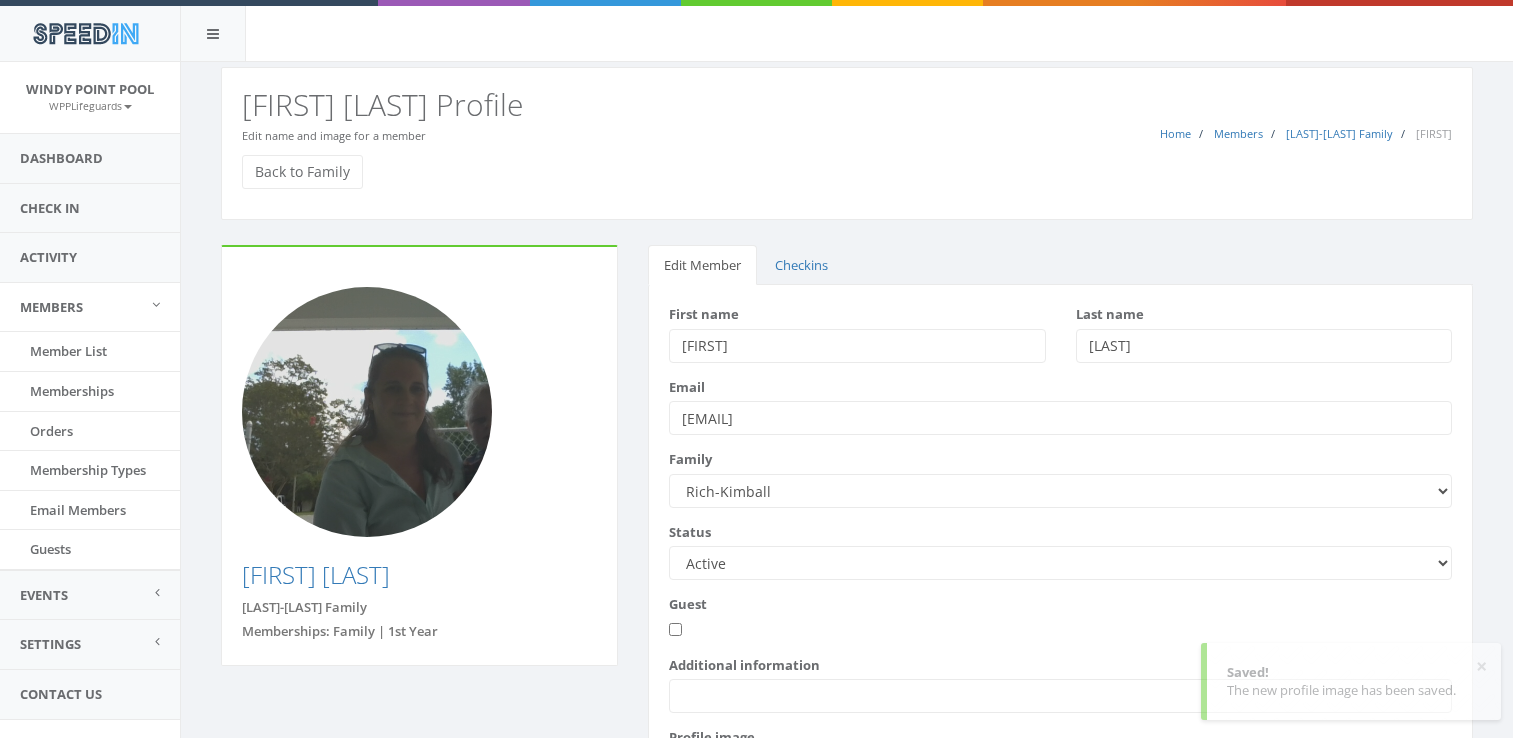 scroll, scrollTop: 170, scrollLeft: 0, axis: vertical 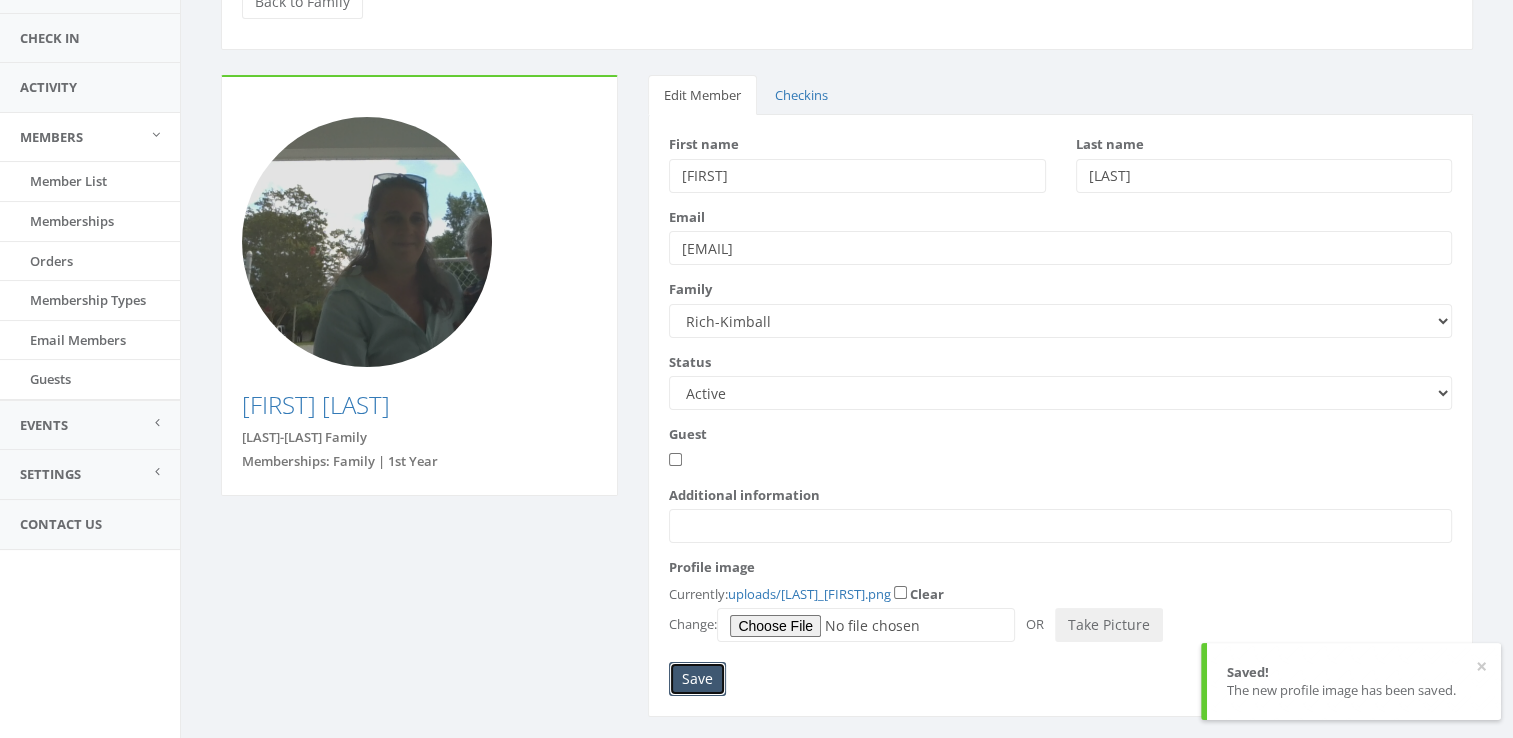 click on "Save" at bounding box center (697, 679) 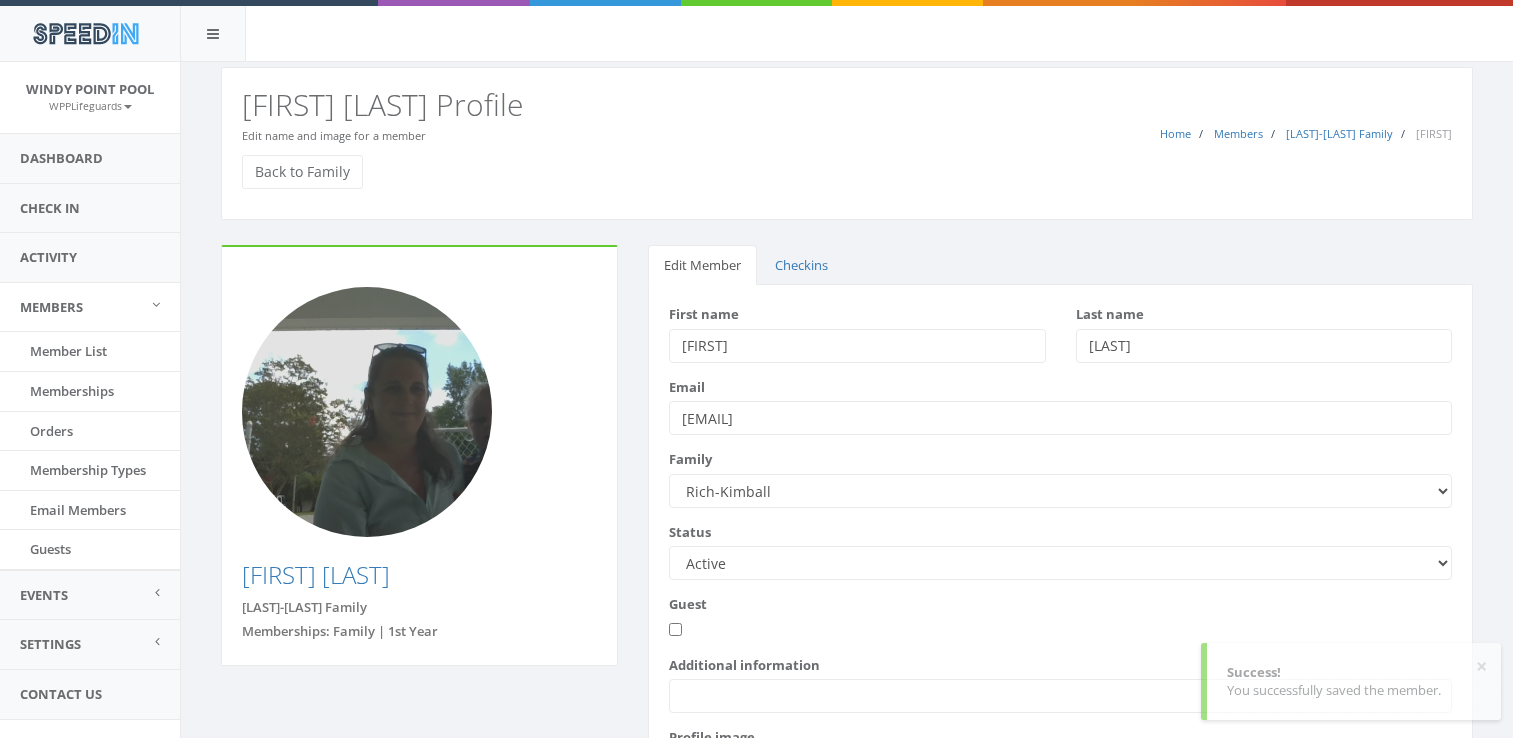 scroll, scrollTop: 0, scrollLeft: 0, axis: both 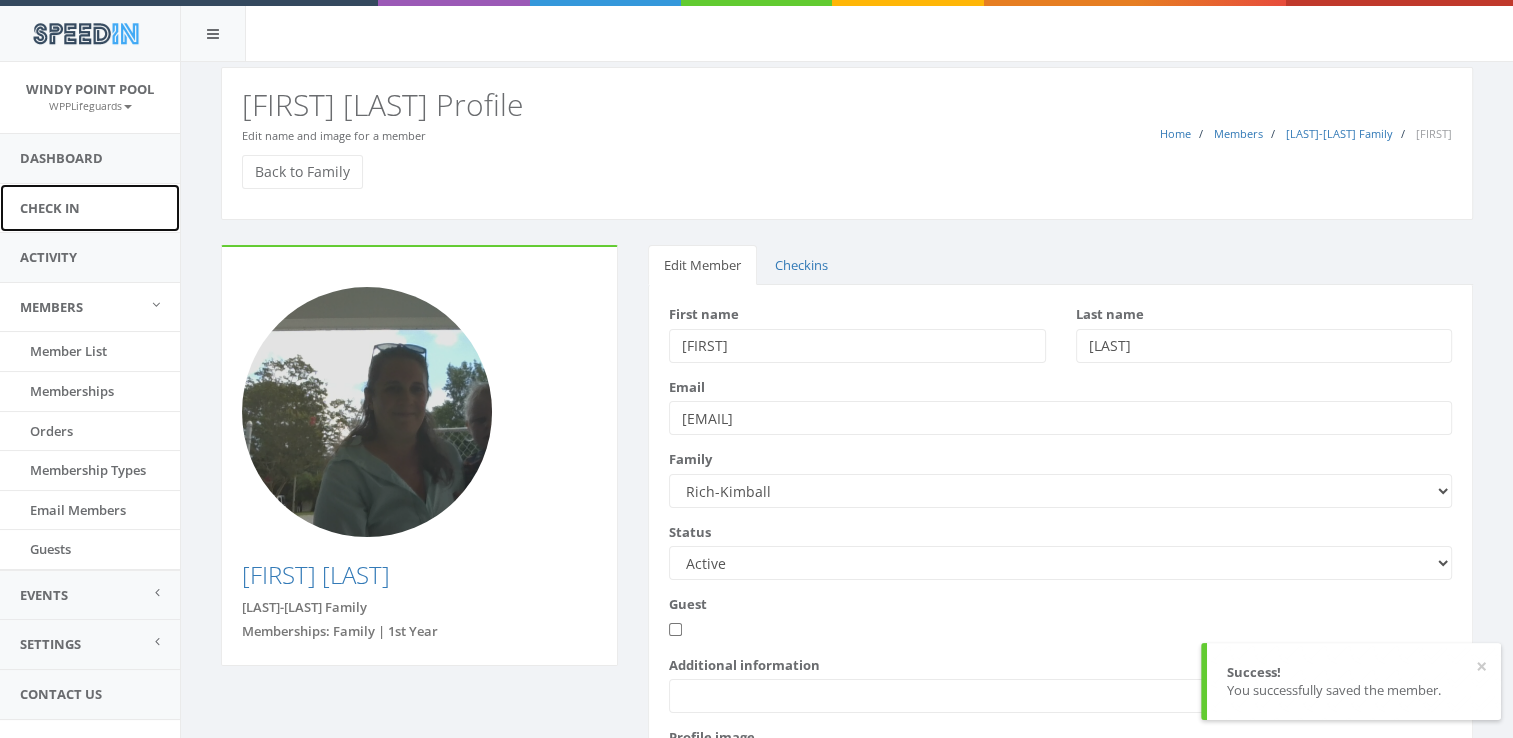 click on "Check In" at bounding box center (90, 208) 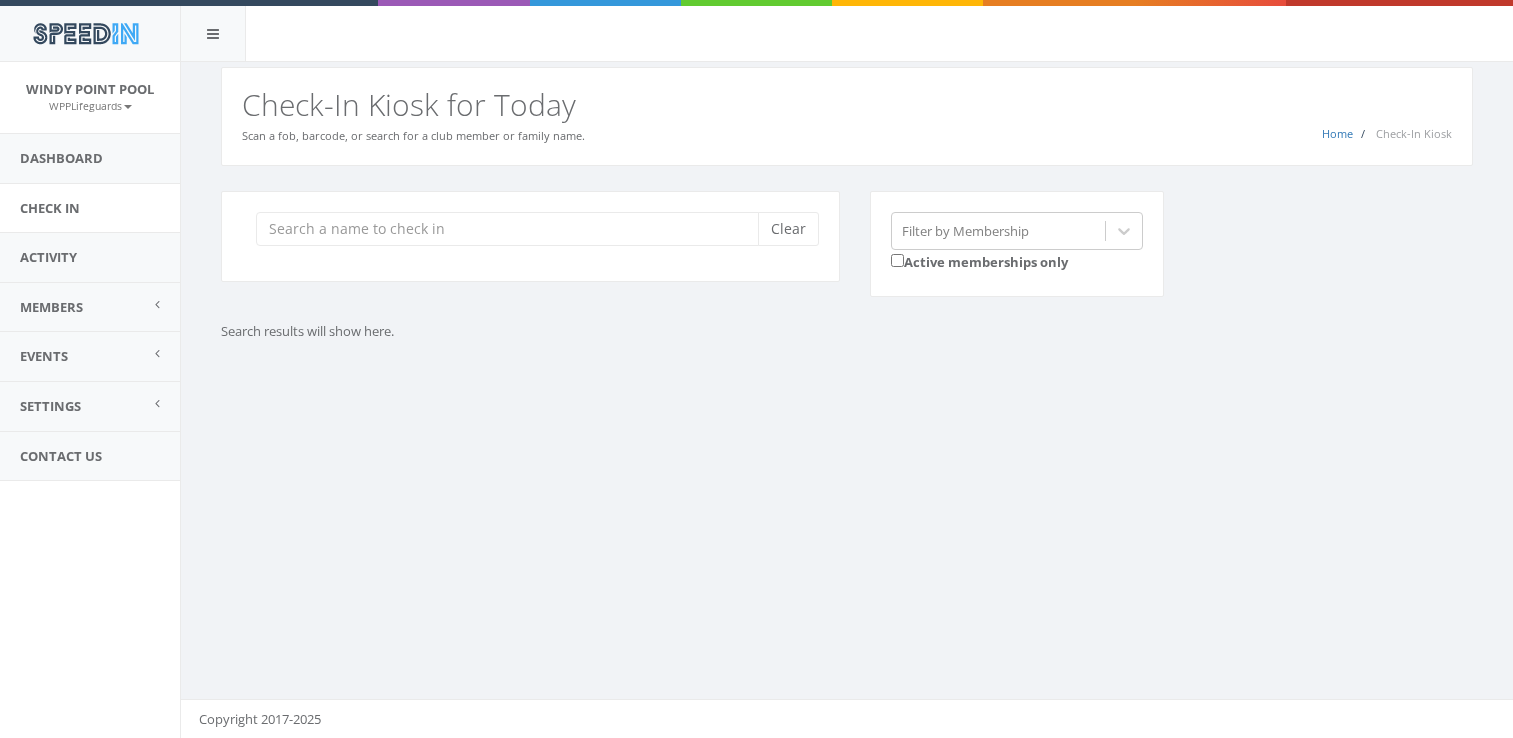 scroll, scrollTop: 0, scrollLeft: 0, axis: both 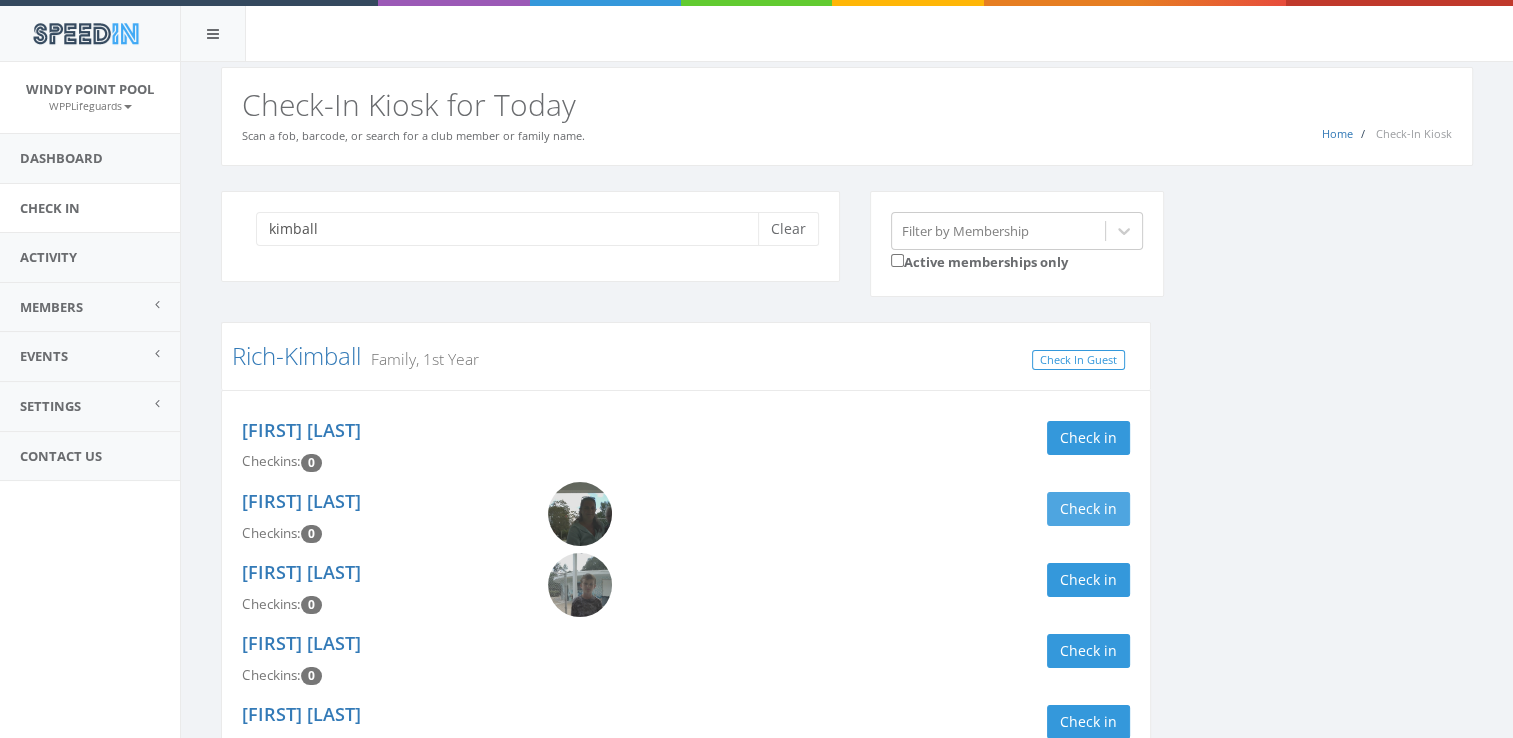 type on "kimball" 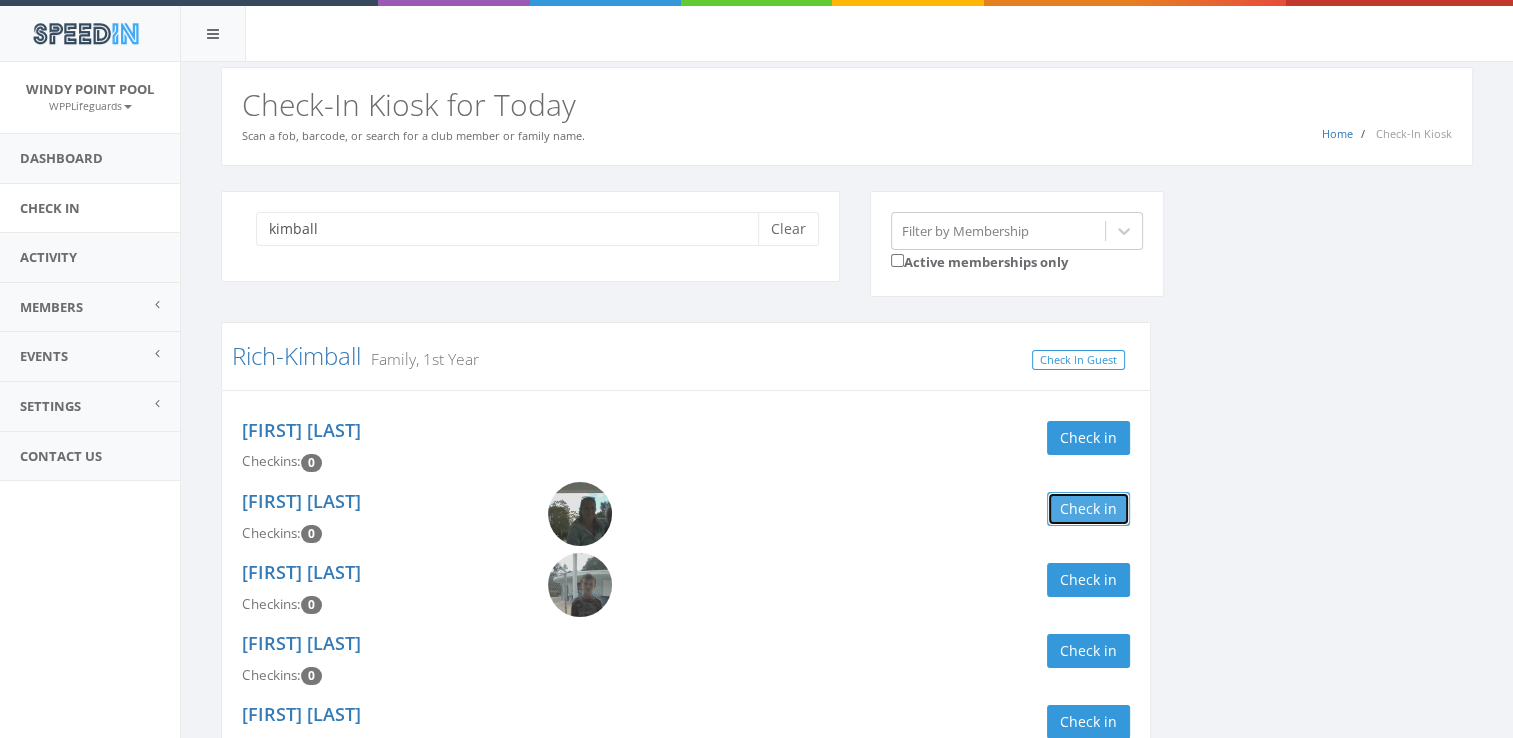 click on "Check in" at bounding box center [1088, 509] 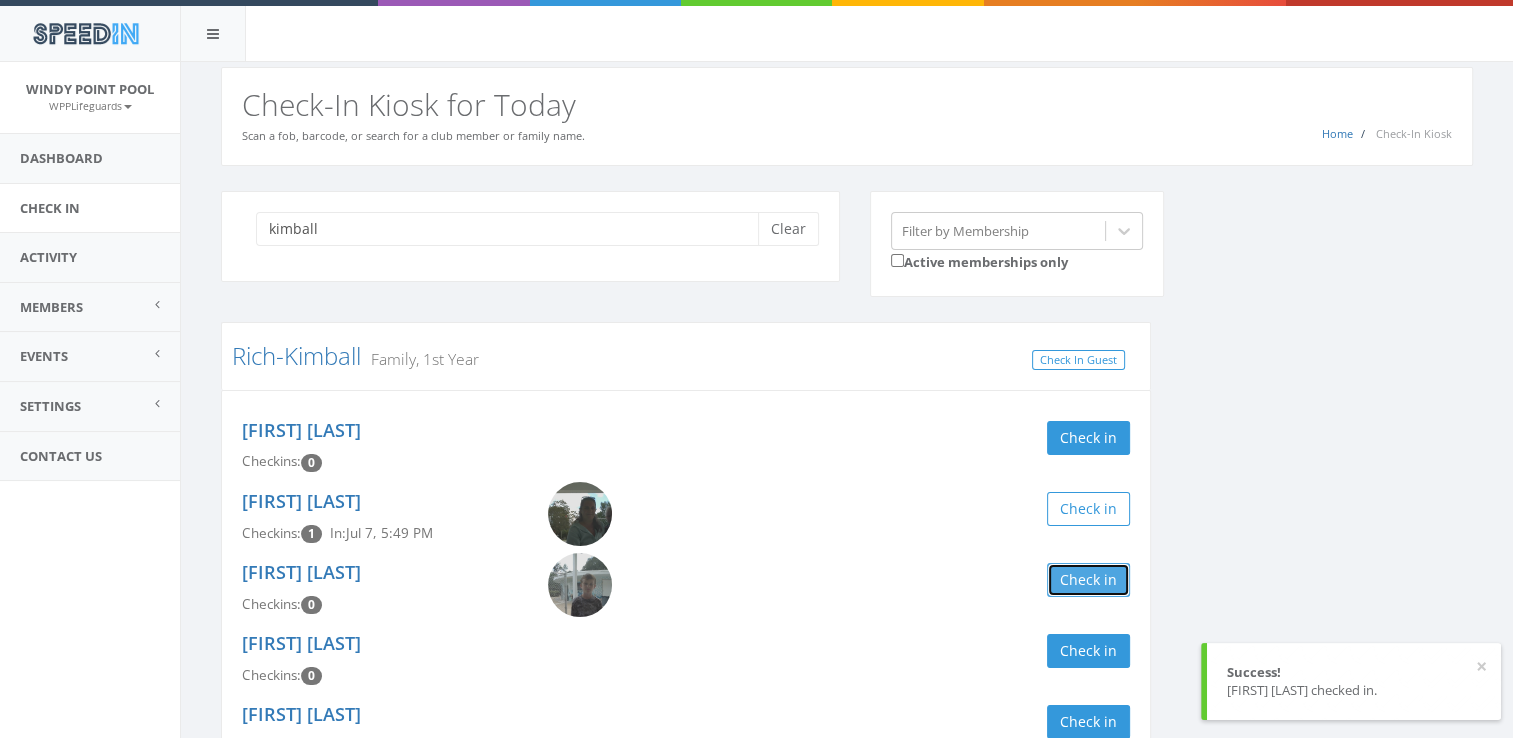 click on "Check in" at bounding box center (1088, 580) 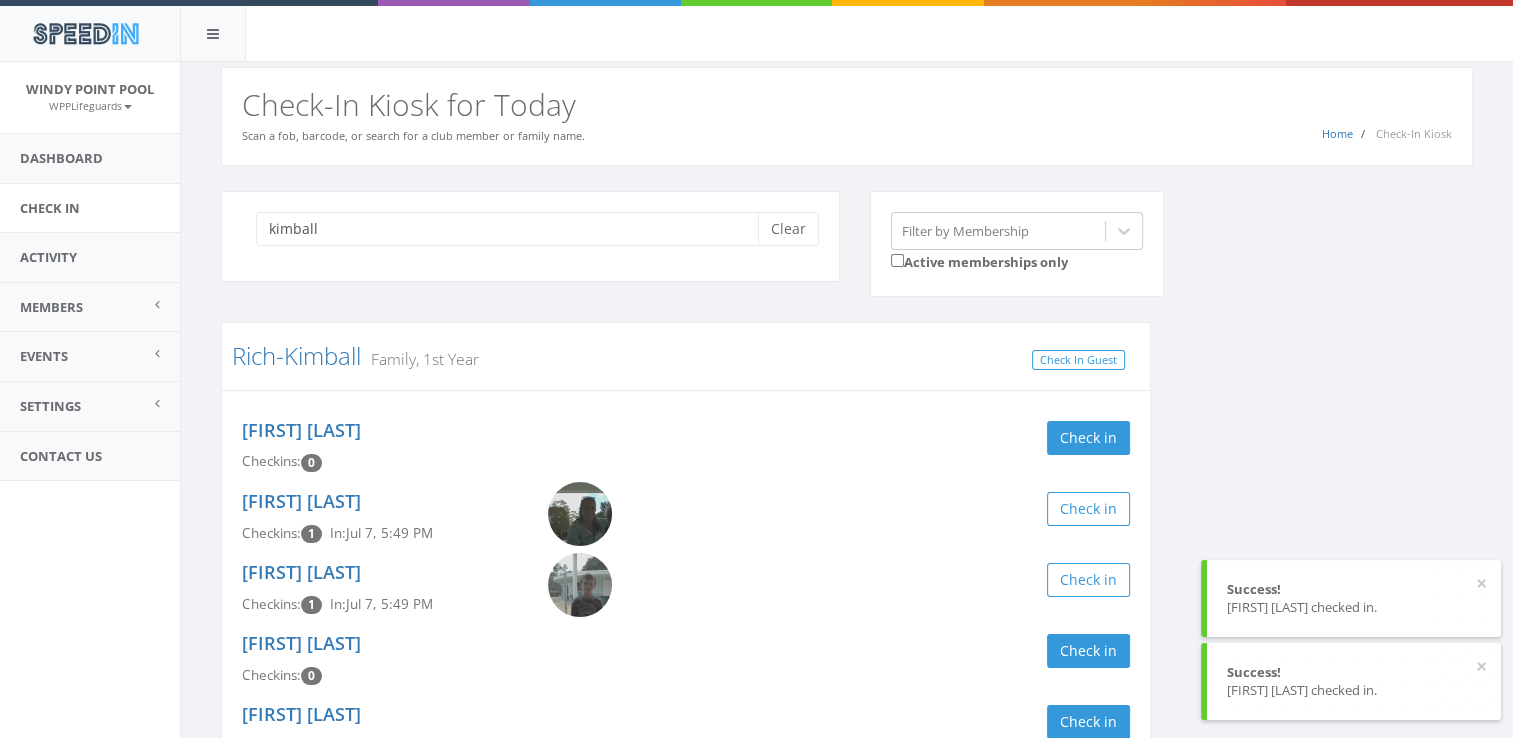 click on "[LAST] Clear Filter by Membership  Active memberships only [LAST]-[LAST] Family, 1st Year Check In Guest [FIRST] [LAST] Checkins:  0 Check in [FIRST] [LAST] Checkins:  1 In:  Jul 7, 5:49 PM Check in [FIRST] [LAST] Checkins:  1 In:  Jul 7, 5:49 PM Check in [FIRST] [LAST] Checkins:  0 Check in [FIRST] [LAST] Checkins:  0 Check in [FIRST] [LAST] Checkins:  0 Check in" at bounding box center [847, 502] 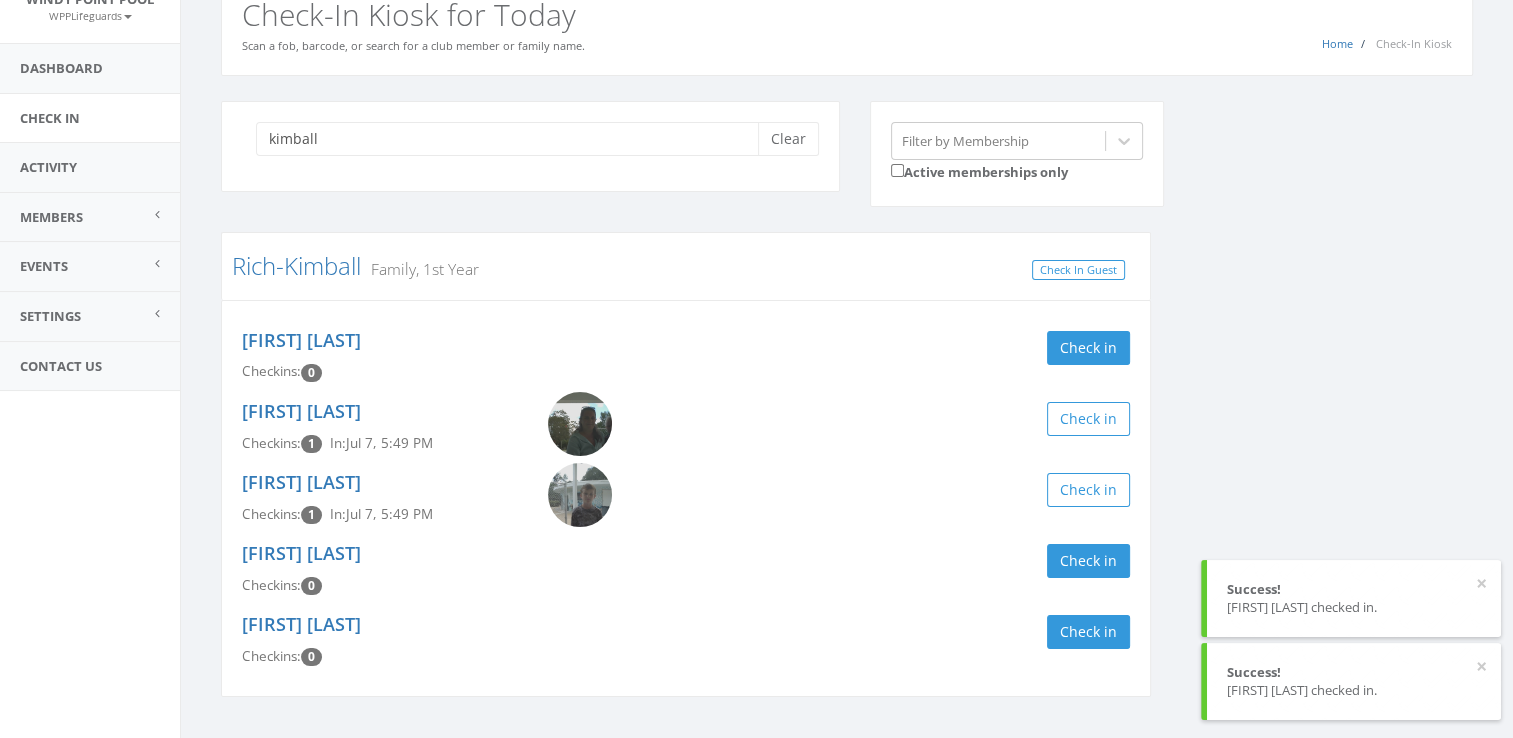 scroll, scrollTop: 138, scrollLeft: 0, axis: vertical 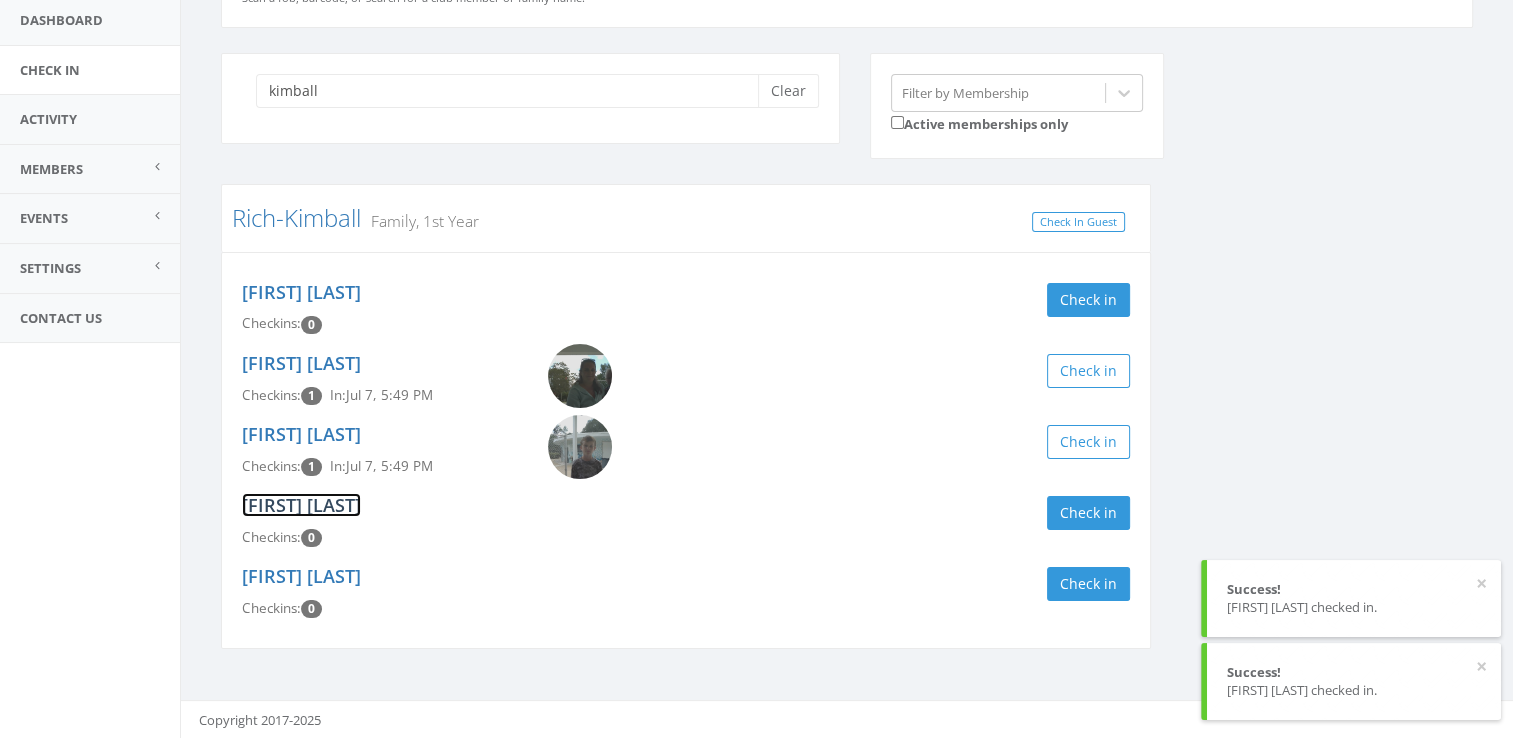 click on "[FIRST] [LAST]" at bounding box center [301, 505] 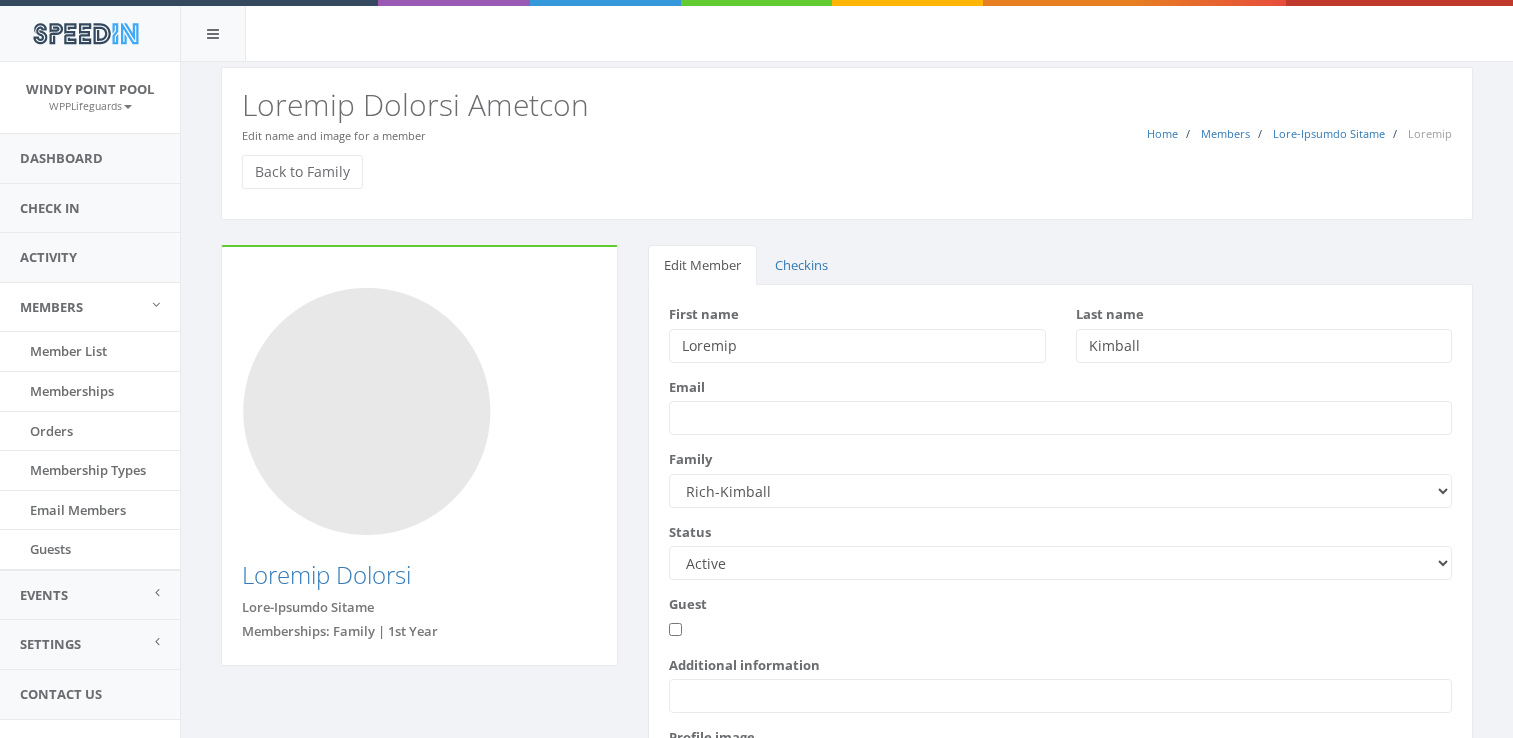 scroll, scrollTop: 0, scrollLeft: 0, axis: both 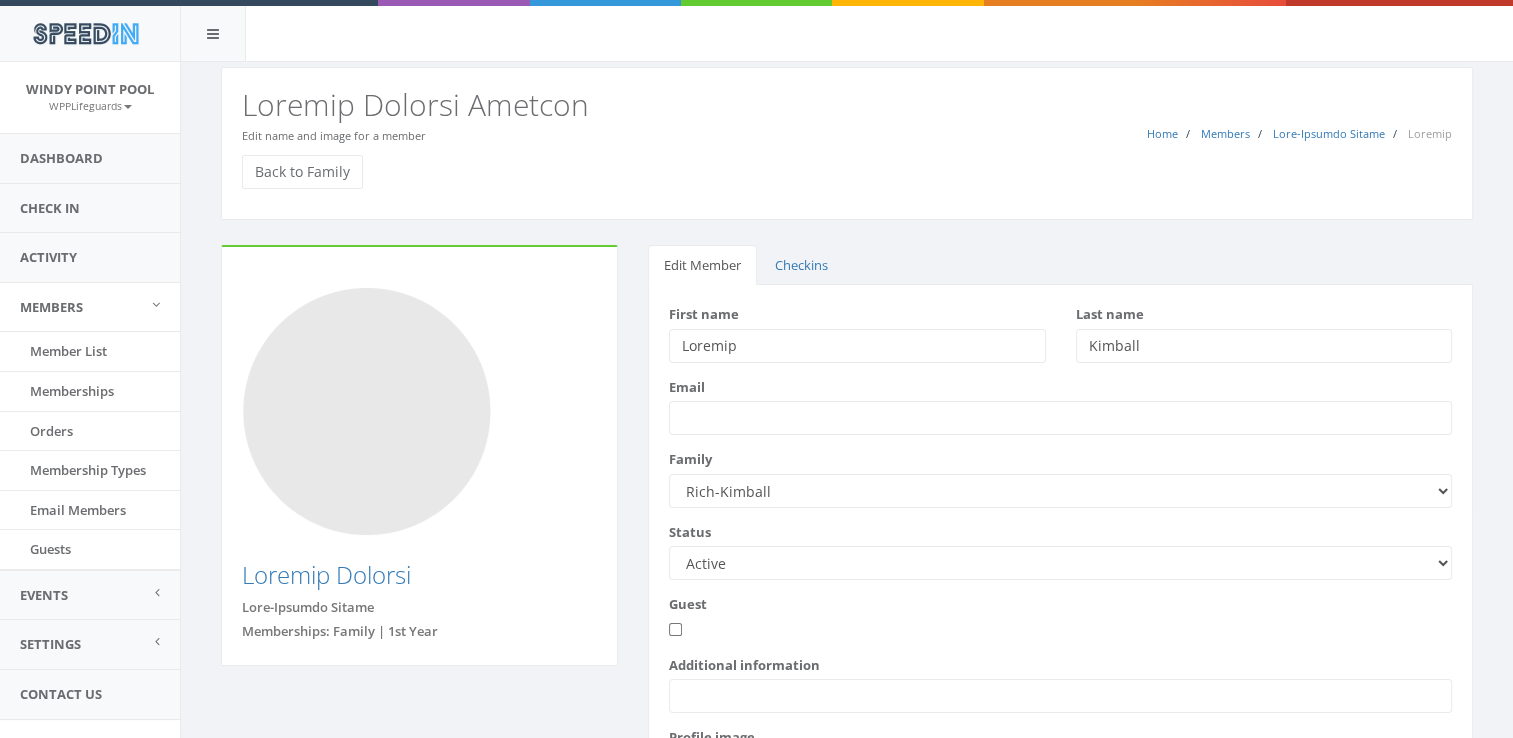 click on "---------
Lorem
Ipsumdol
Sitametco
Adipisci
Elitsedd
Eiusmo
Temporin
Utlabo
Etdolo
Magnaa
Enima
Minimv
Quisno - EXERCITATI ULLAMCO
laborisn
Aliqu
Exeaco
Conse
Duisaute
Irure-Inrepr
Voluptat
Velit
Essec
Fugiatnu
Pariaturex
Sinto
Cupidatatn
Proide
Suntcu
Quioffic
Deseru
Molli
Animi
Estlab
Persp
Undeomnis
Istena
Errorvol
Accu
Dolorem
Laudant
Totamre
Aperia
Eaquei
Quaea
Illoinve
Veri - QUASI 90 ARCHIT BEATAEVI
Dictaexpl
Nemoenim
Ipsamqui
Voluptas - ASPE AUTO FUGI
Consequun
Magnidolor
Eosratione
Sequin
Nequep
Quisquamdol
Adipiscin
Eiusmodite
Inciduntmag
Quaerate
Minusso
Nobis - ELIG'O CUMQ NIHILIMPEDI QUO
Plac
Facerep
Assumen
Repelle
Tempori
Autemqui
Offi
Debiti" at bounding box center [1060, 491] 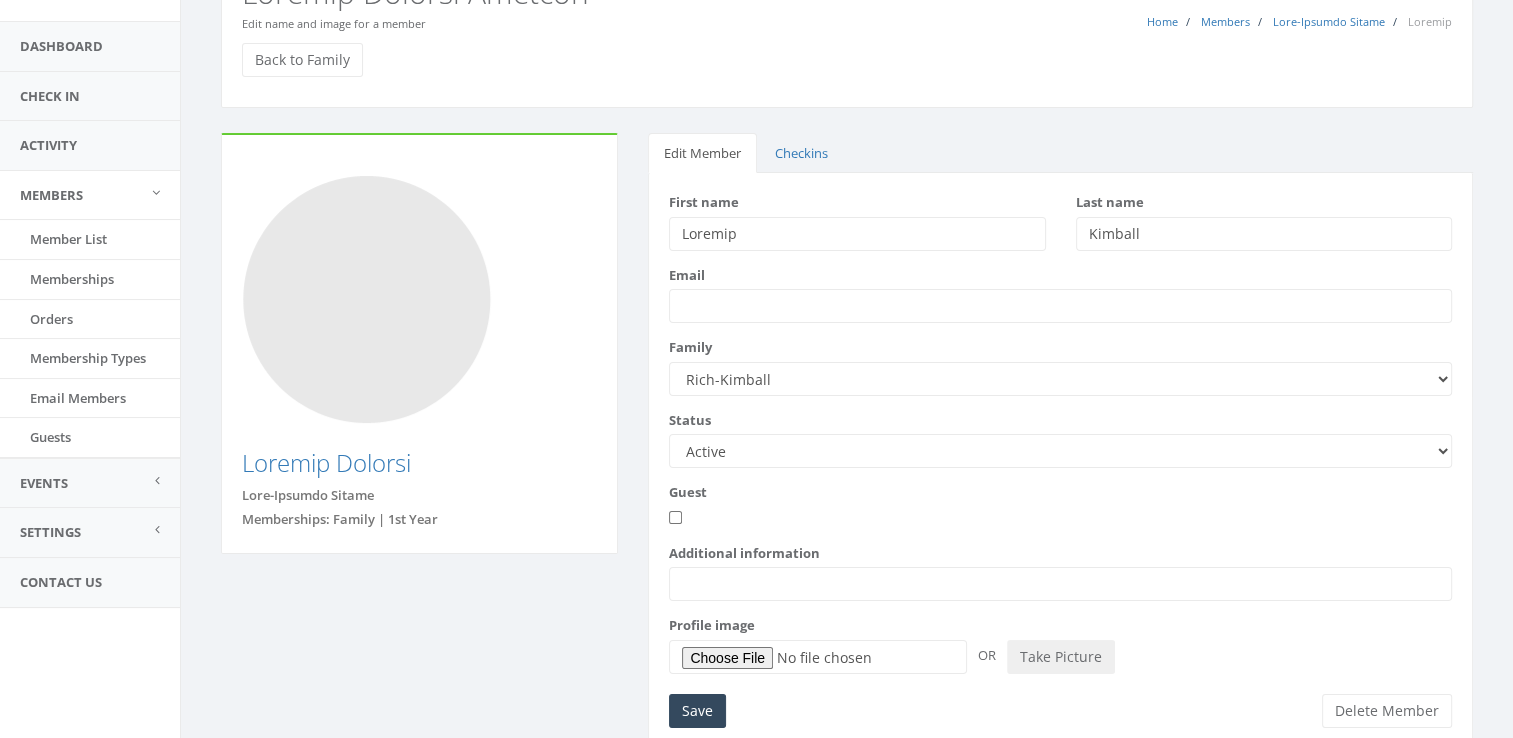 scroll, scrollTop: 185, scrollLeft: 0, axis: vertical 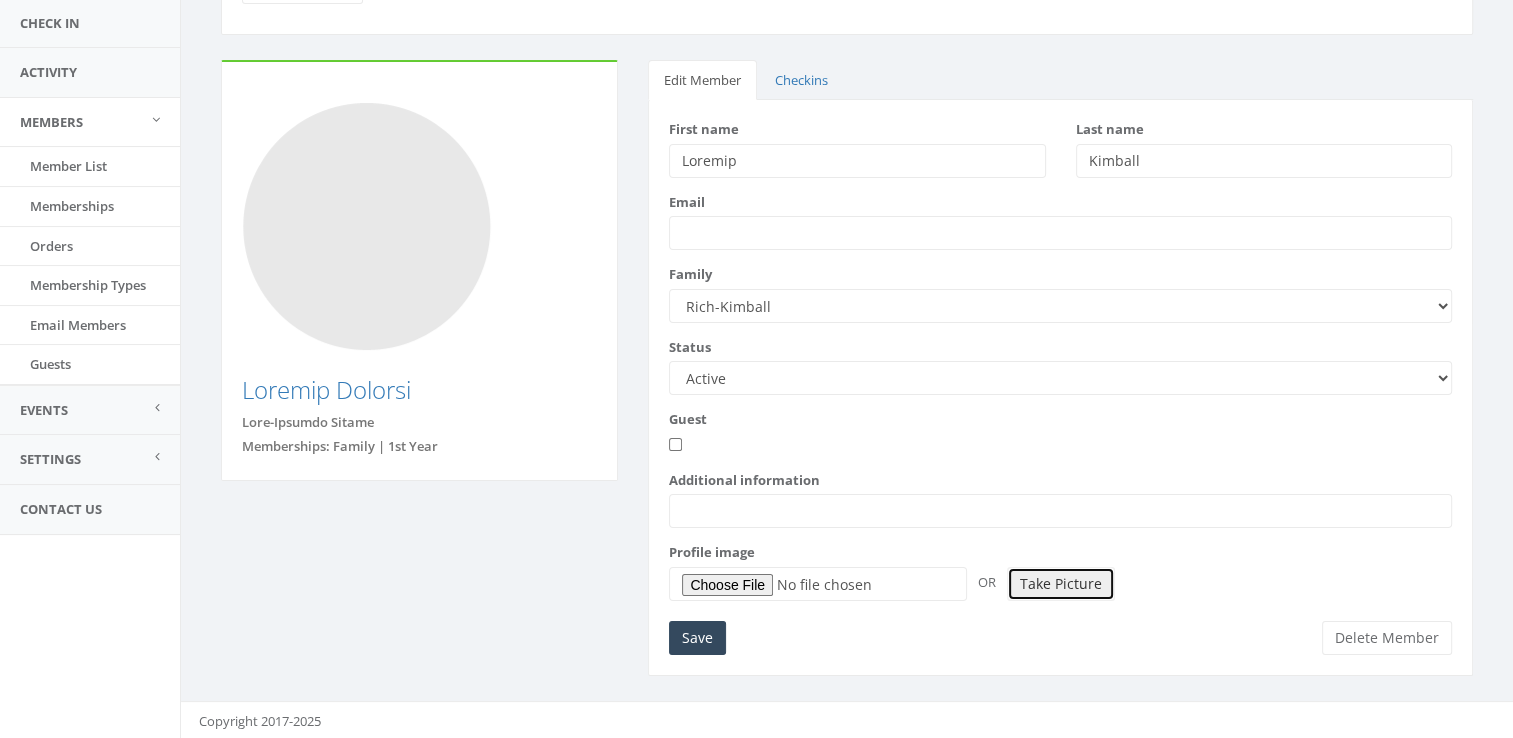 click on "Take Picture" at bounding box center (1061, 584) 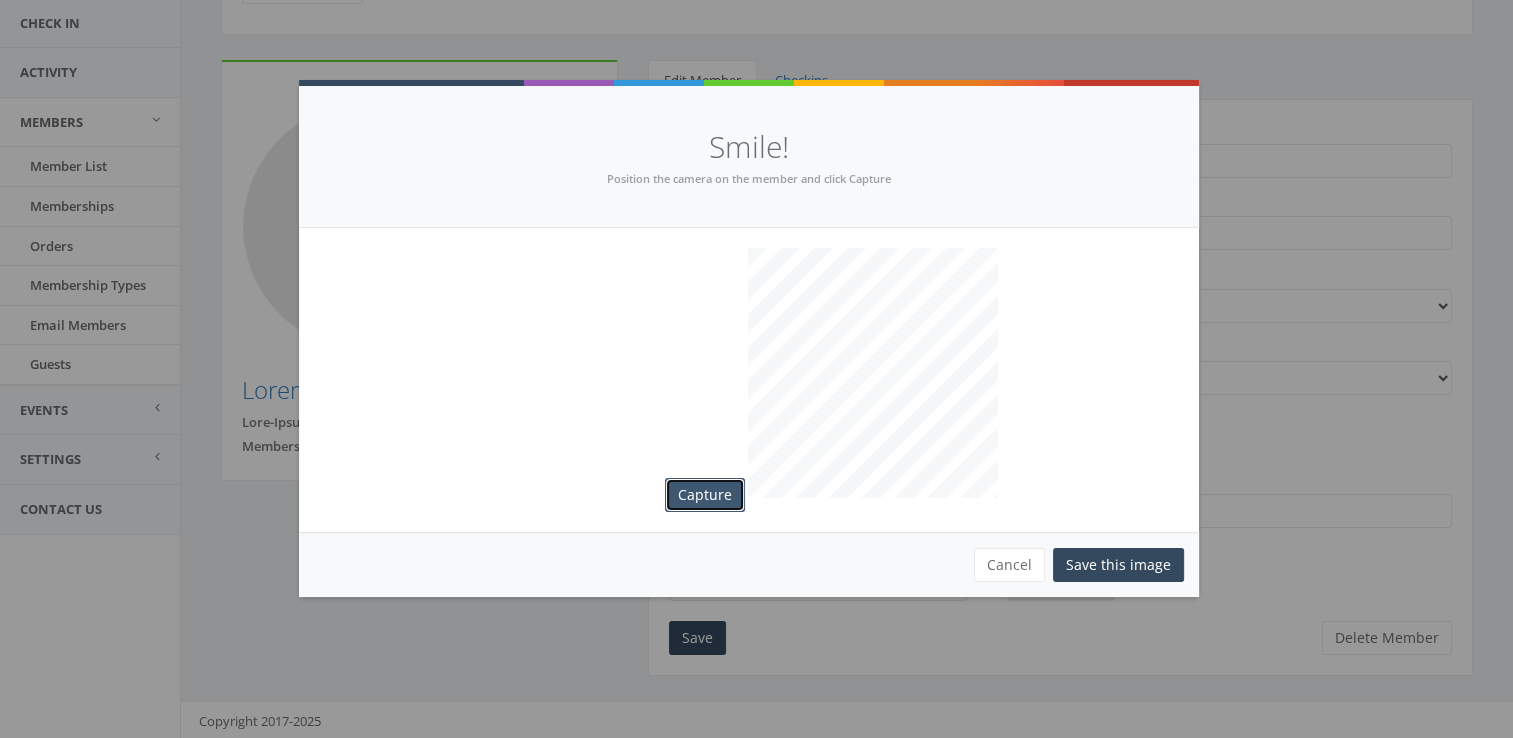 click on "Capture" at bounding box center (705, 495) 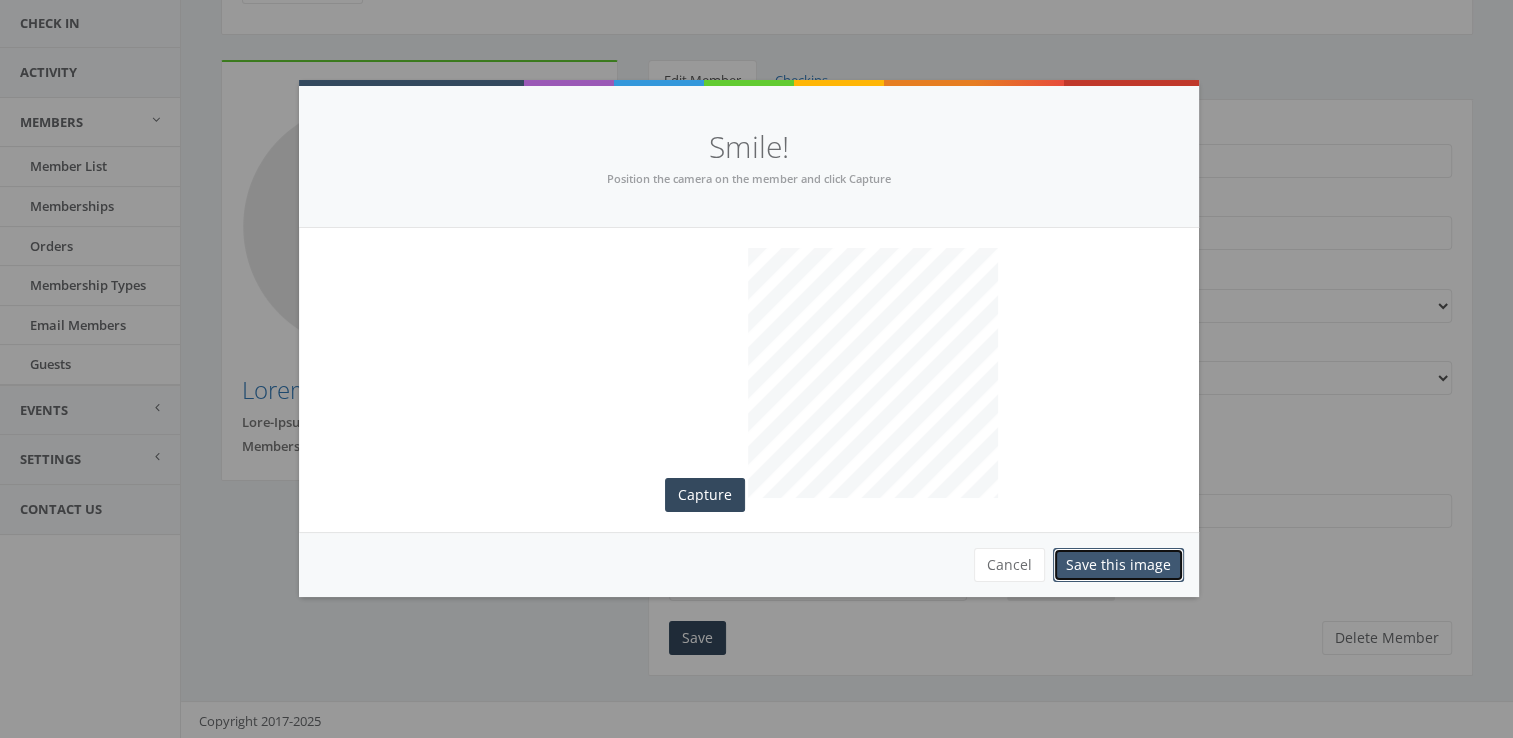 click on "Save this image" at bounding box center (1118, 565) 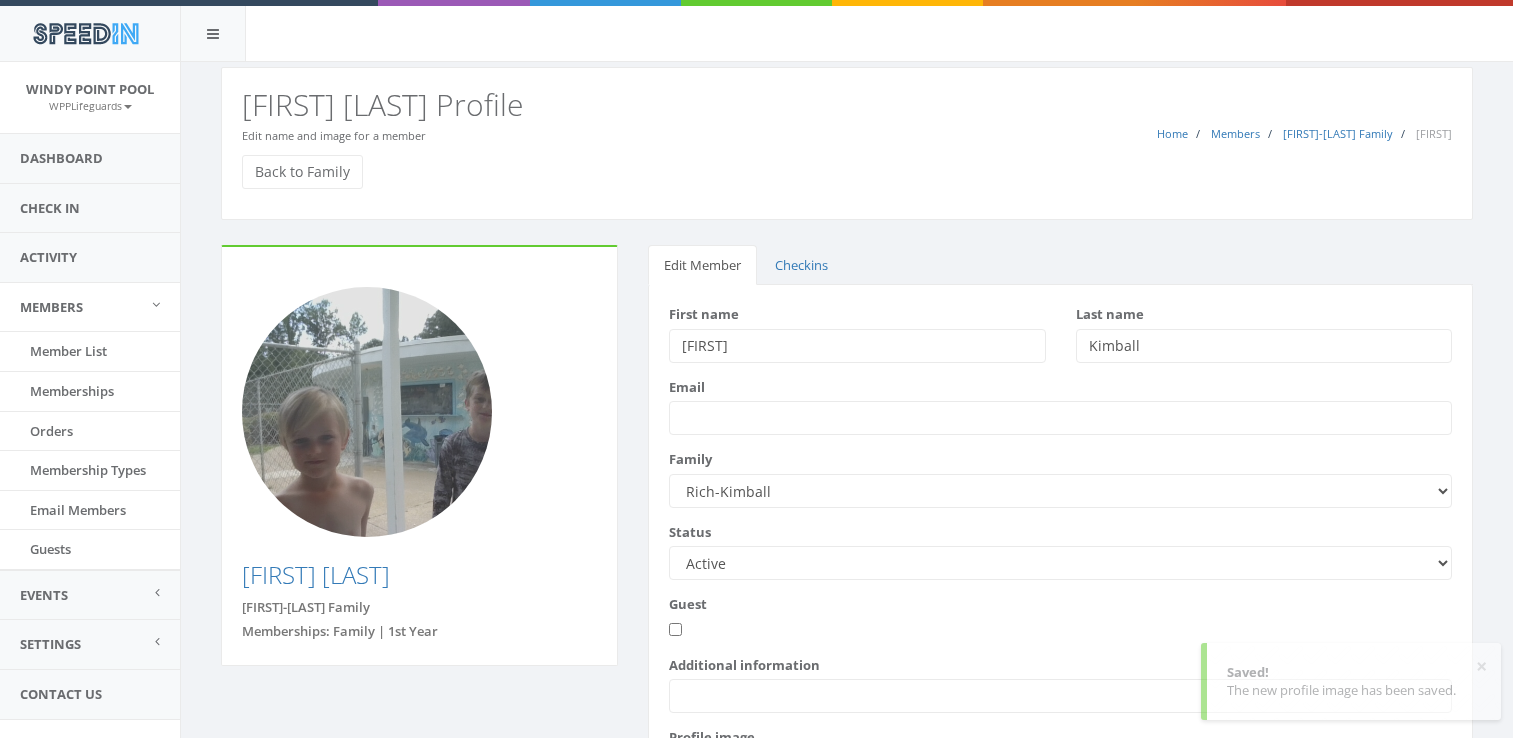 scroll, scrollTop: 170, scrollLeft: 0, axis: vertical 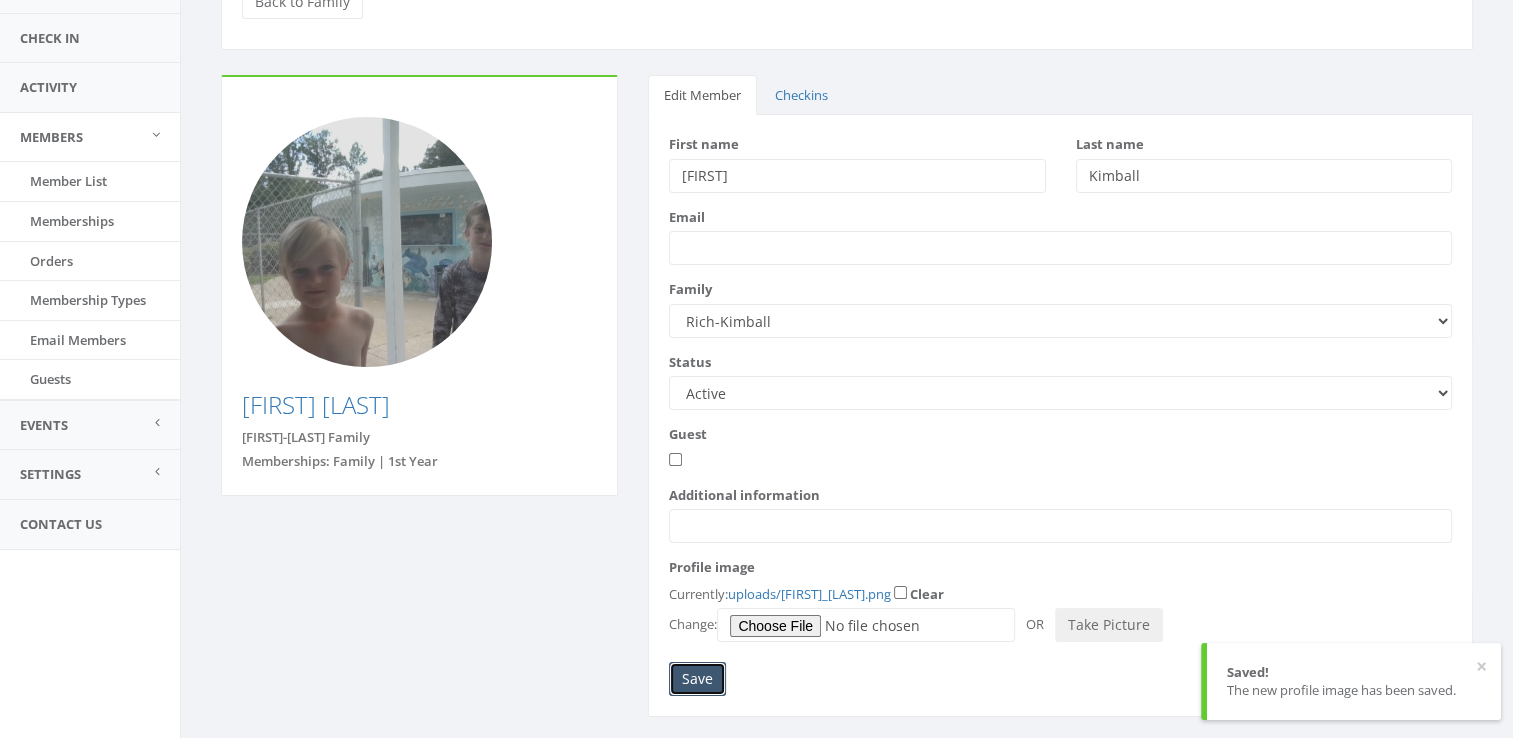 click on "Save" at bounding box center [697, 679] 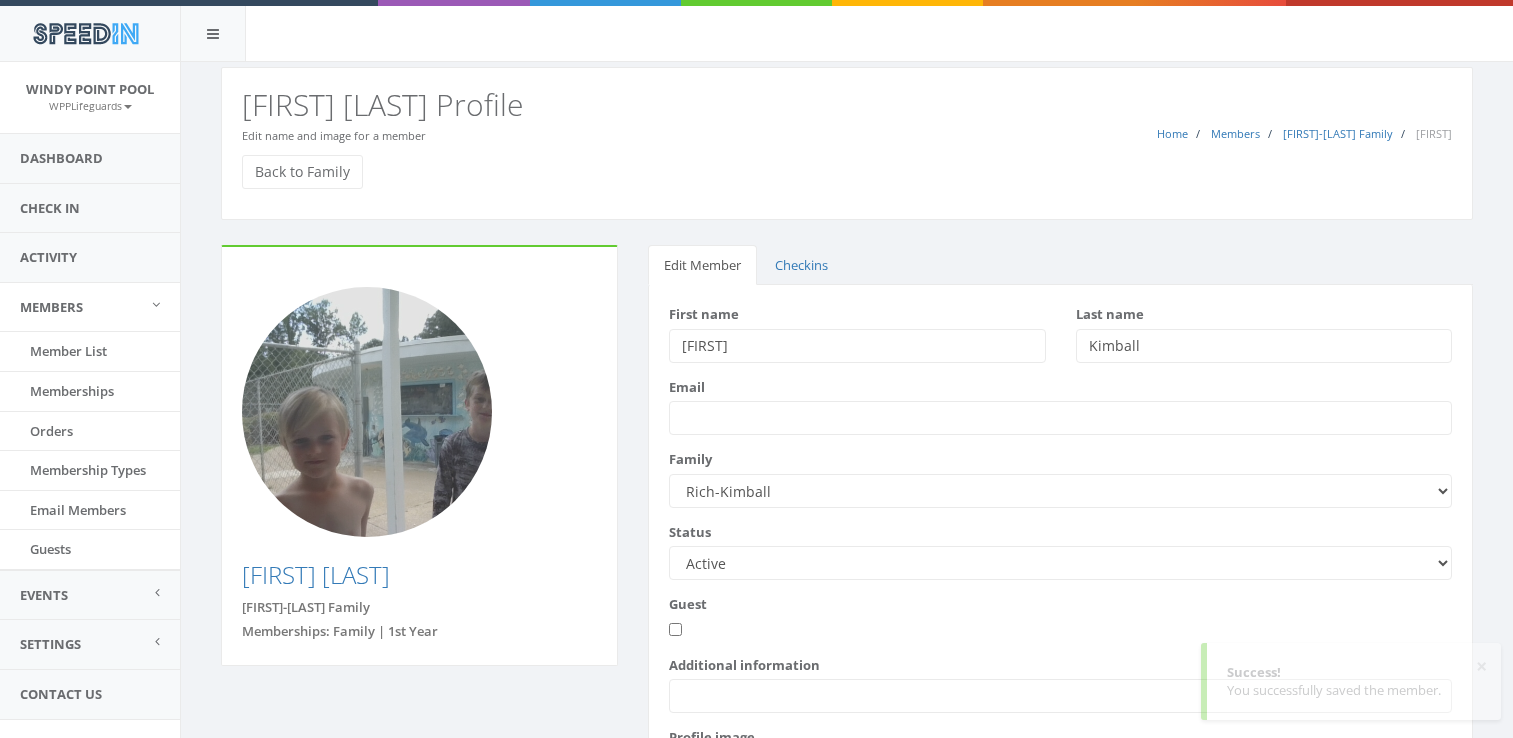 scroll, scrollTop: 0, scrollLeft: 0, axis: both 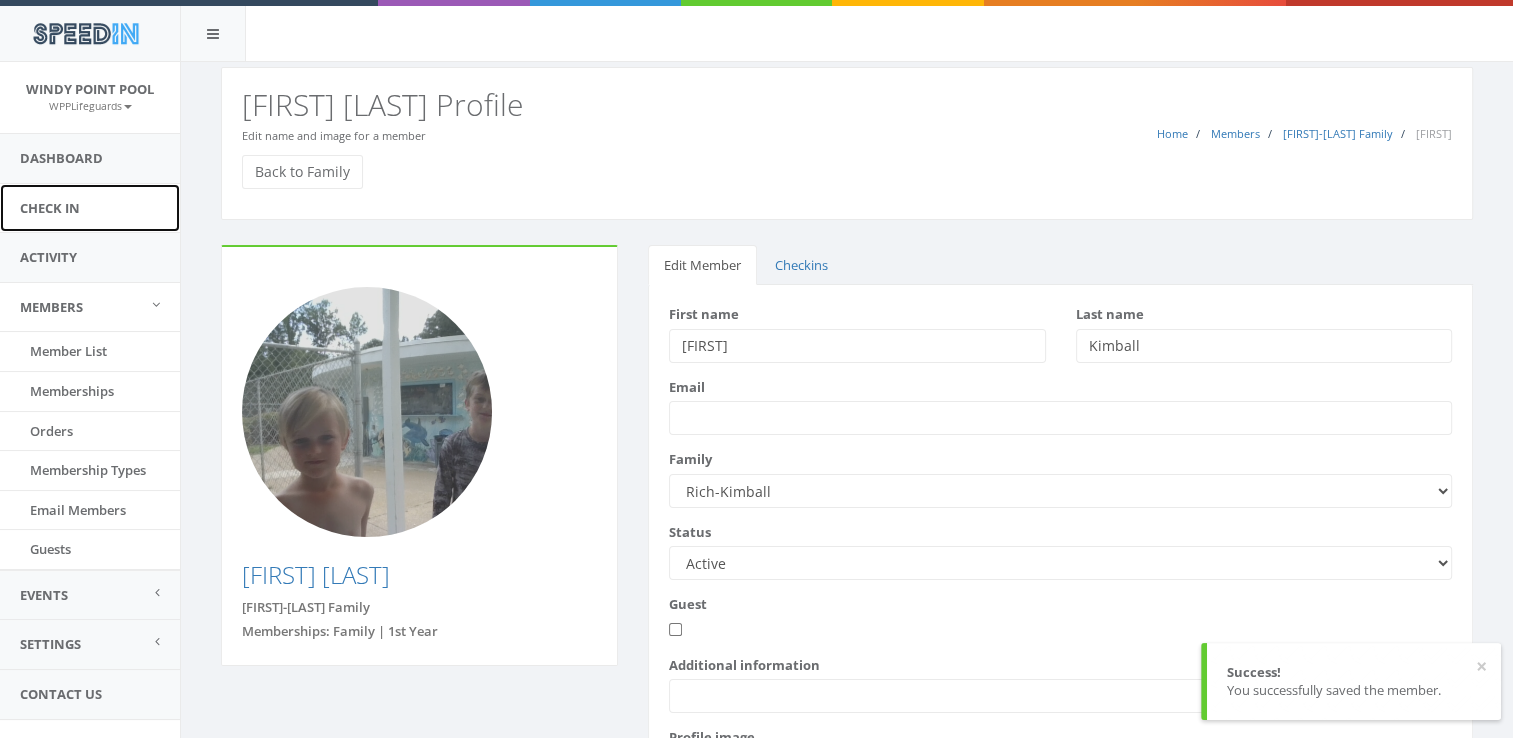 click on "Check In" at bounding box center (90, 208) 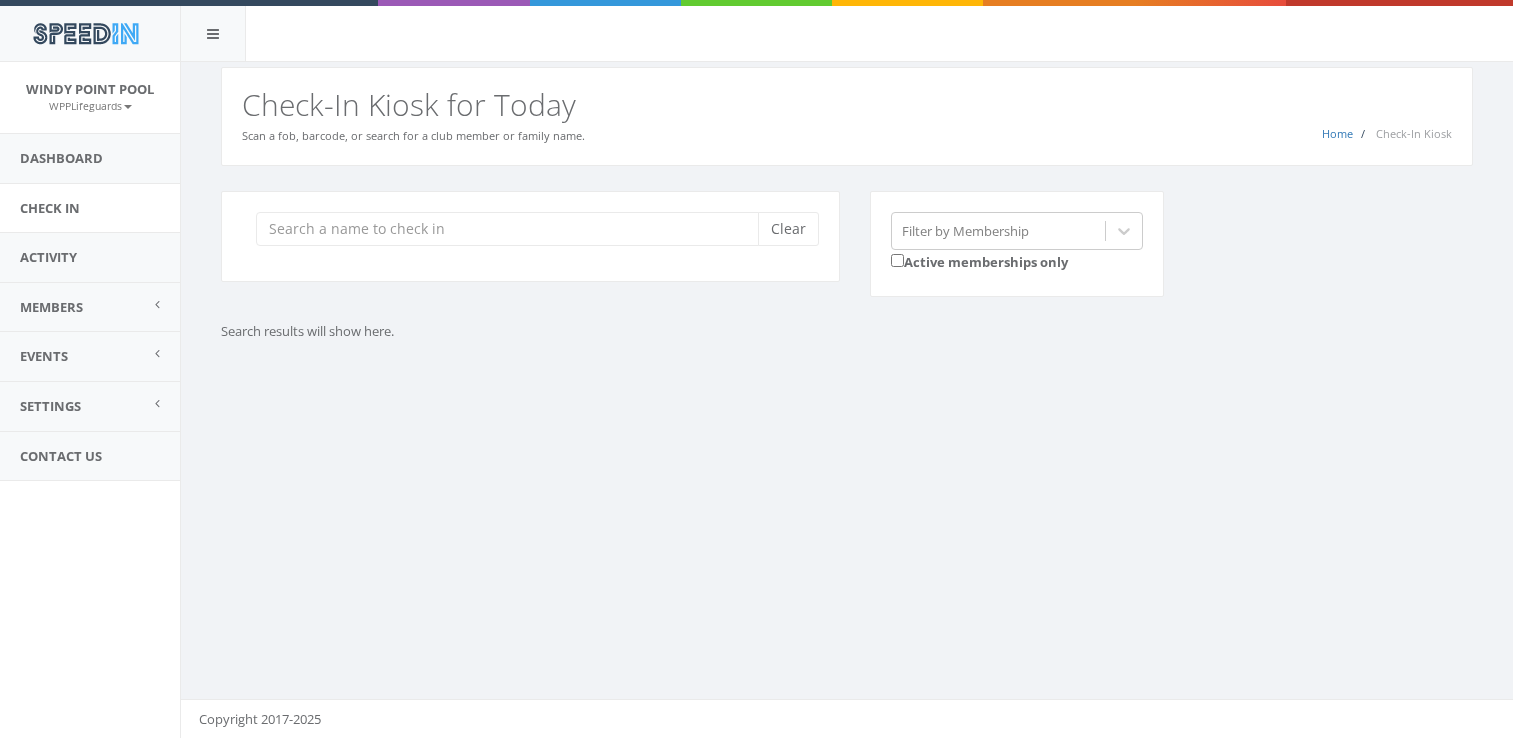 scroll, scrollTop: 0, scrollLeft: 0, axis: both 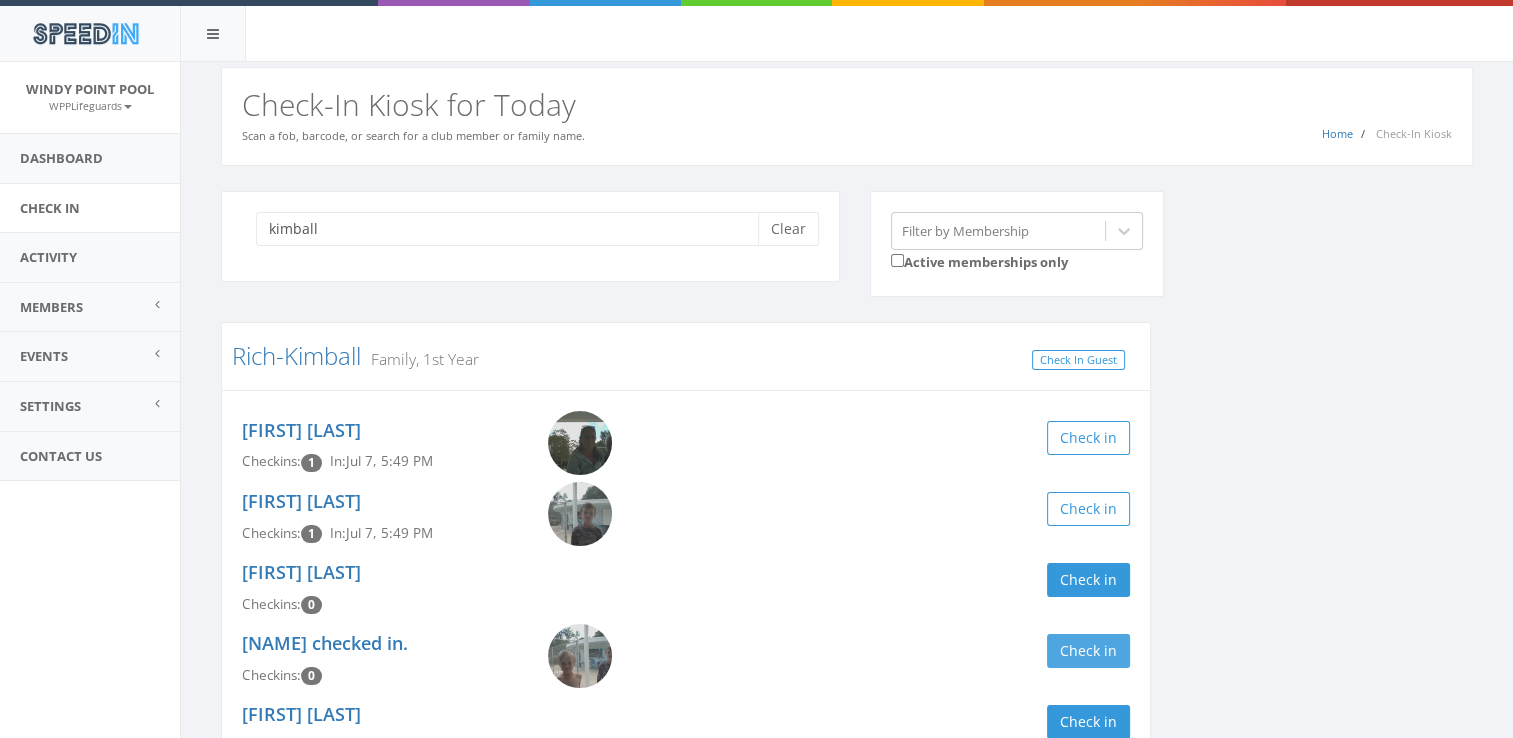type on "kimball" 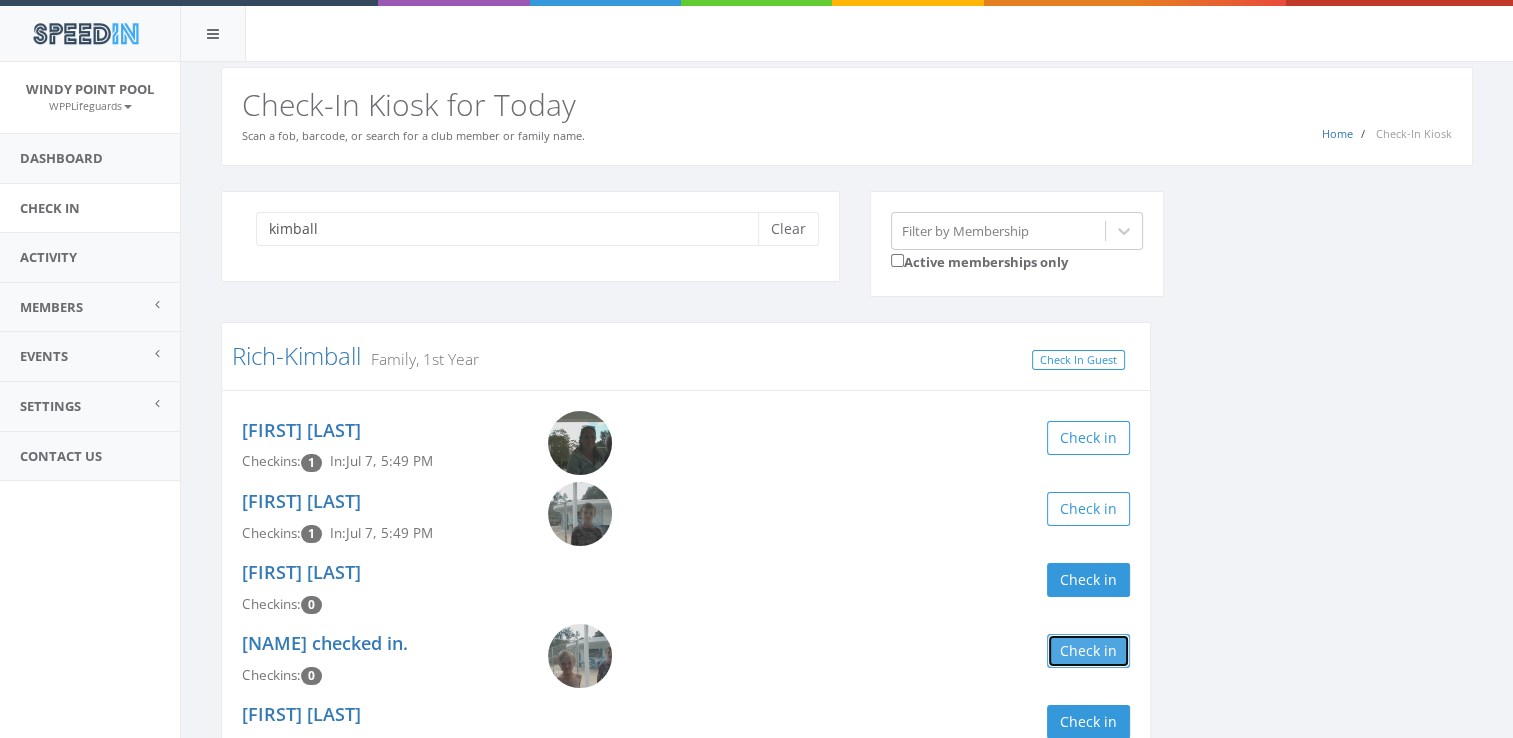 click on "Check in" at bounding box center [1088, 651] 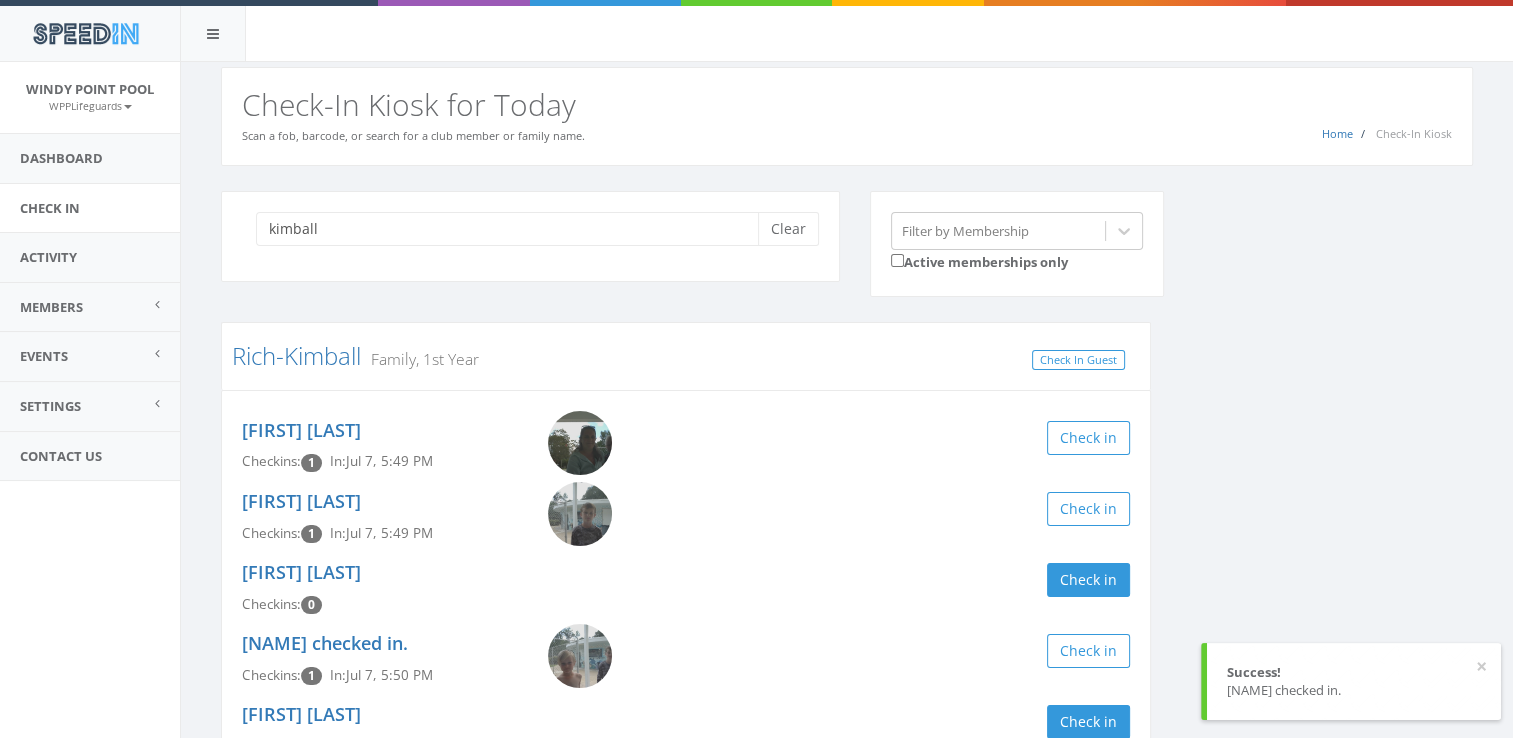 click on "kimball Clear Filter by Membership  Active memberships only Rich-Kimball Family, 1st Year Check In Guest Catherine Rich Checkins:  1 In:  Jul 7, 5:49 PM Check in Theodore Kimball Checkins:  1 In:  Jul 7, 5:49 PM Check in Seth Kimball Checkins:  0 Check in William Kimball Checkins:  1 In:  Jul 7, 5:50 PM Check in Owen Kimball Checkins:  0 Check in" at bounding box center (847, 502) 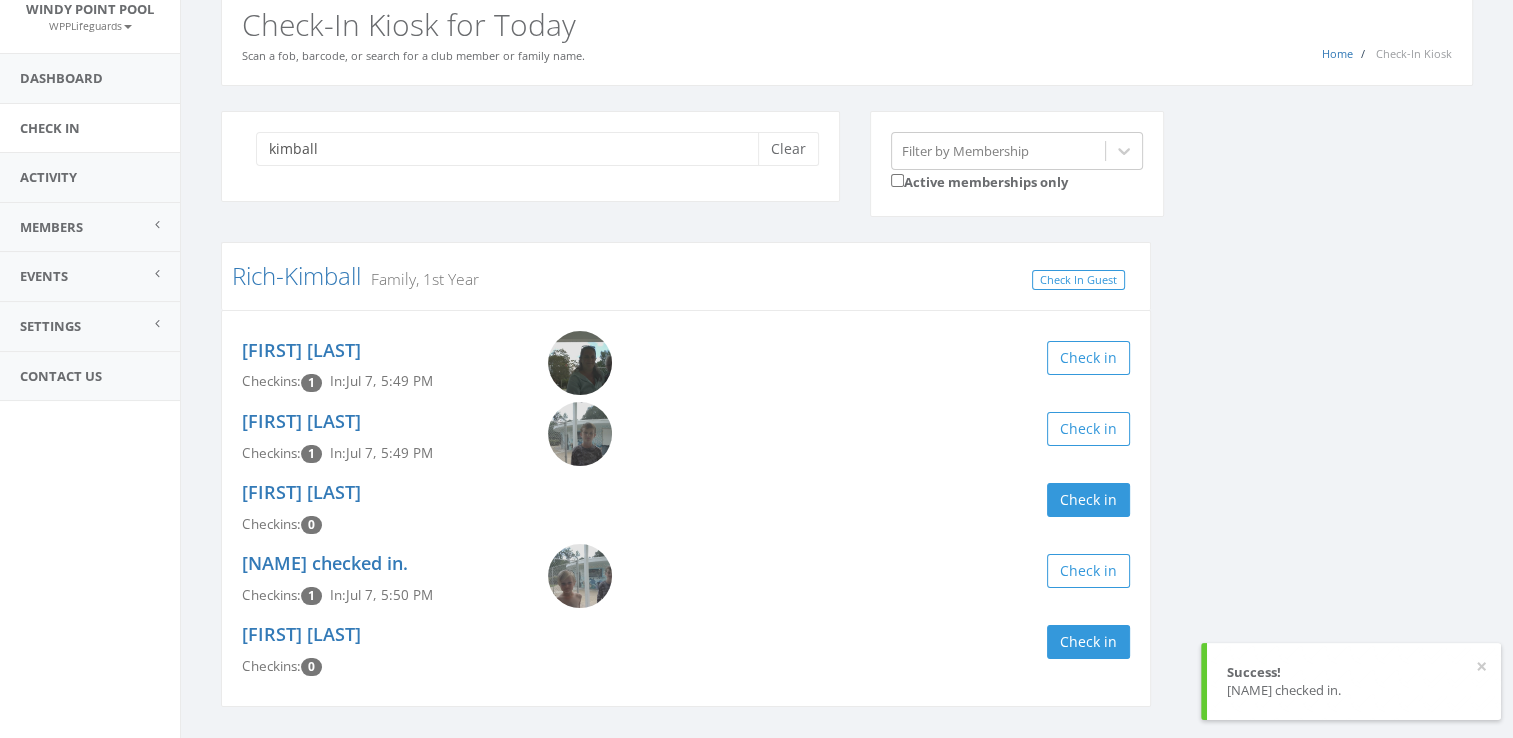 scroll, scrollTop: 138, scrollLeft: 0, axis: vertical 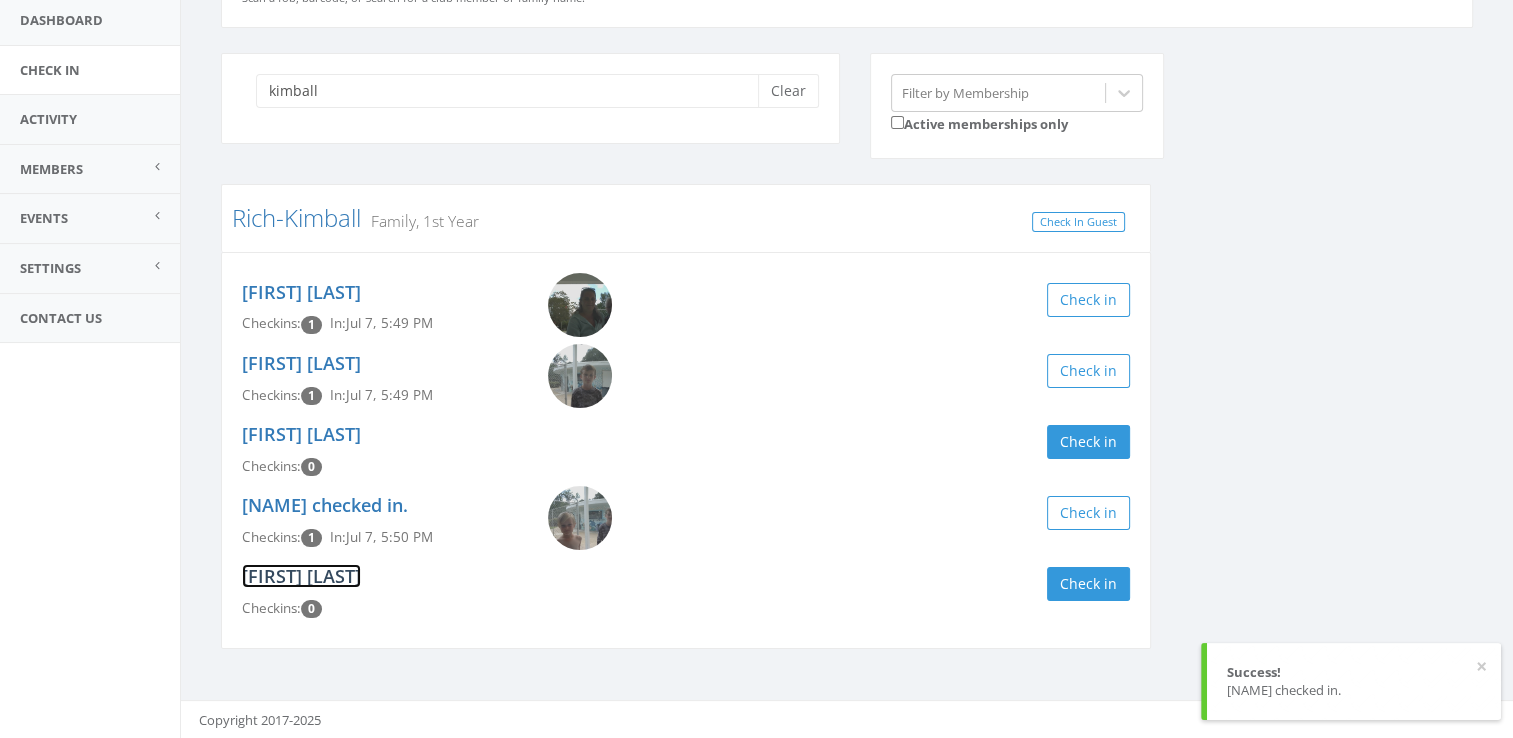 click on "[LAST] [LAST]" at bounding box center [301, 576] 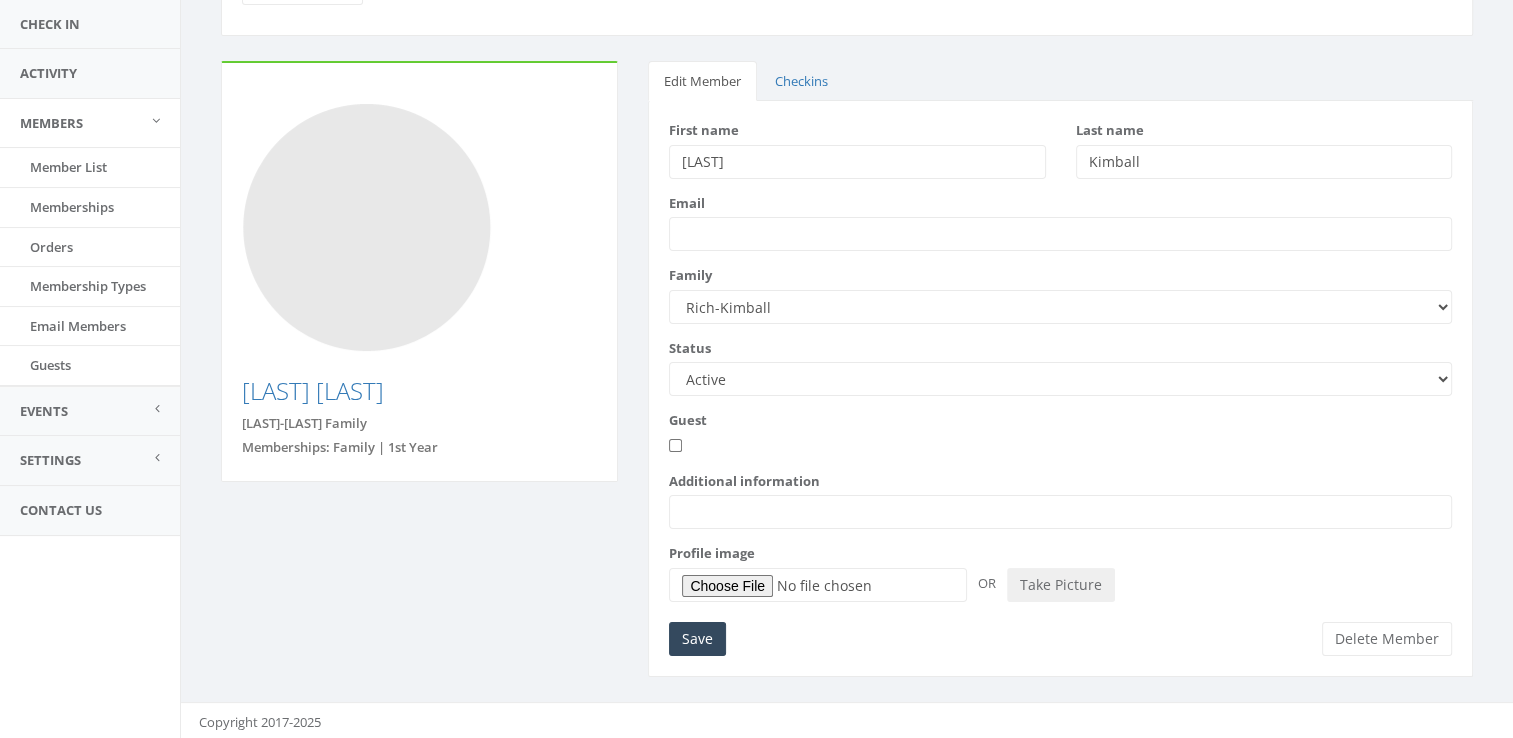 scroll, scrollTop: 185, scrollLeft: 0, axis: vertical 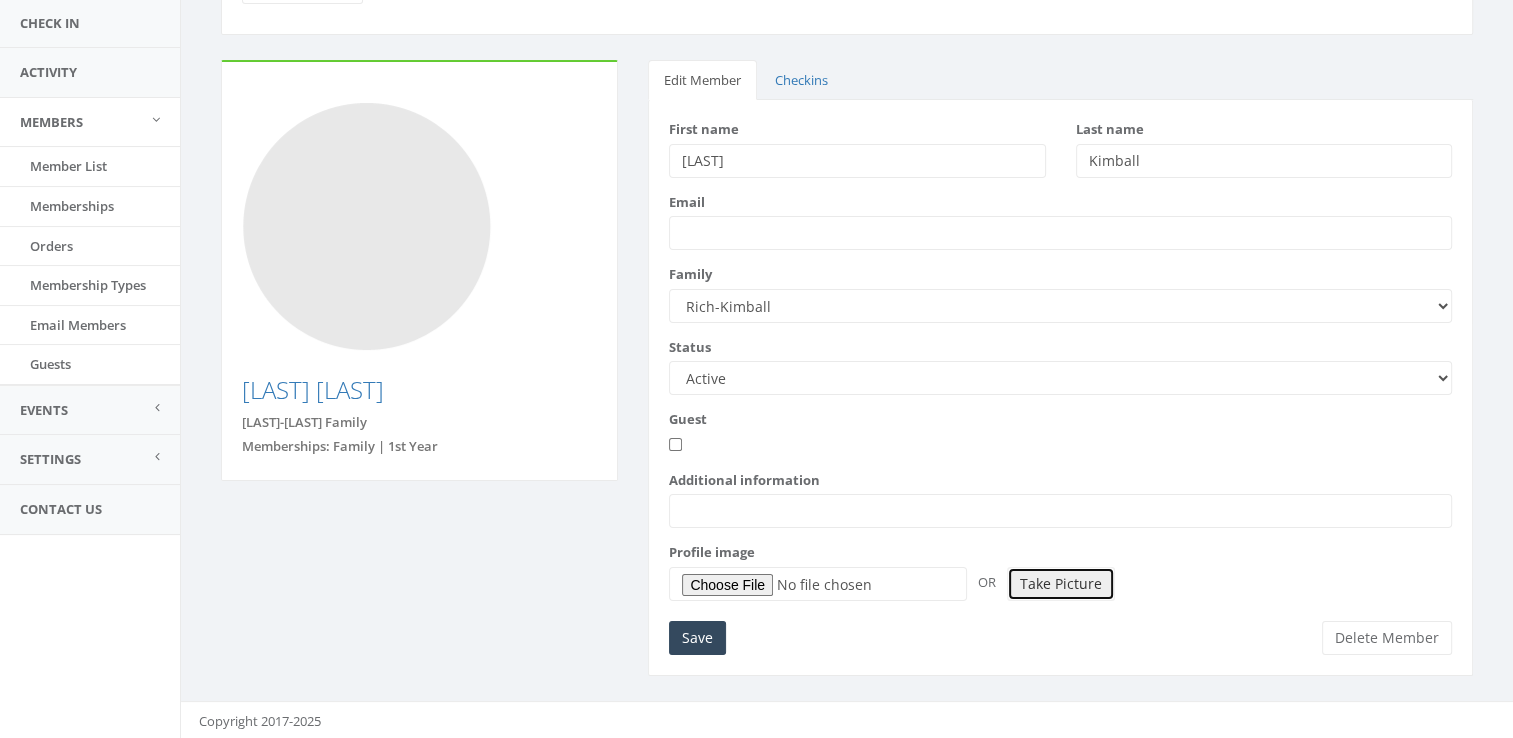 click on "Take Picture" at bounding box center [1061, 584] 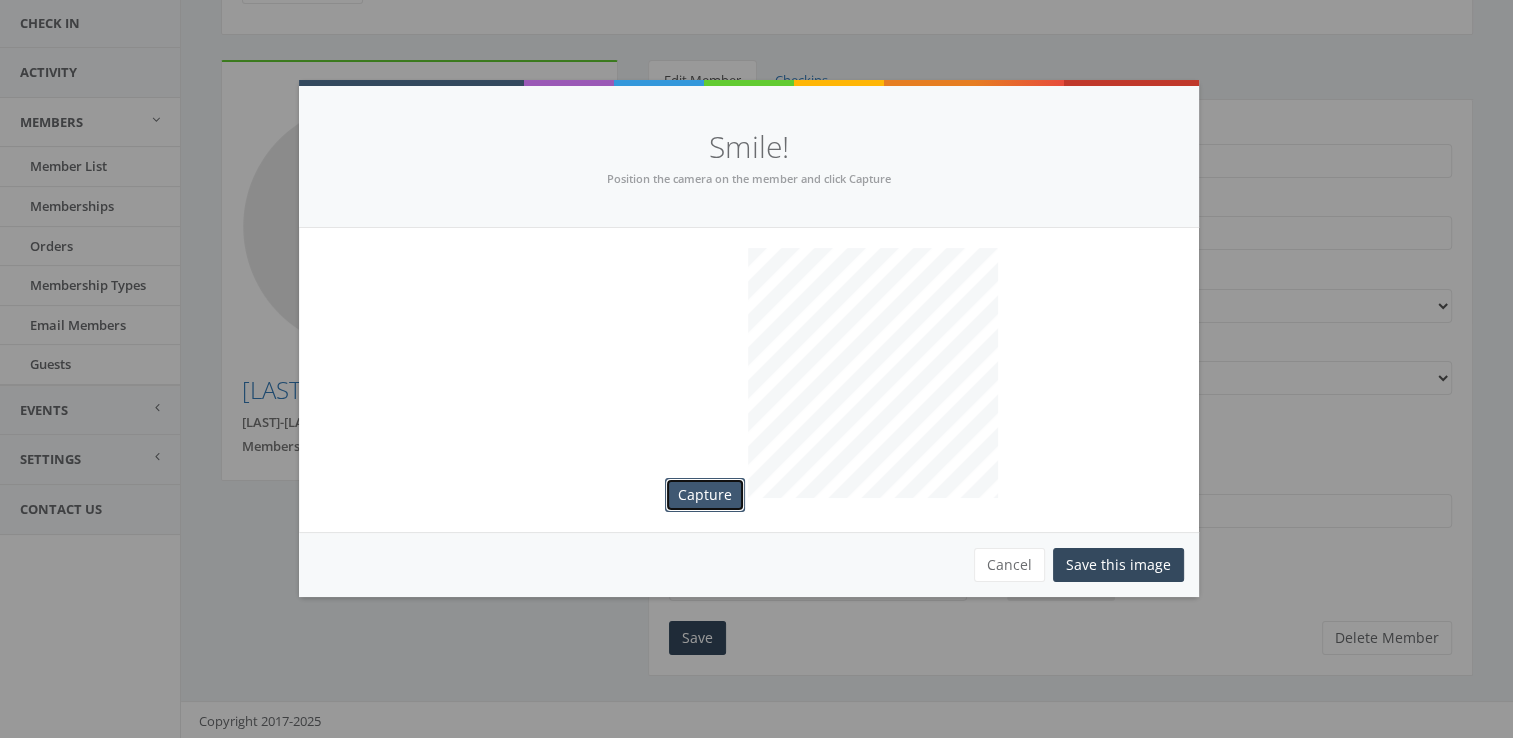 click on "Capture" at bounding box center (705, 495) 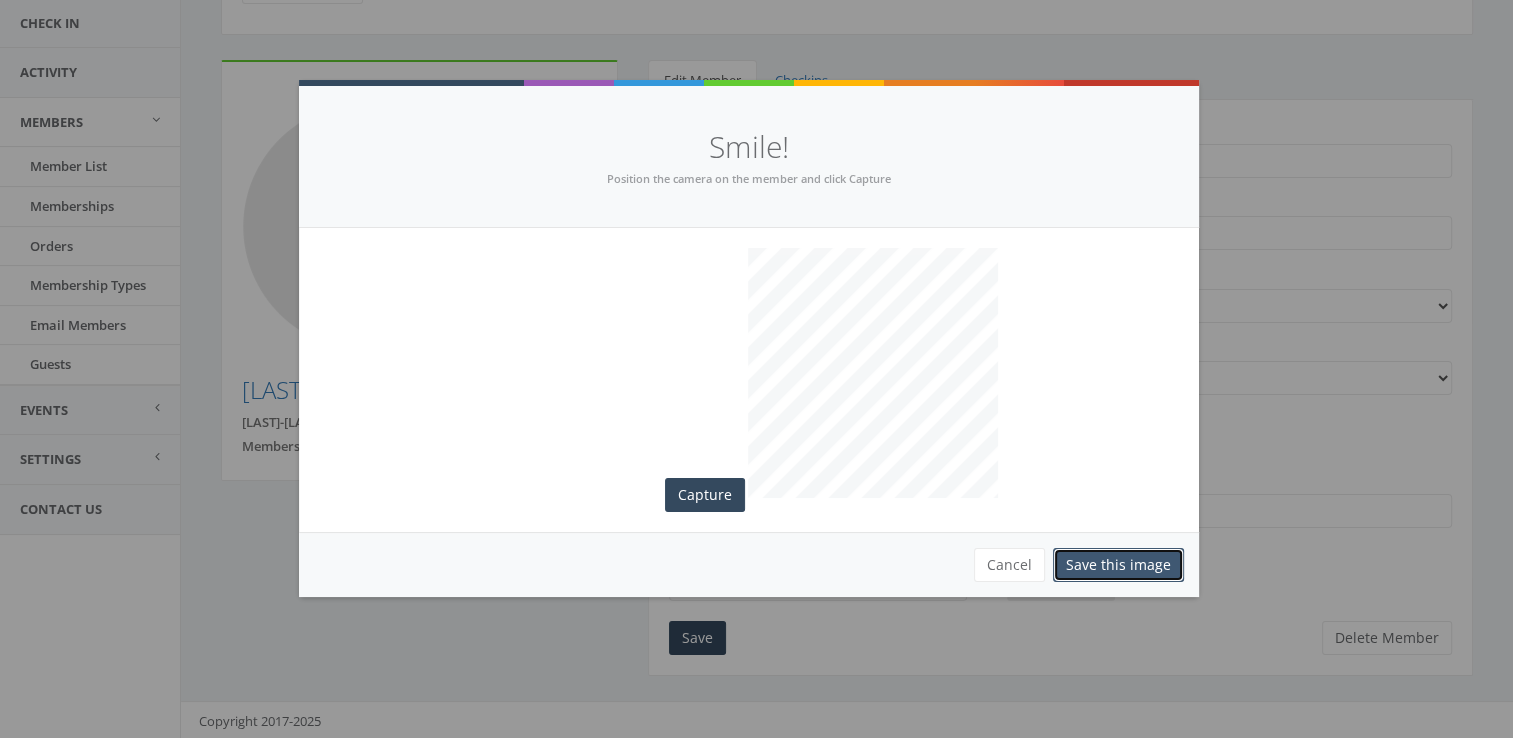 click on "Save this image" at bounding box center [1118, 565] 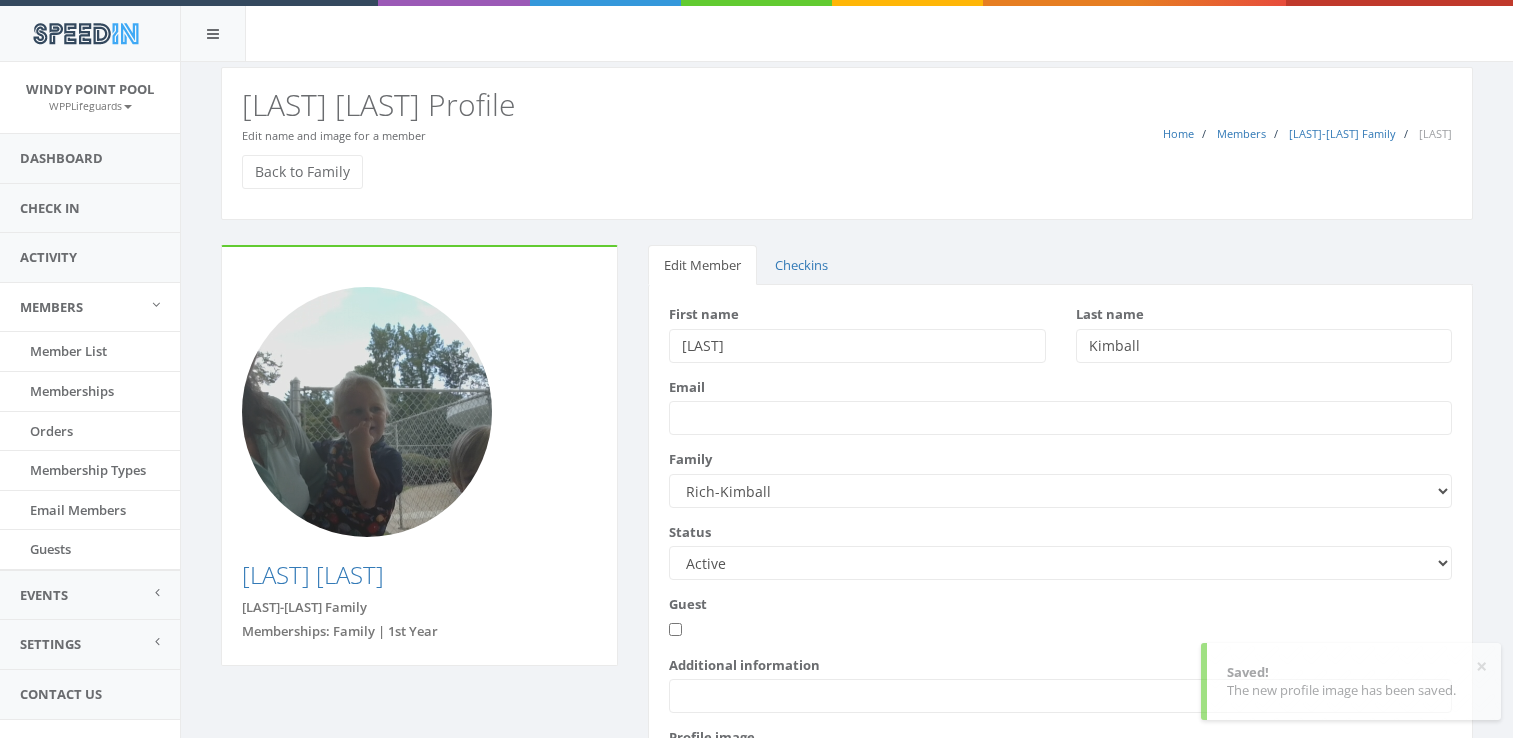 scroll, scrollTop: 170, scrollLeft: 0, axis: vertical 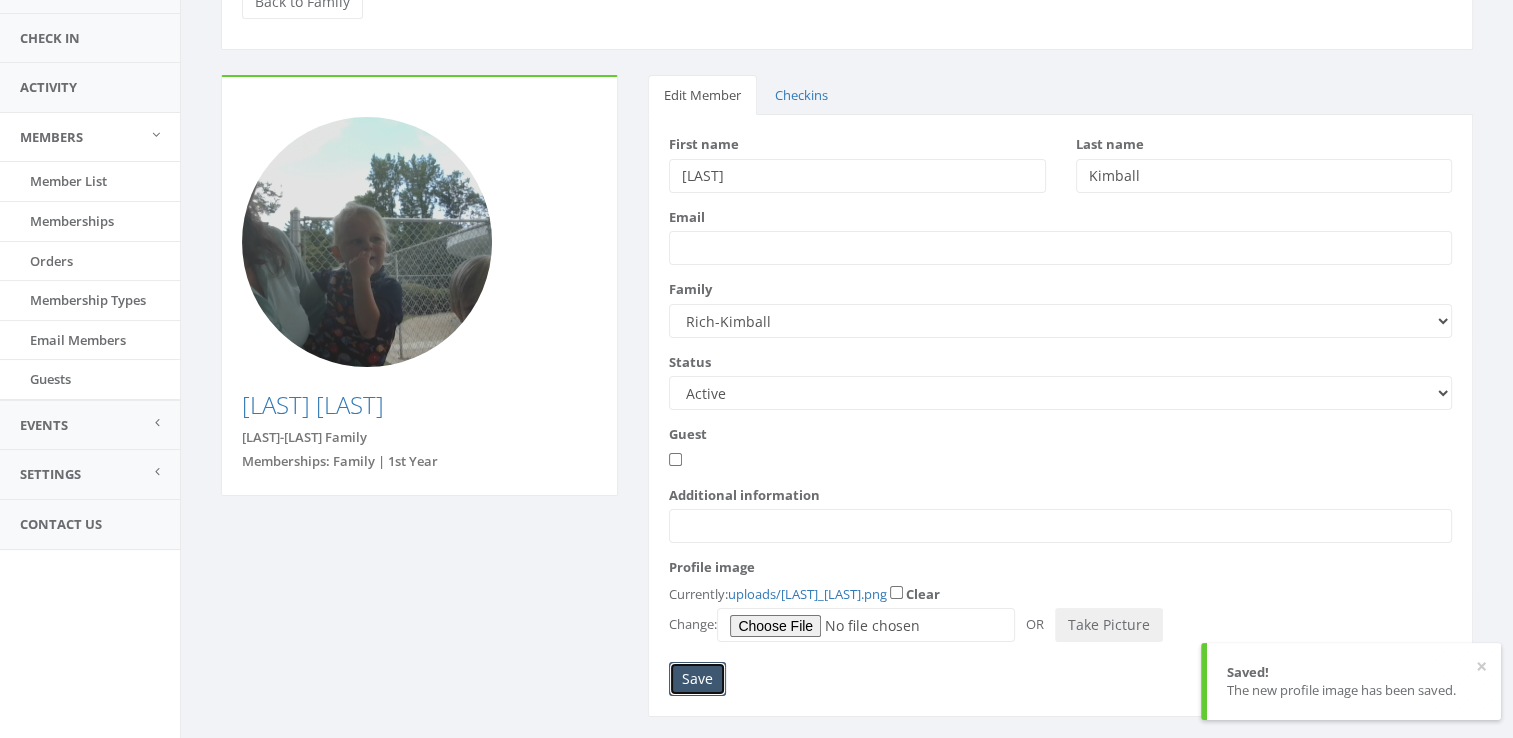 click on "Save" at bounding box center (697, 679) 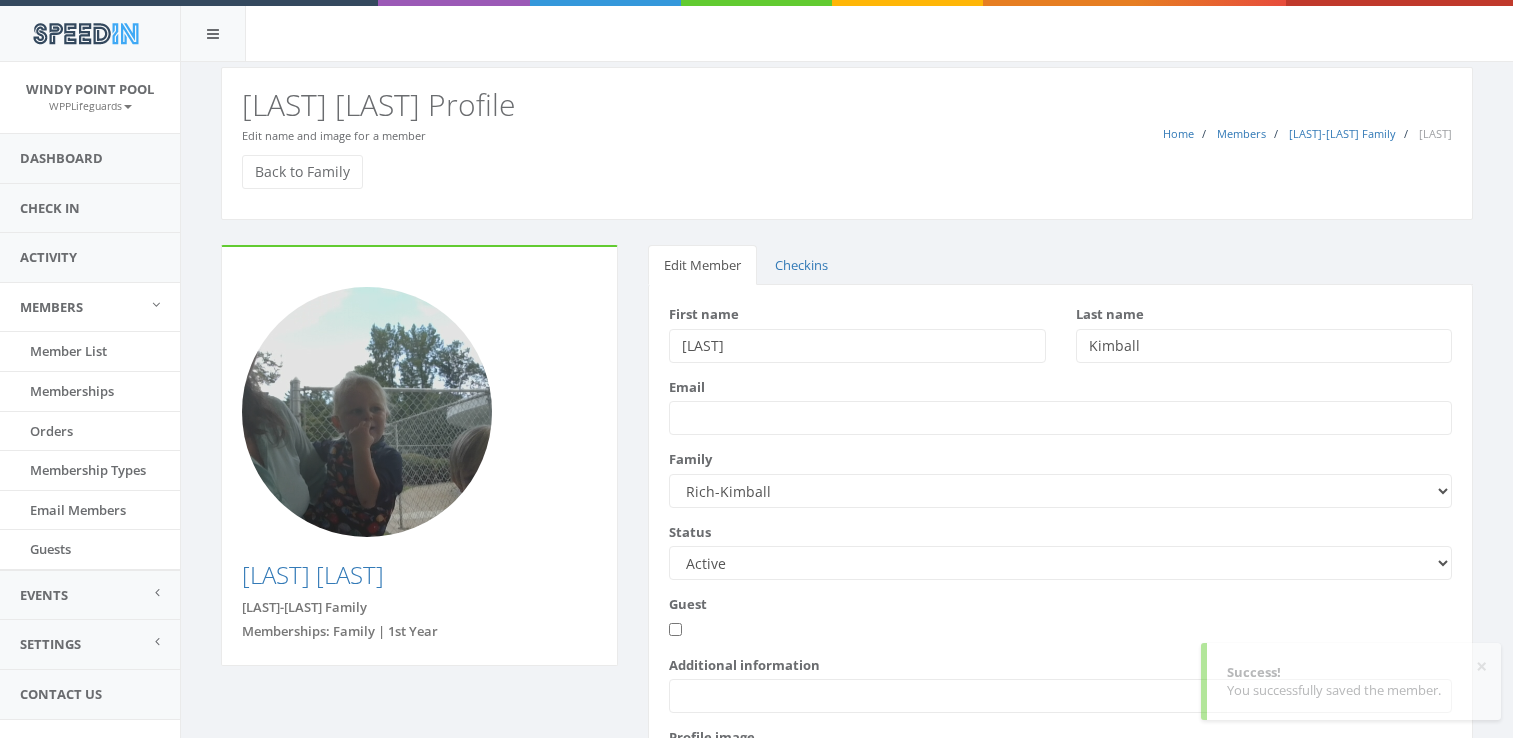 scroll, scrollTop: 0, scrollLeft: 0, axis: both 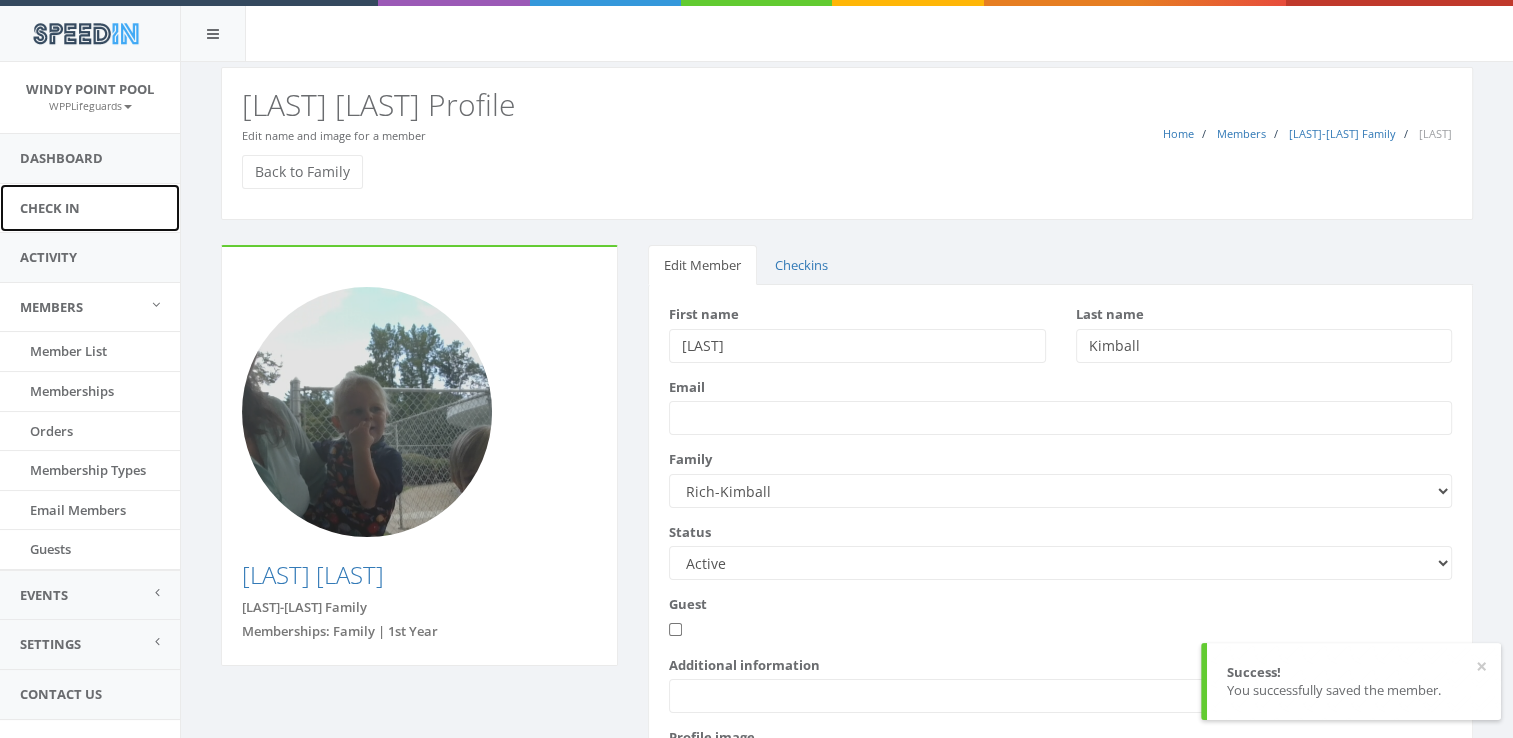 click on "Check In" at bounding box center [90, 208] 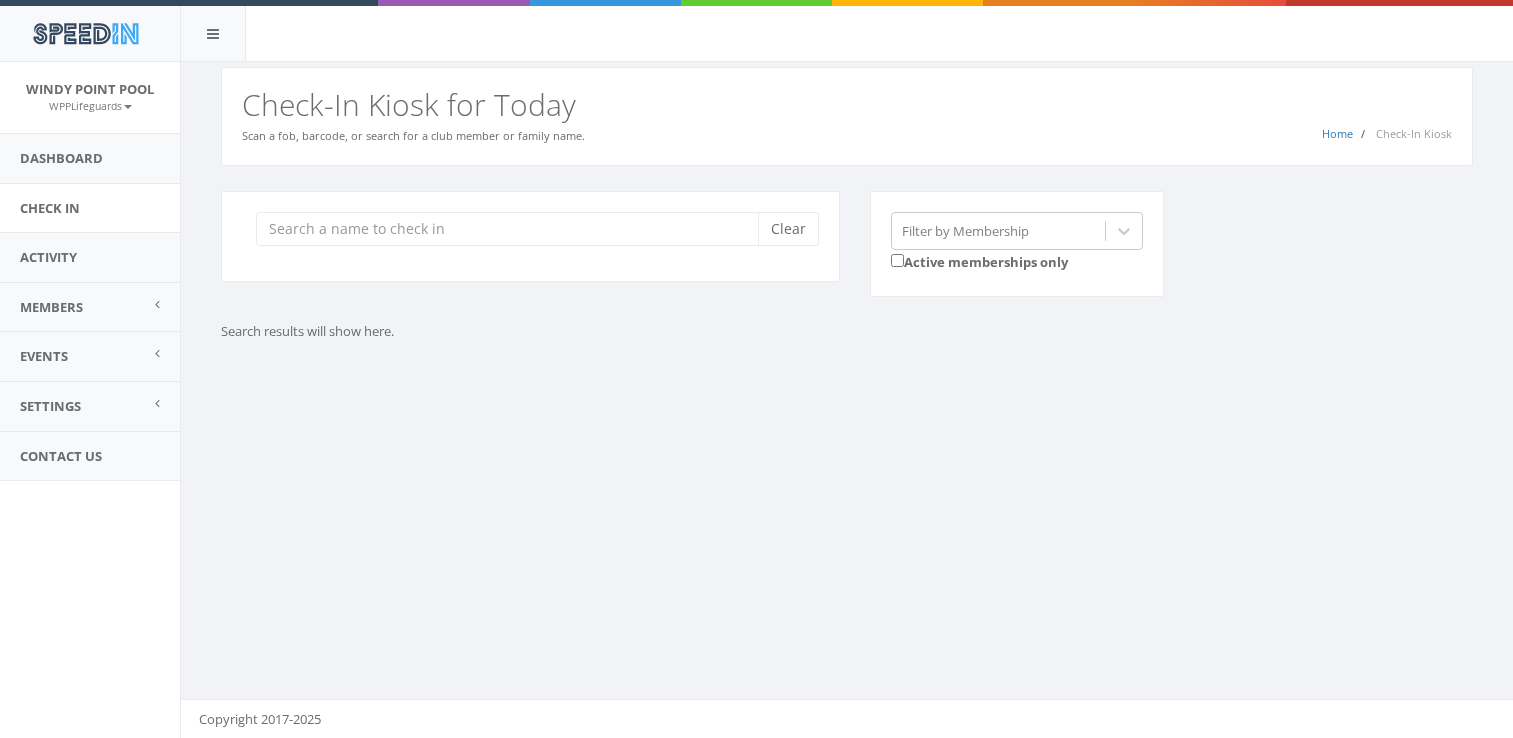 scroll, scrollTop: 0, scrollLeft: 0, axis: both 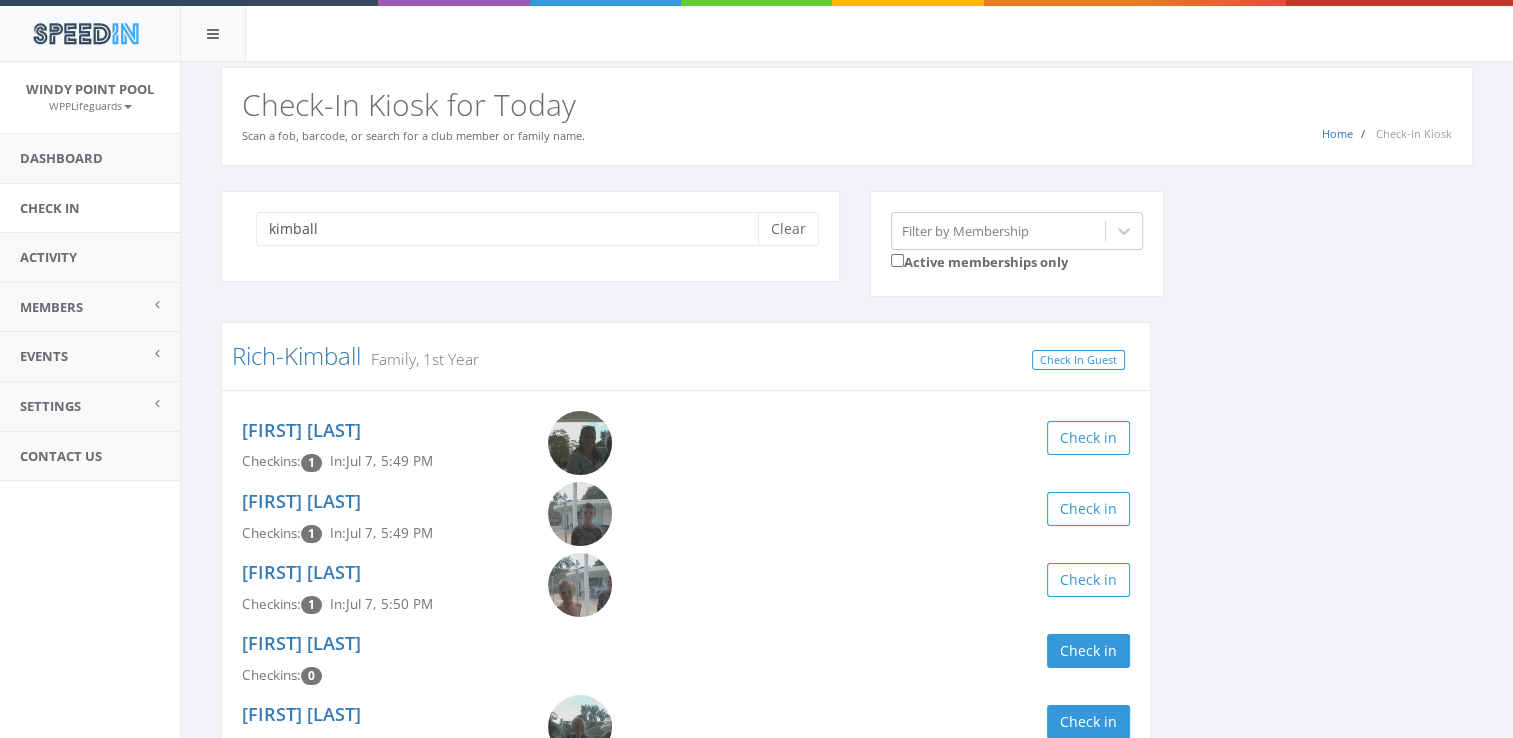 type on "kimball" 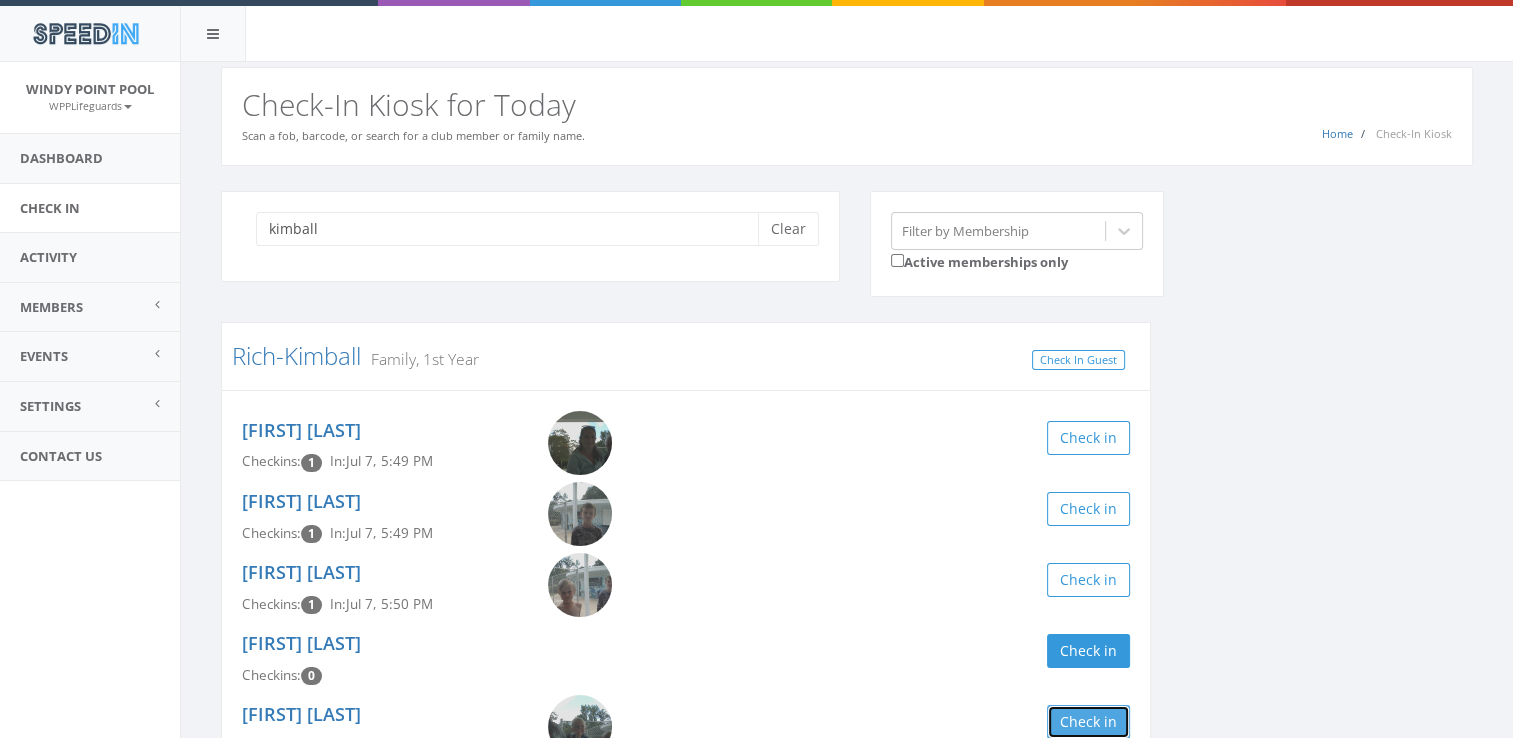 click on "Check in" at bounding box center [1088, 722] 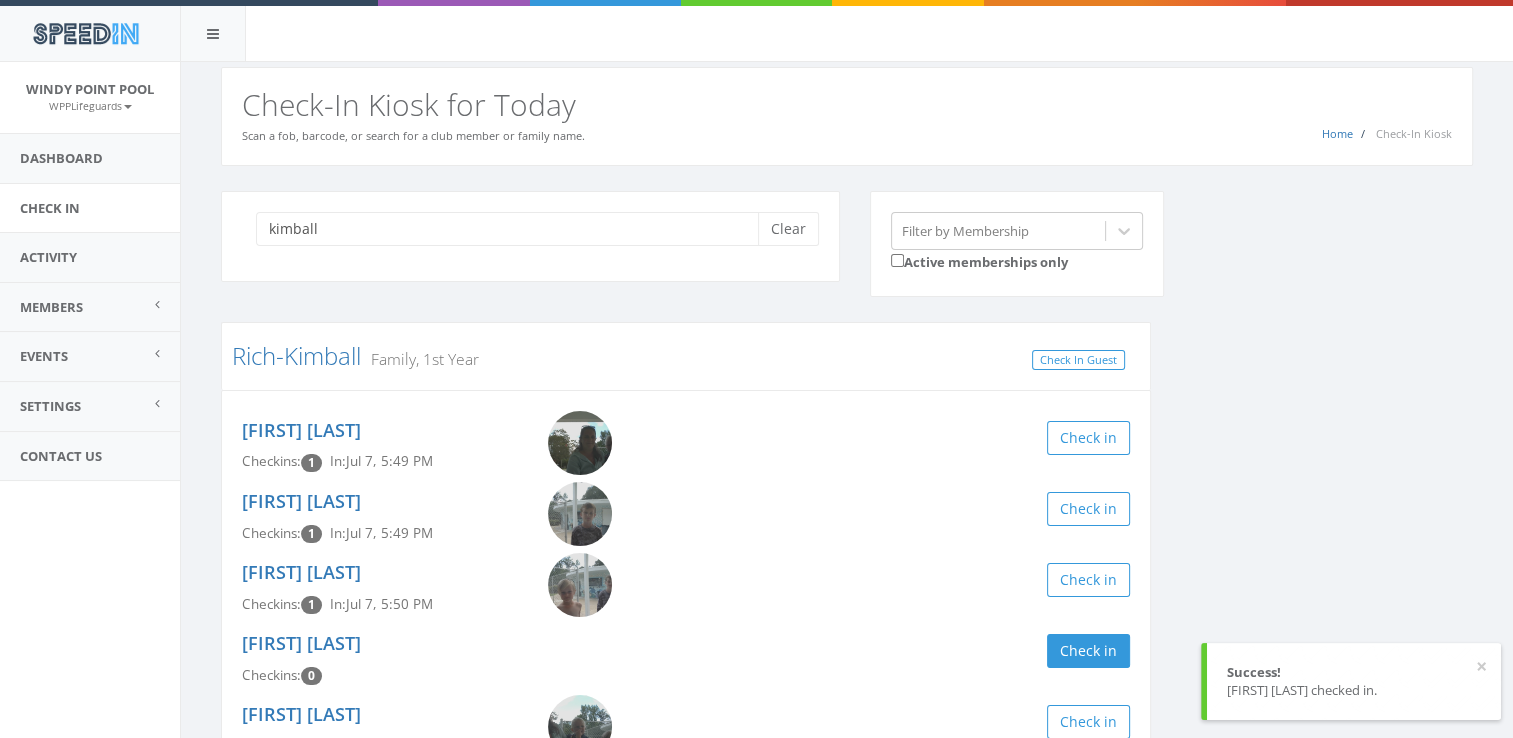 click on "kimball Clear Filter by Membership  Active memberships only Rich-Kimball Family, 1st Year Check In Guest Catherine Rich Checkins:  1 In:  Jul 7, 5:49 PM Check in Theodore Kimball Checkins:  1 In:  Jul 7, 5:49 PM Check in William Kimball Checkins:  1 In:  Jul 7, 5:50 PM Check in Seth Kimball Checkins:  0 Check in Owen Kimball Checkins:  1 In:  Jul 7, 5:50 PM Check in" at bounding box center [847, 502] 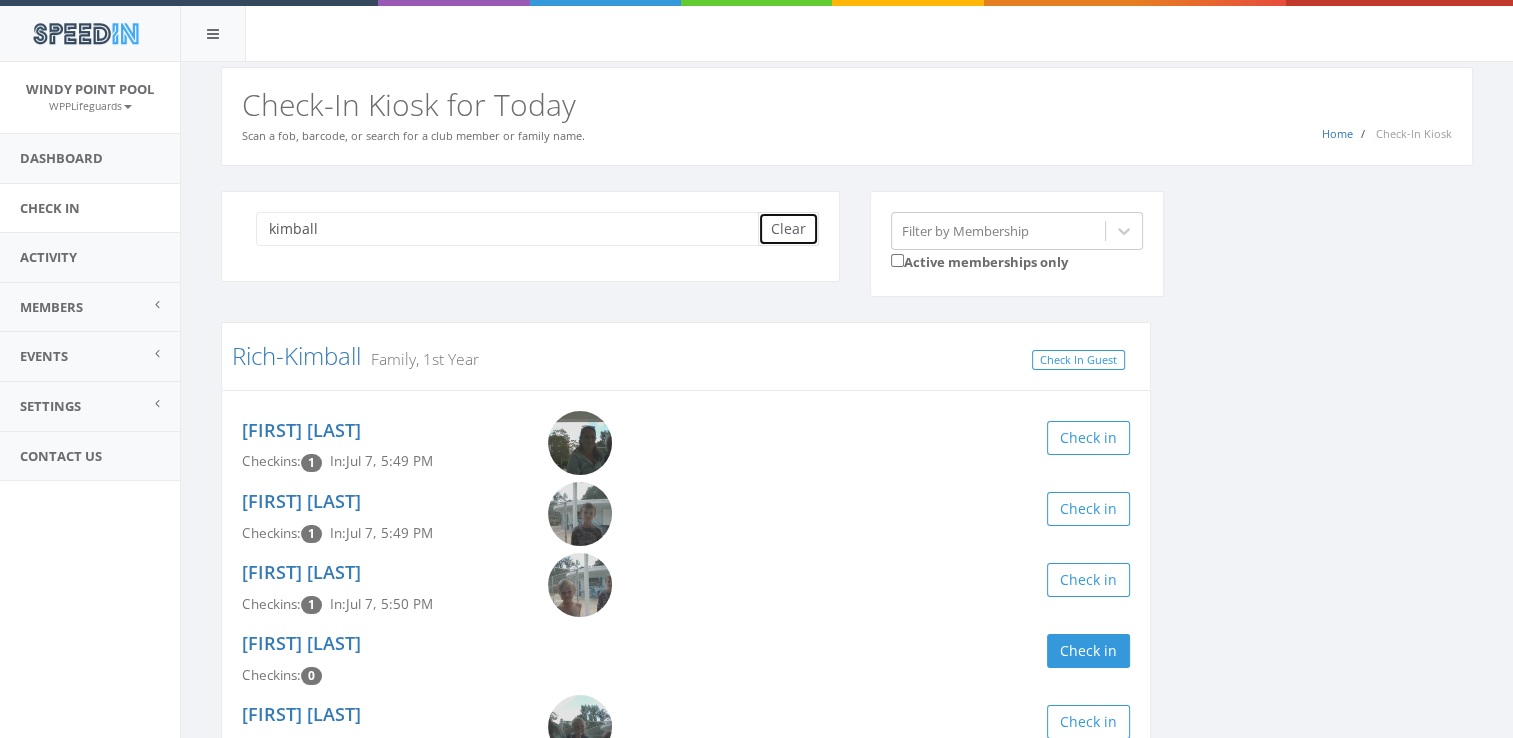 click on "Clear" at bounding box center [788, 229] 